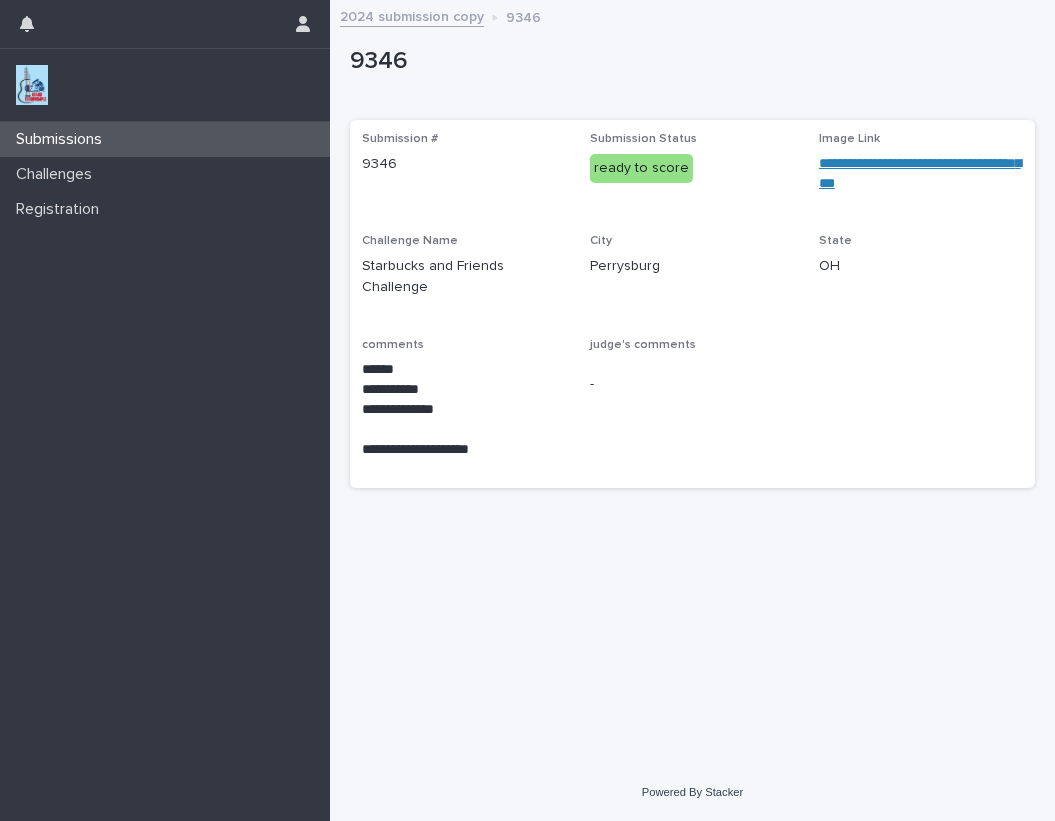 scroll, scrollTop: 0, scrollLeft: 0, axis: both 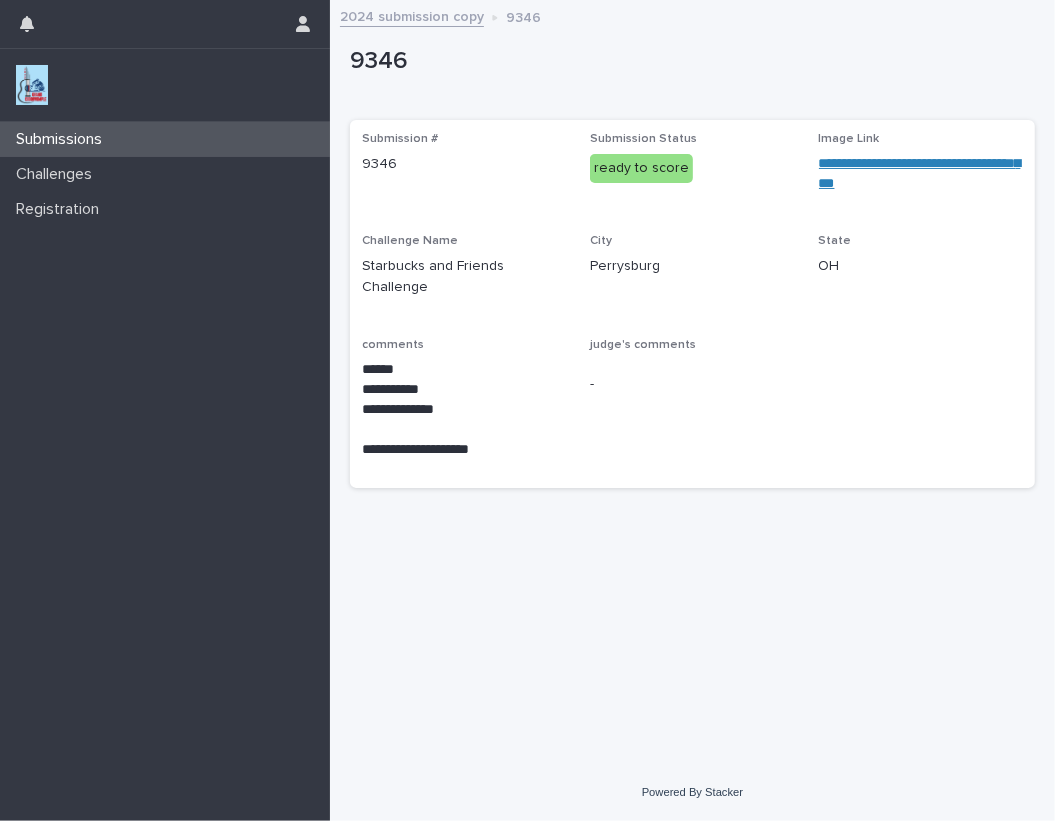 click at bounding box center (32, 85) 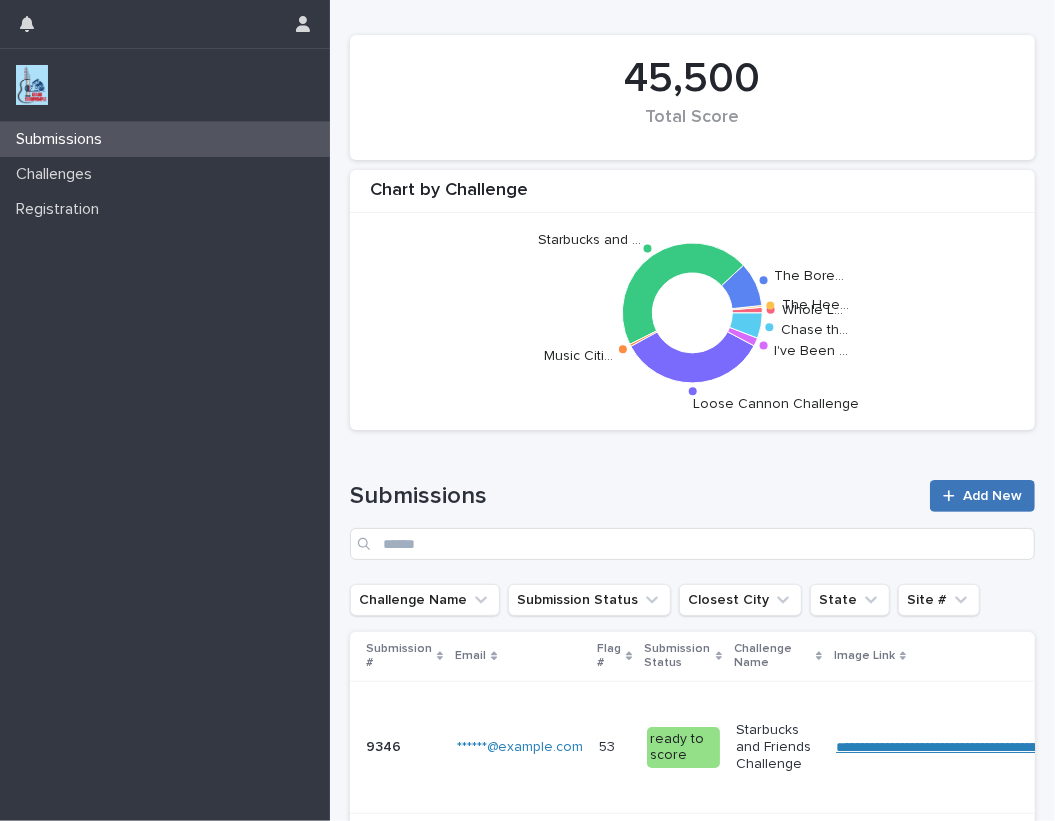 click on "Add New" at bounding box center (992, 496) 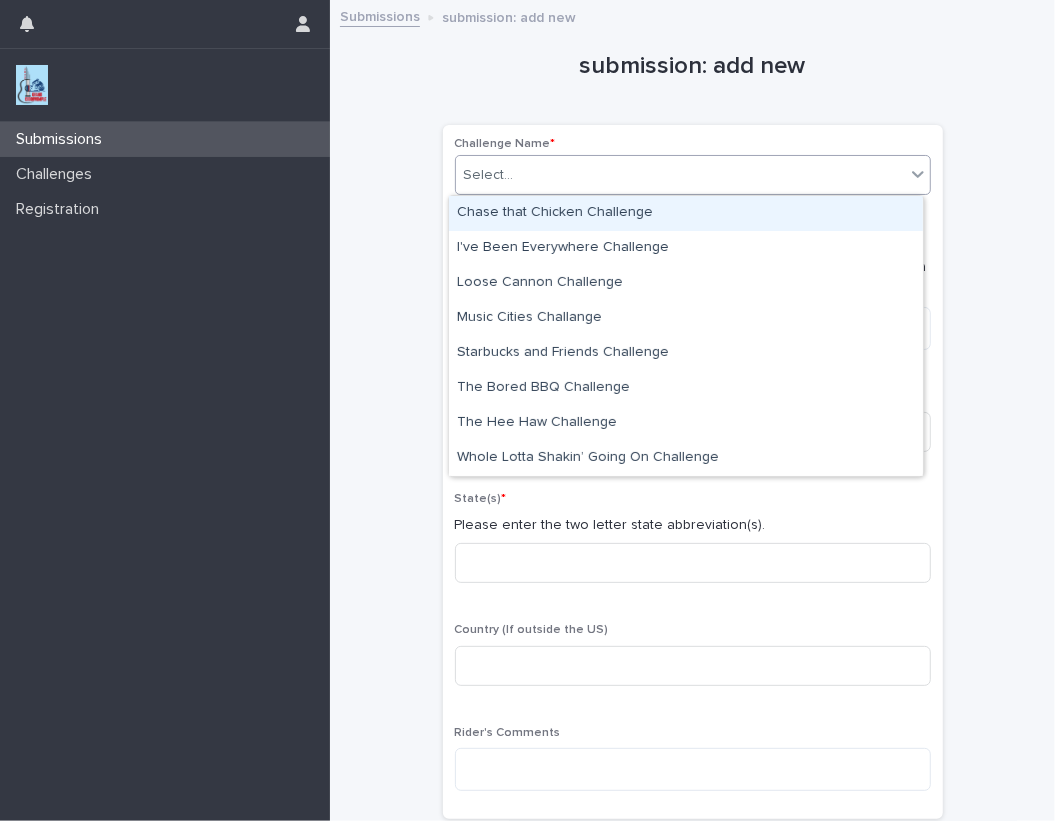 click on "Select..." at bounding box center (680, 175) 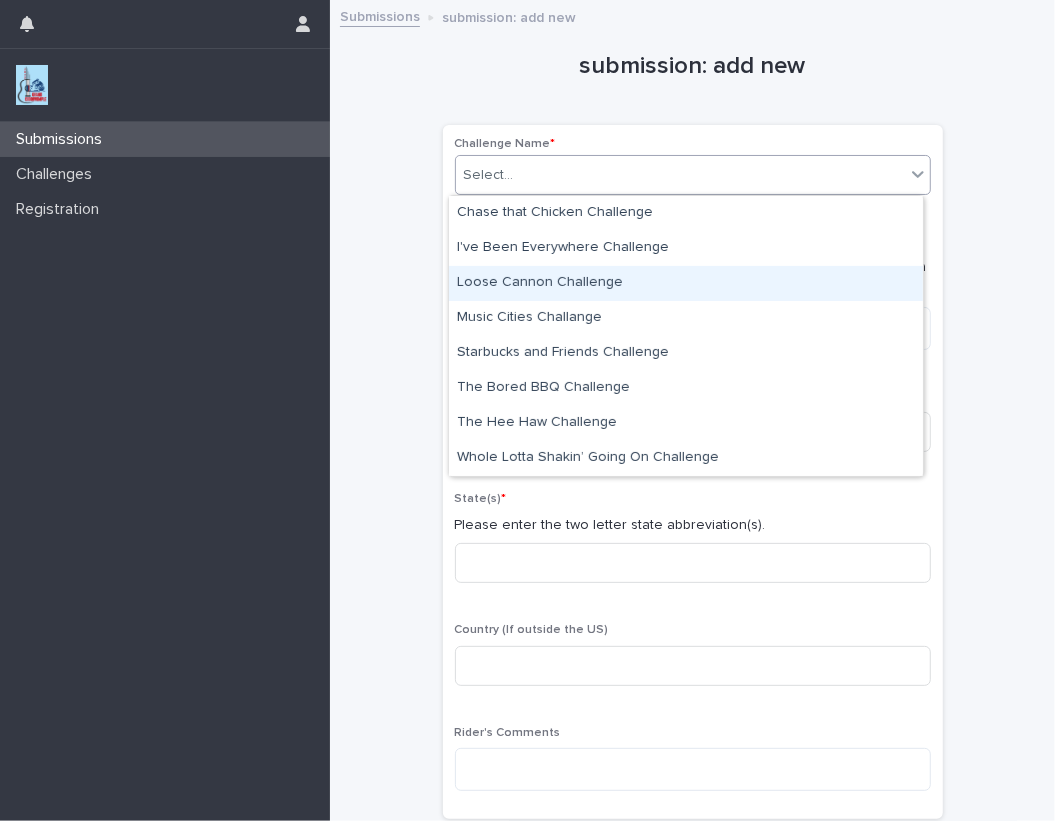 click on "Loose Cannon Challenge" at bounding box center (686, 283) 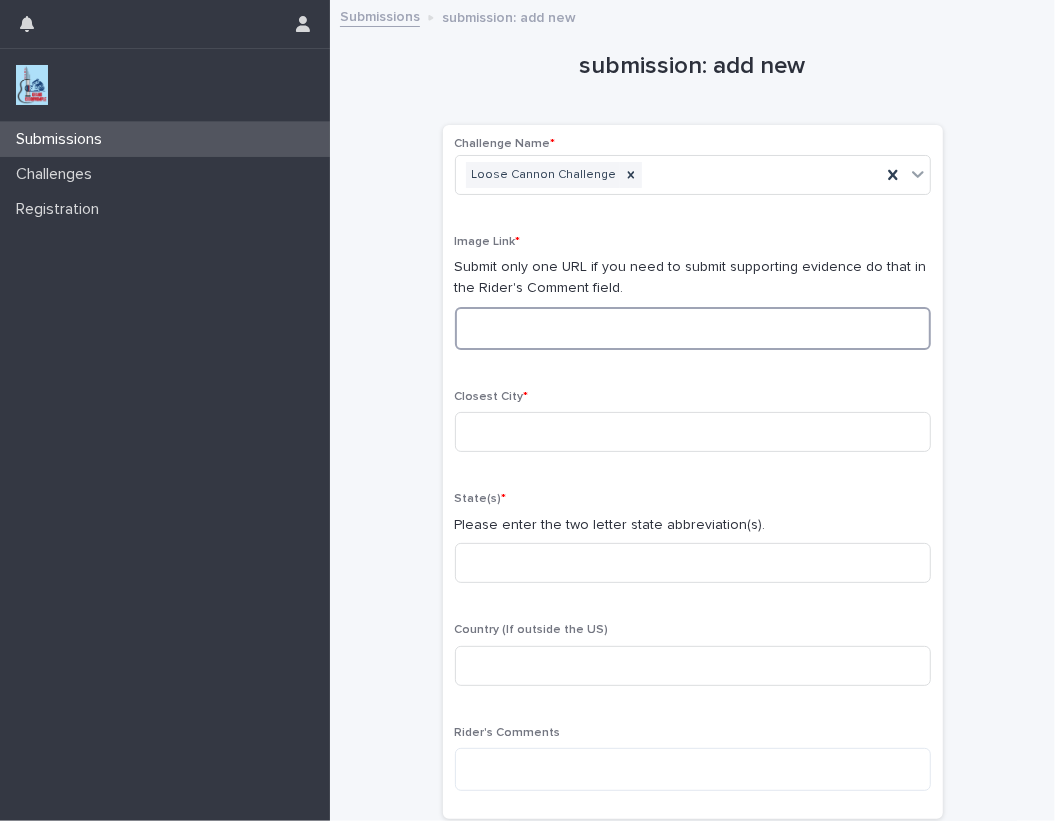 click at bounding box center [693, 328] 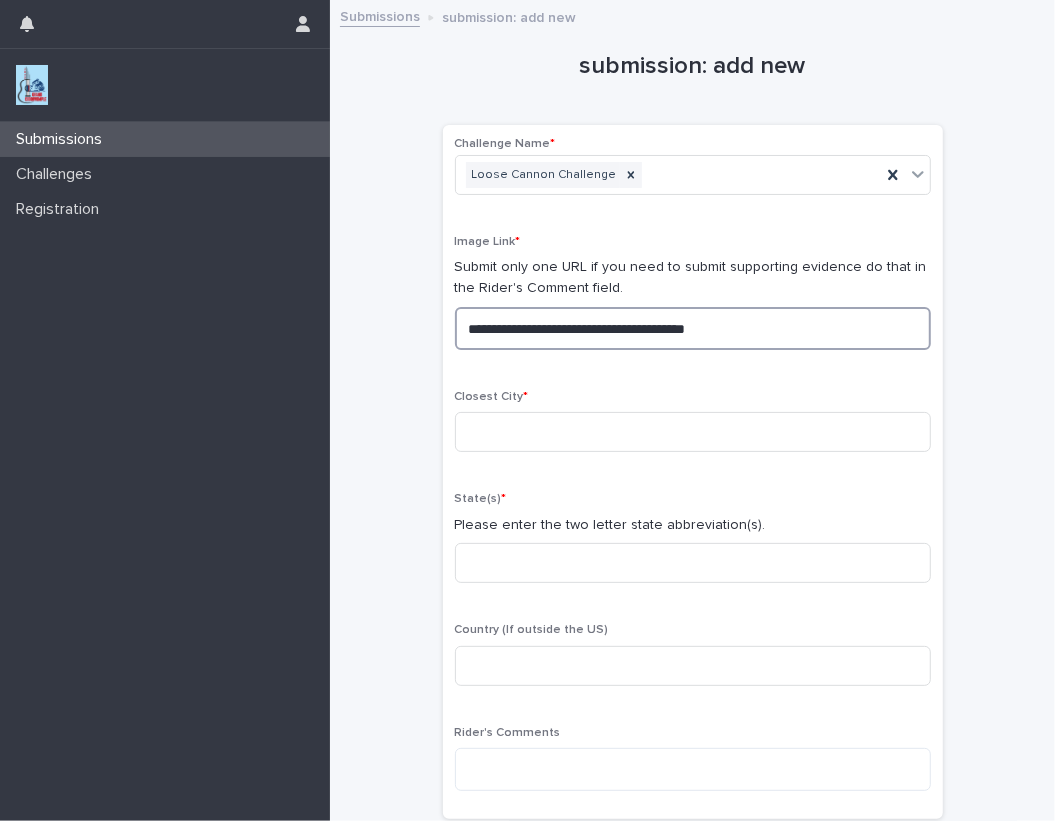 drag, startPoint x: 772, startPoint y: 327, endPoint x: 203, endPoint y: 291, distance: 570.1377 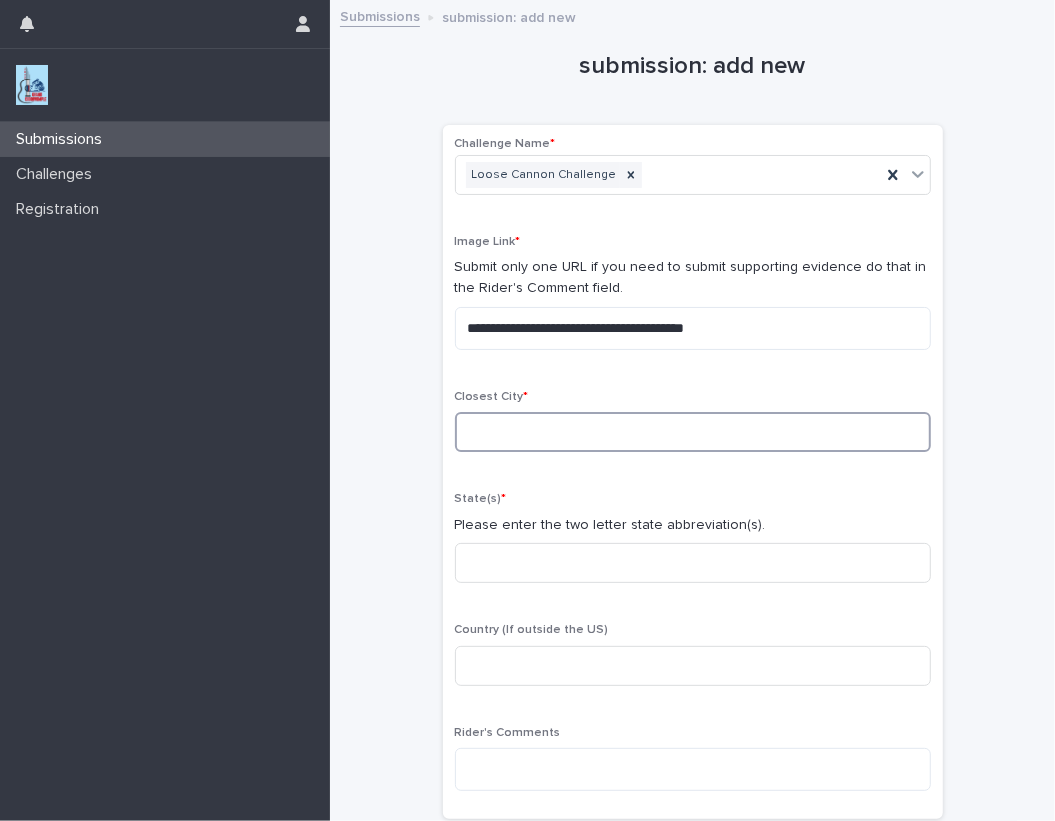 click at bounding box center [693, 432] 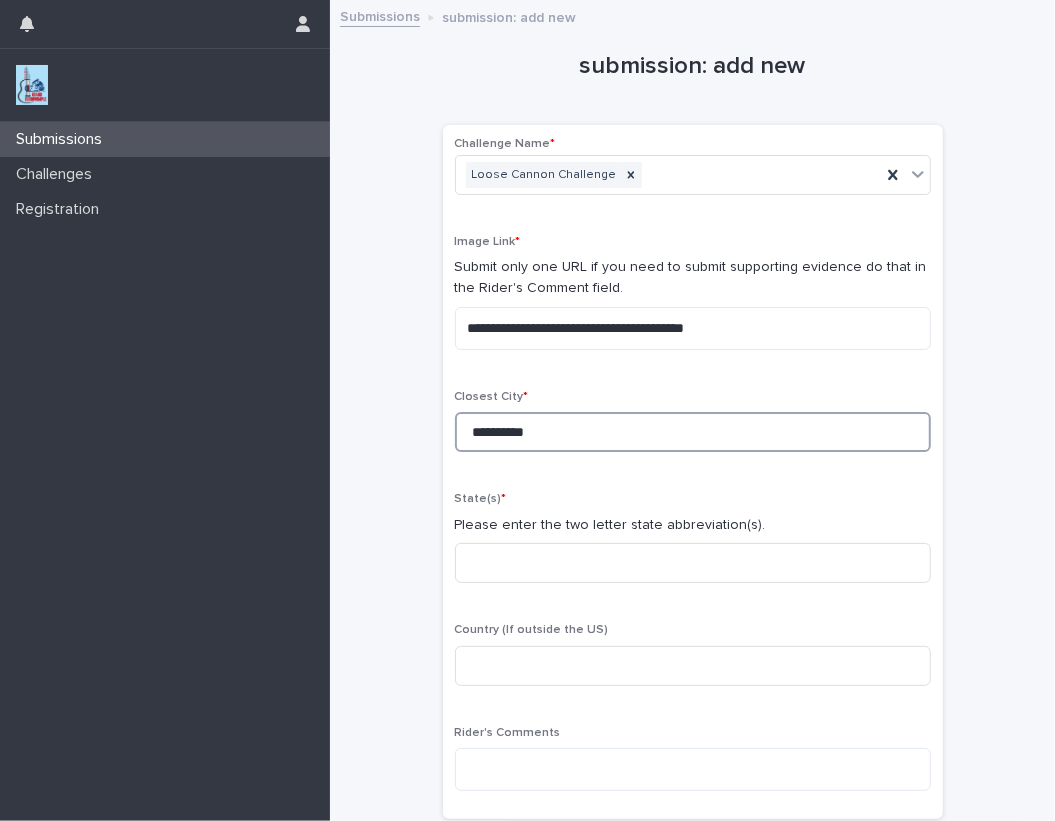 type on "**********" 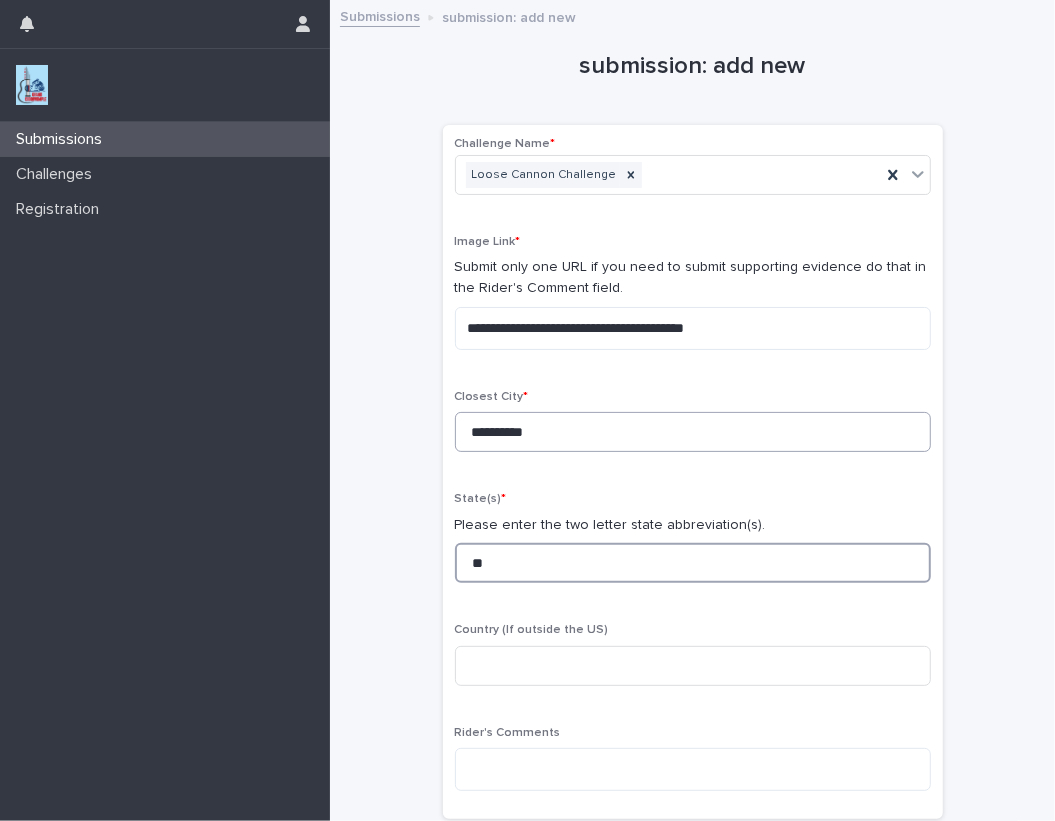 type on "**" 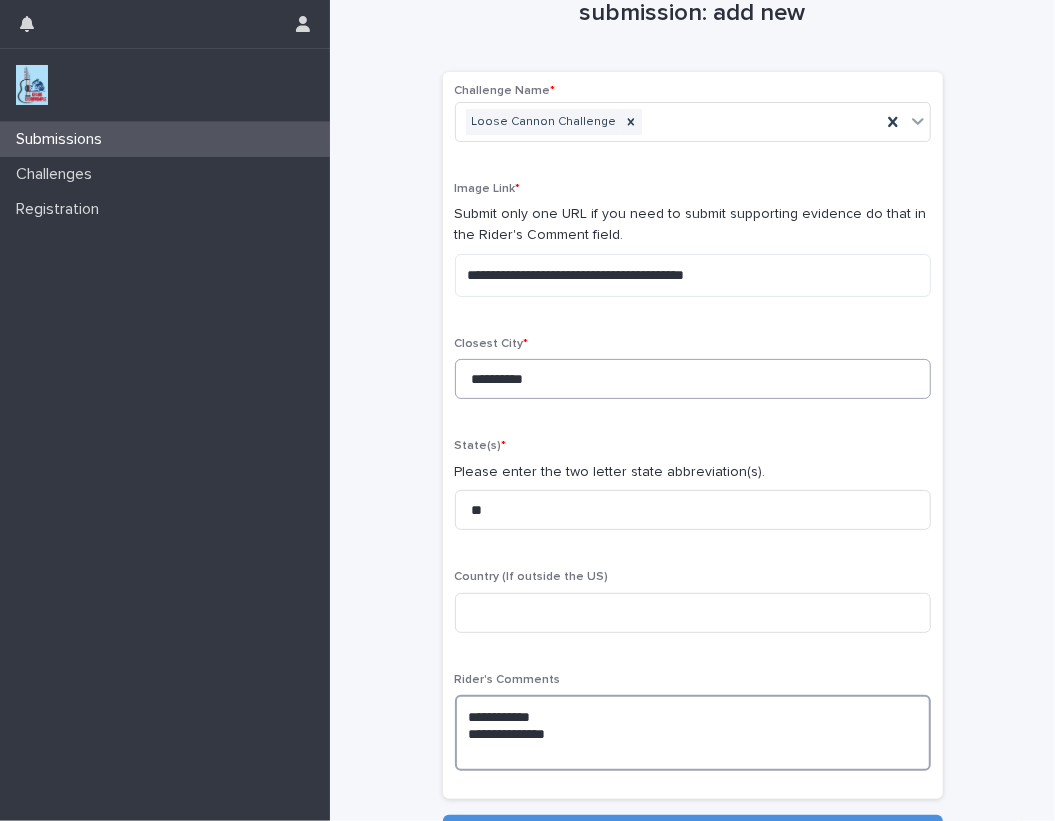 scroll, scrollTop: 60, scrollLeft: 0, axis: vertical 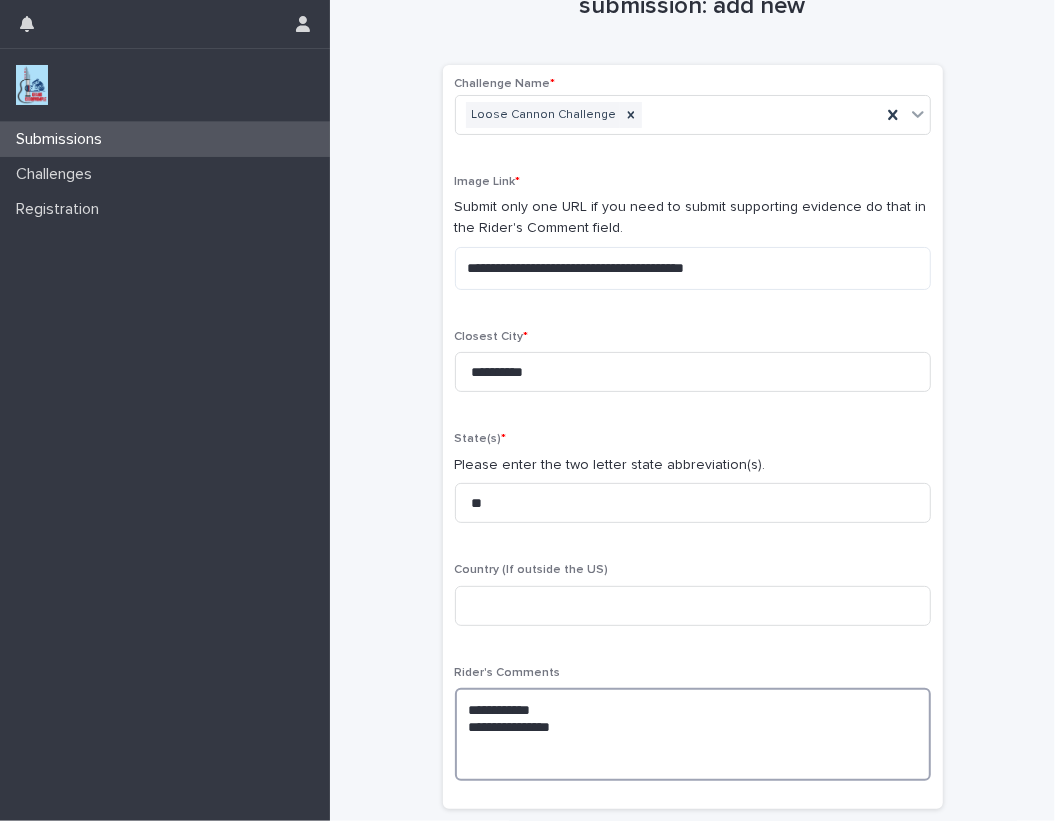 click on "**********" at bounding box center [693, 734] 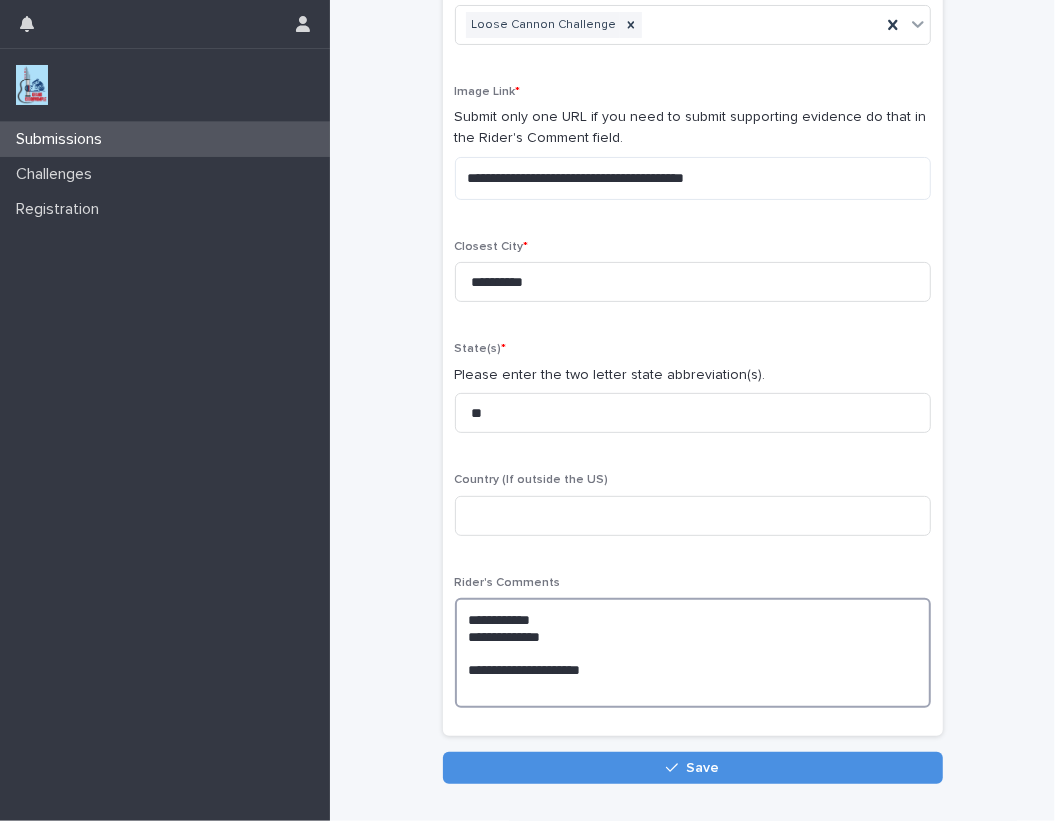 scroll, scrollTop: 151, scrollLeft: 0, axis: vertical 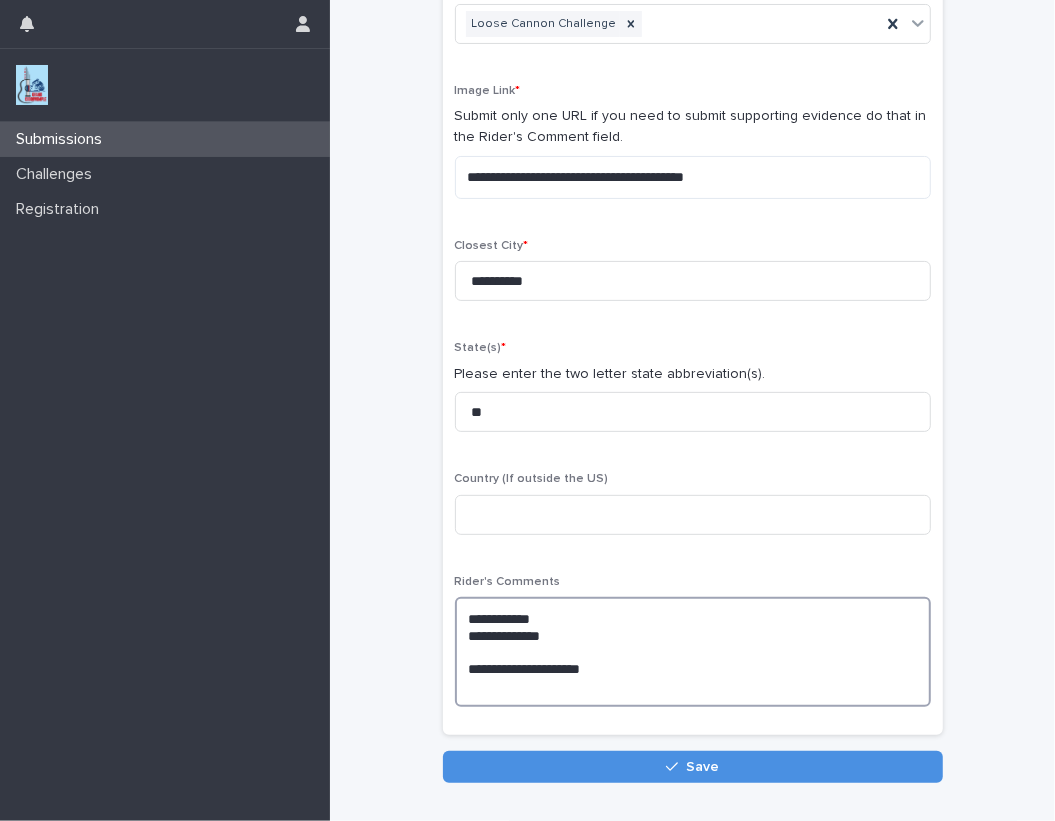 click on "**********" at bounding box center (693, 652) 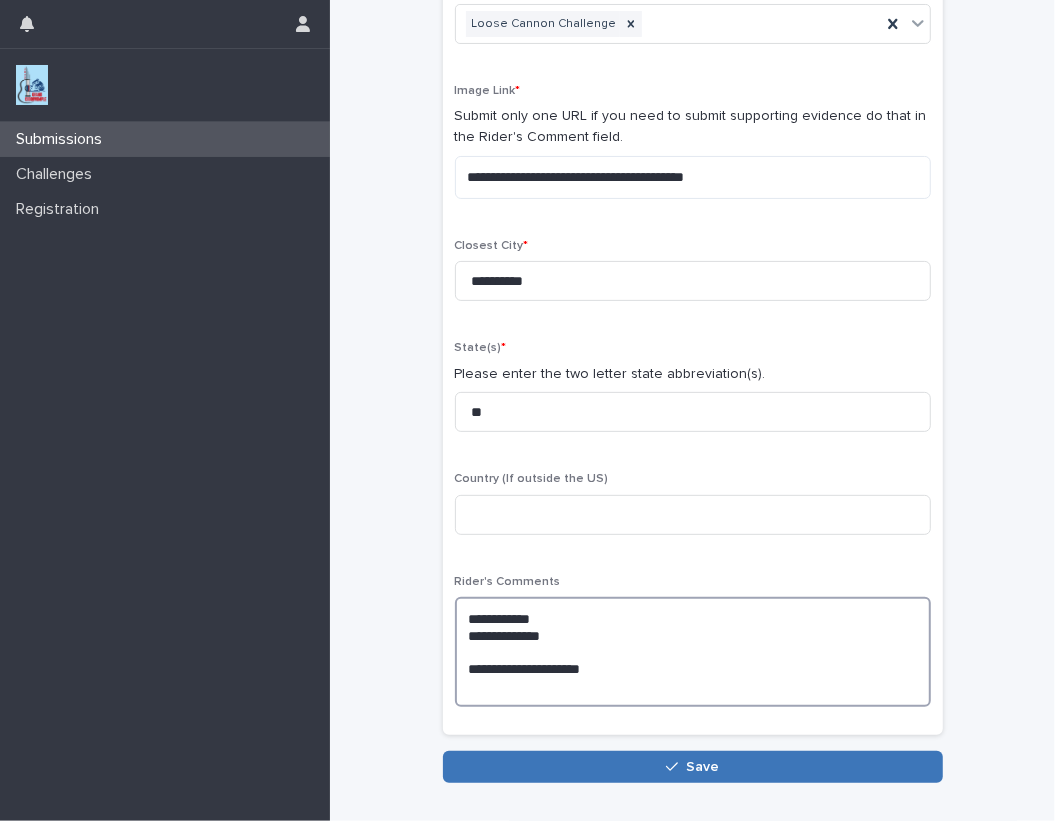 type on "**********" 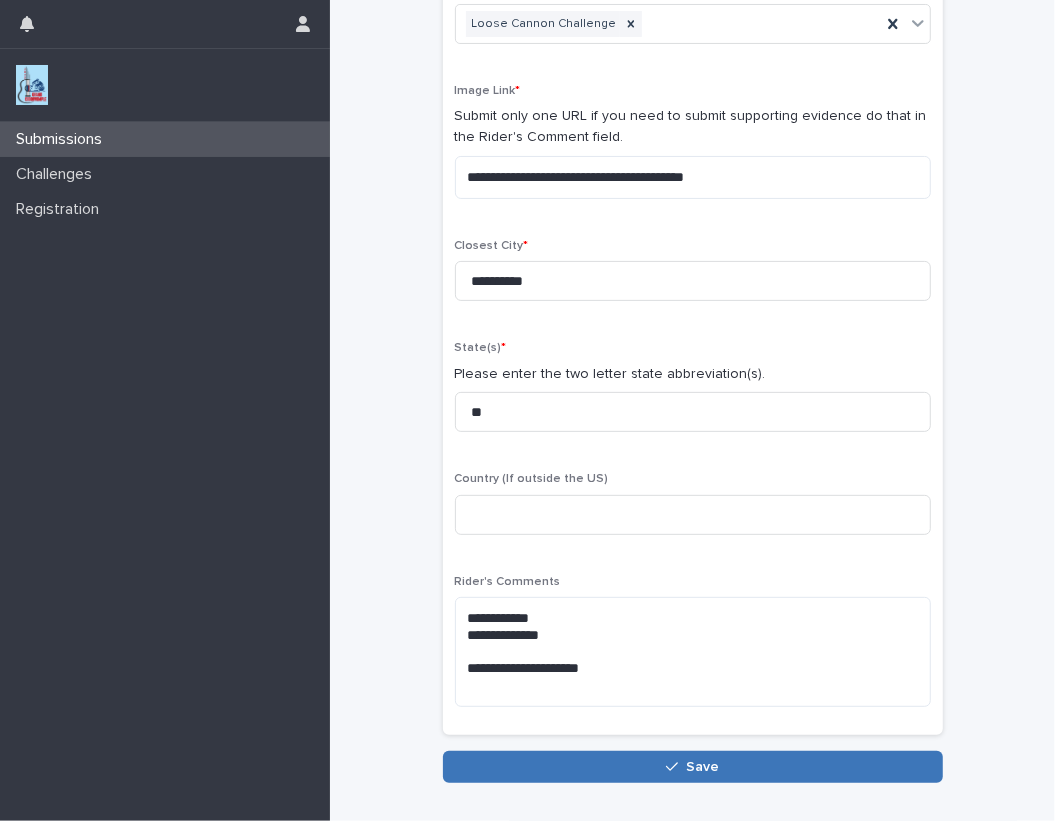 click on "Save" at bounding box center [702, 767] 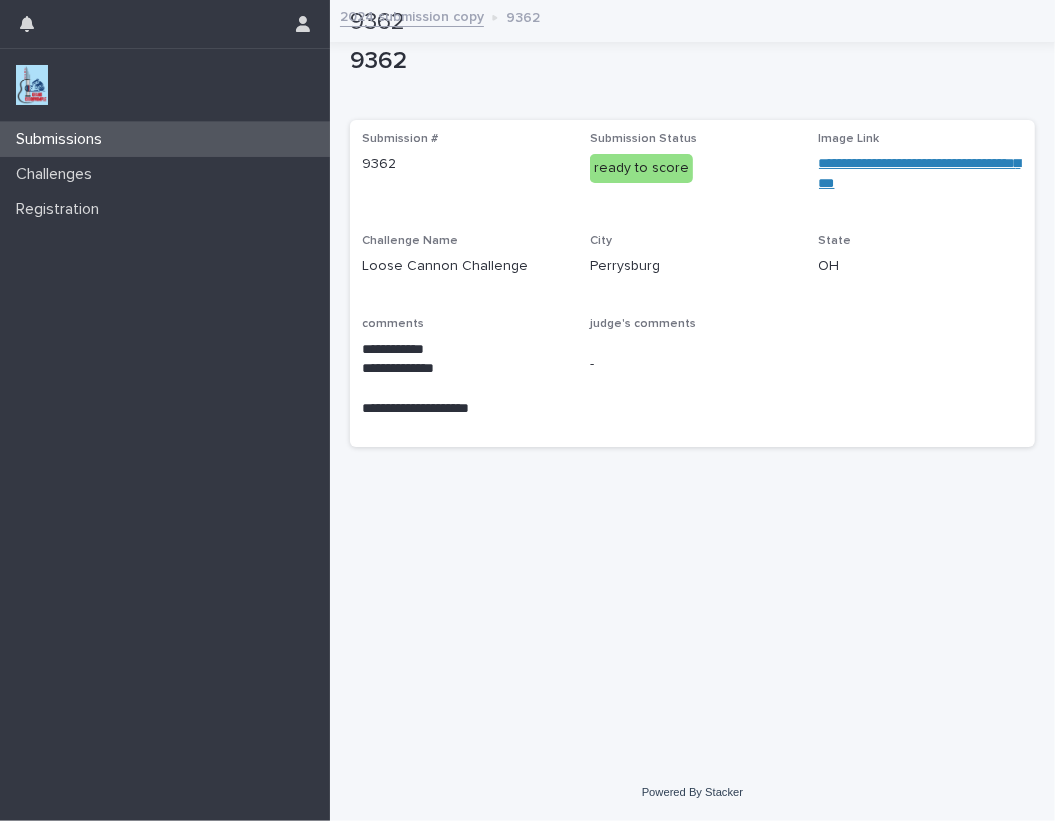 scroll, scrollTop: 0, scrollLeft: 0, axis: both 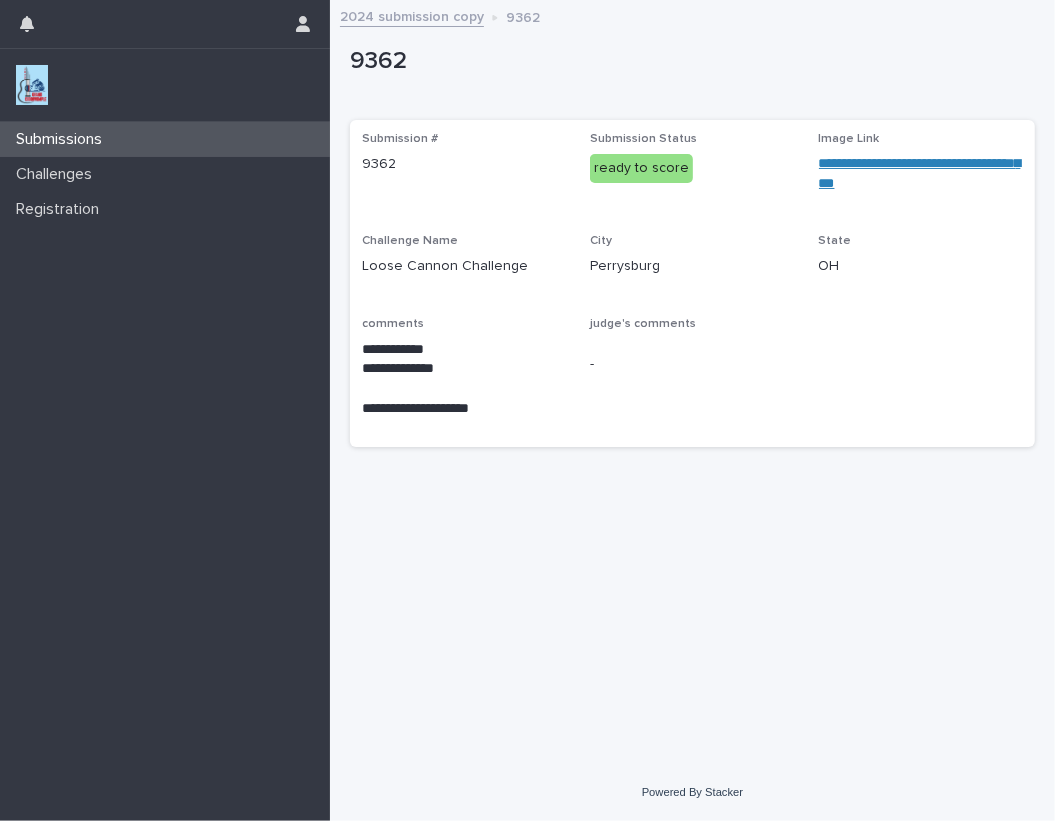 click at bounding box center (32, 85) 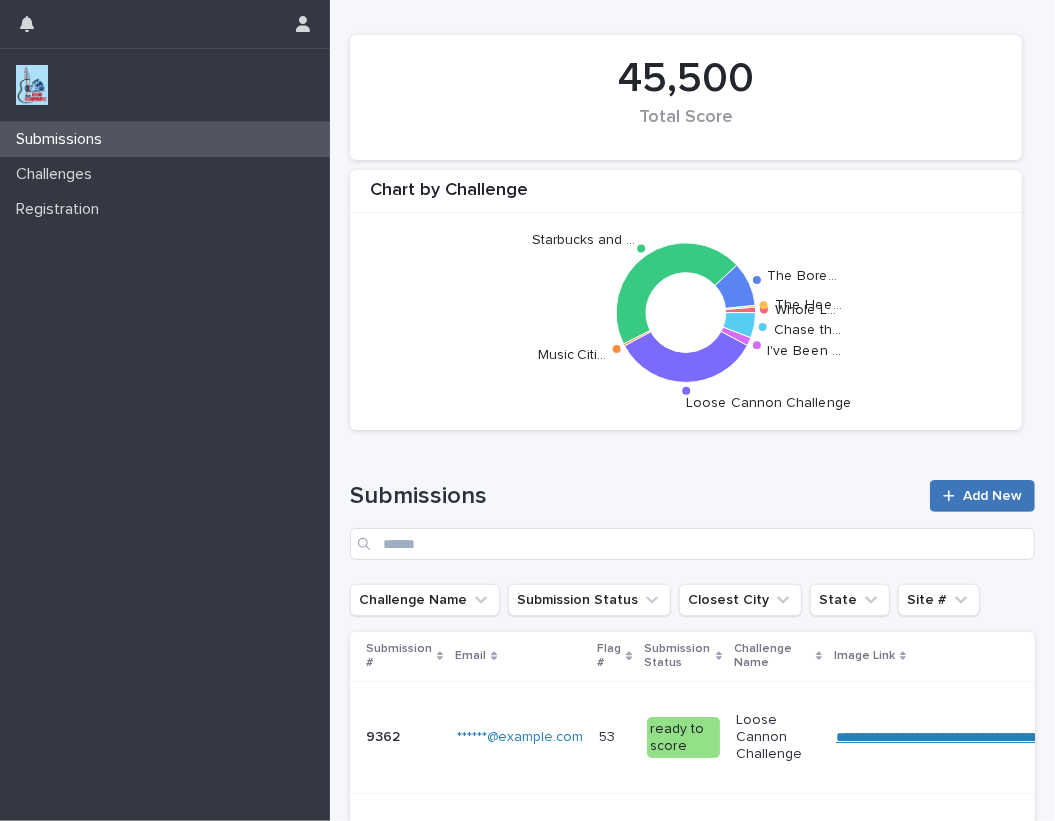 click on "Add New" at bounding box center [982, 496] 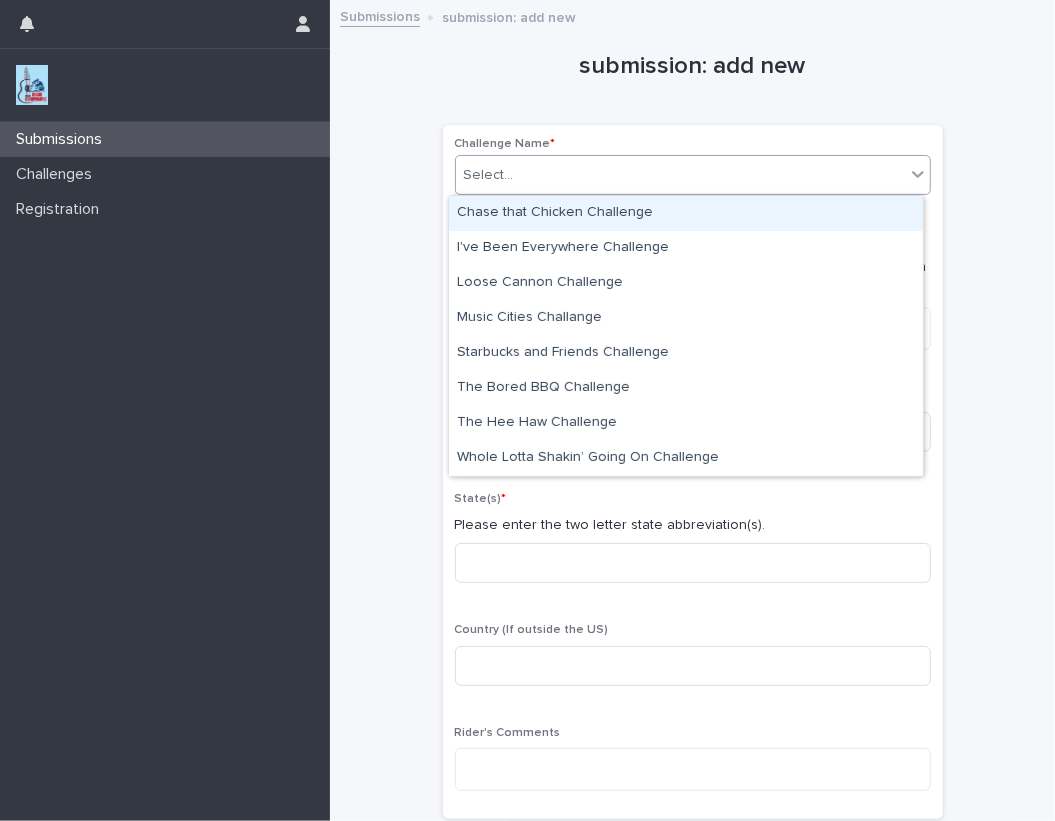 click on "Select..." at bounding box center (680, 175) 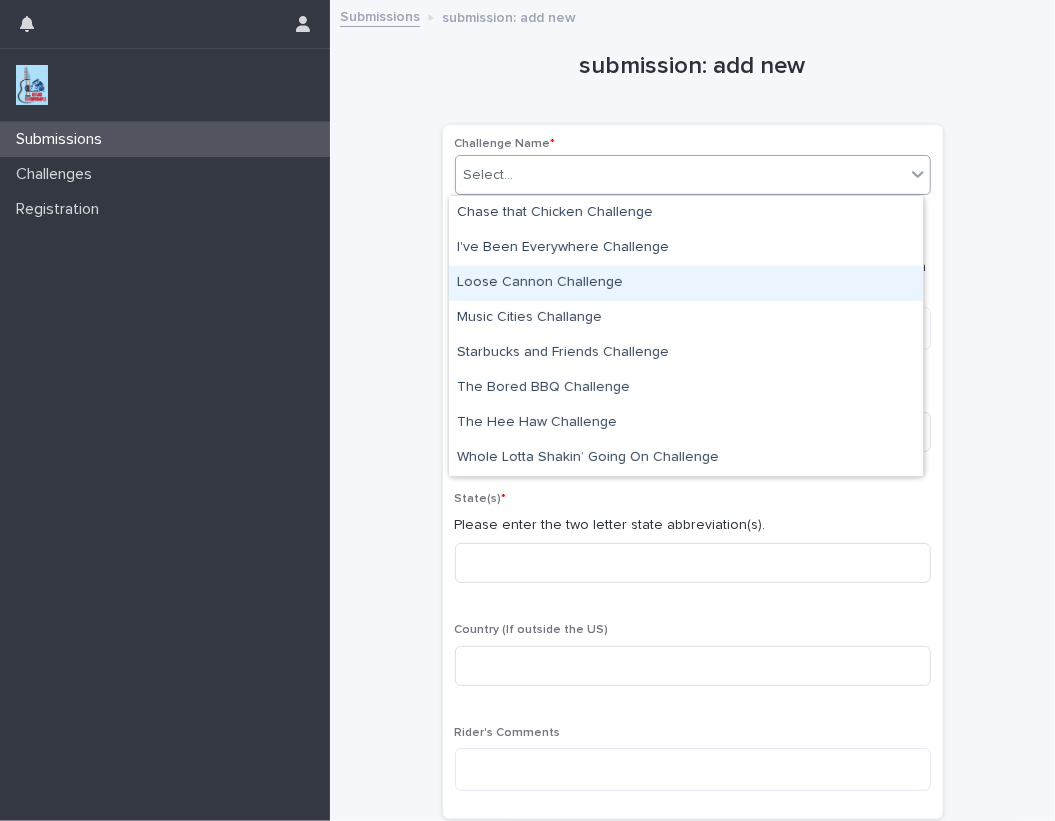 click on "Loose Cannon Challenge" at bounding box center (686, 283) 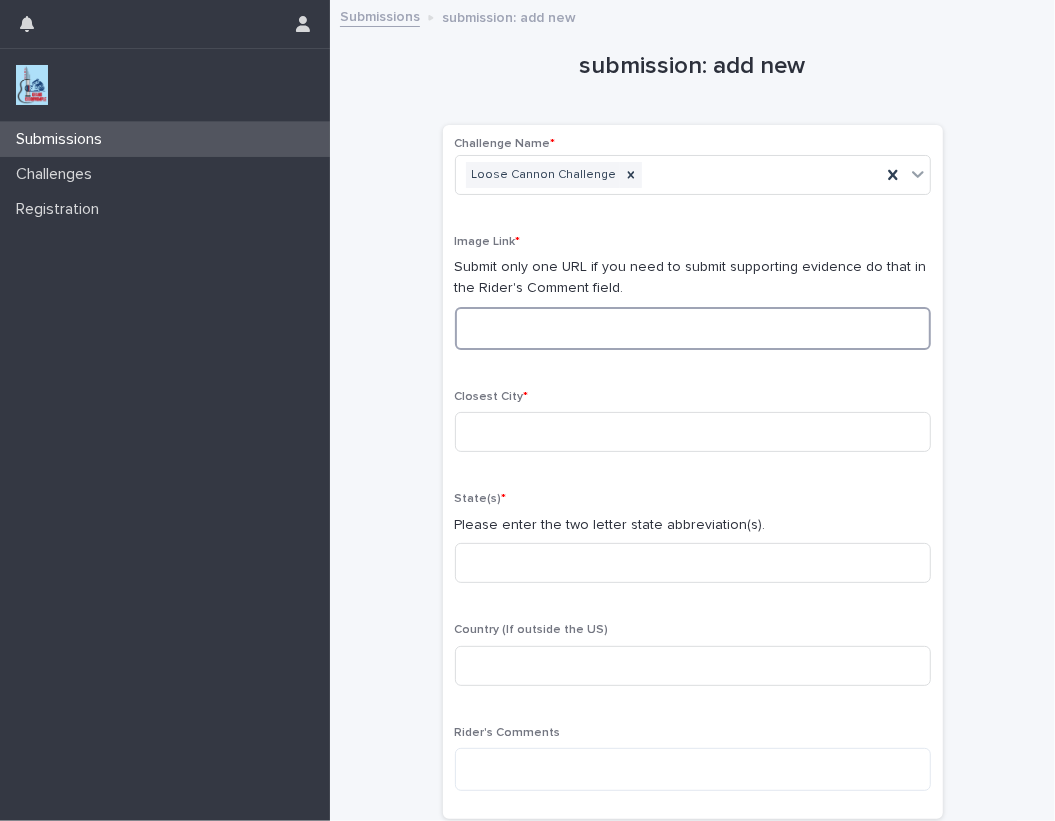 click at bounding box center [693, 328] 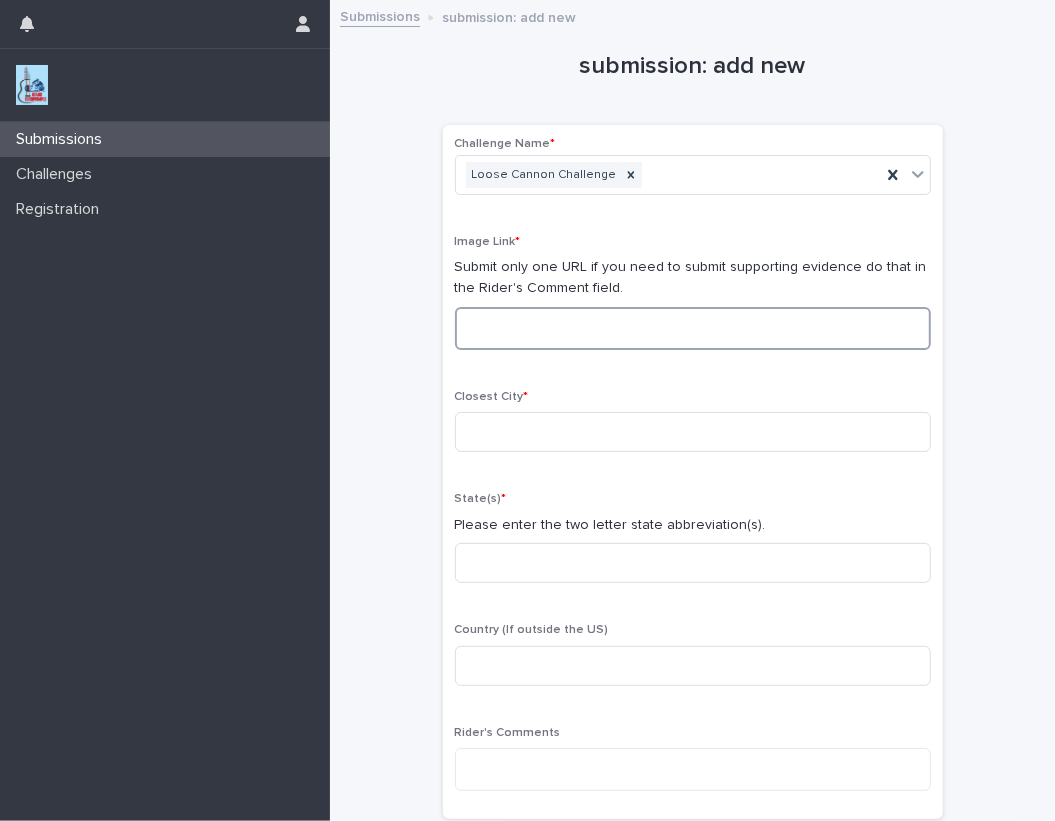 paste on "**********" 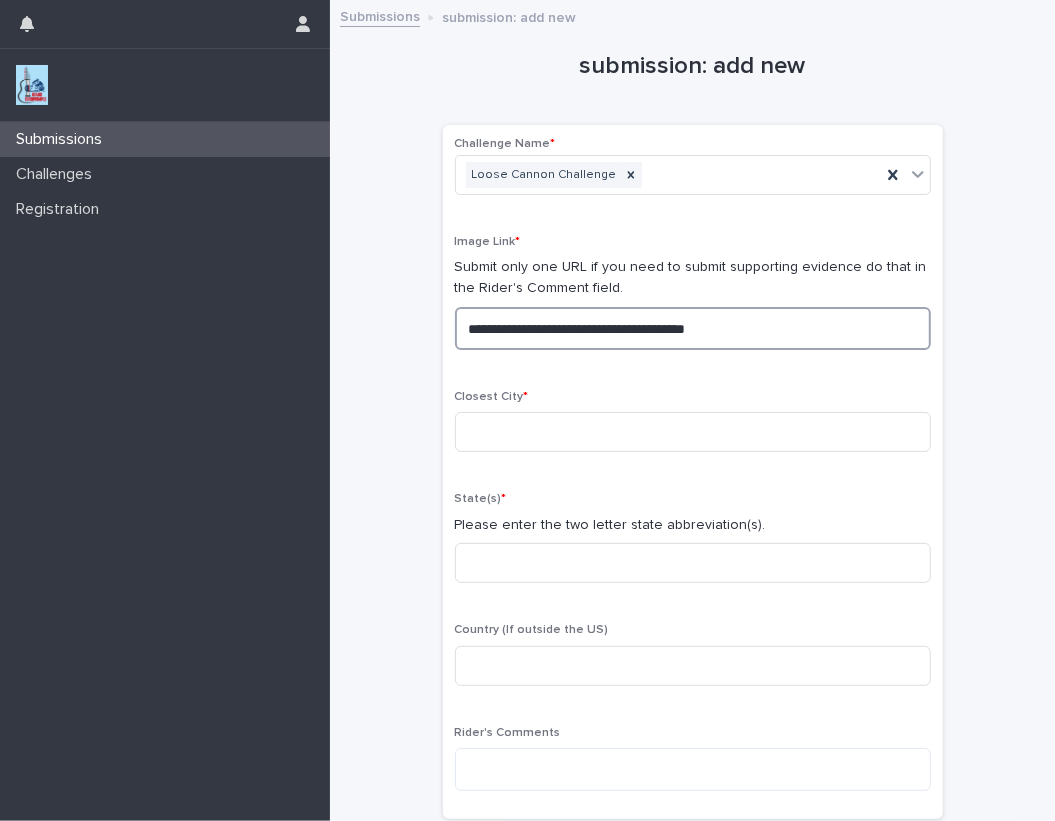 drag, startPoint x: 822, startPoint y: 337, endPoint x: 352, endPoint y: 306, distance: 471.02124 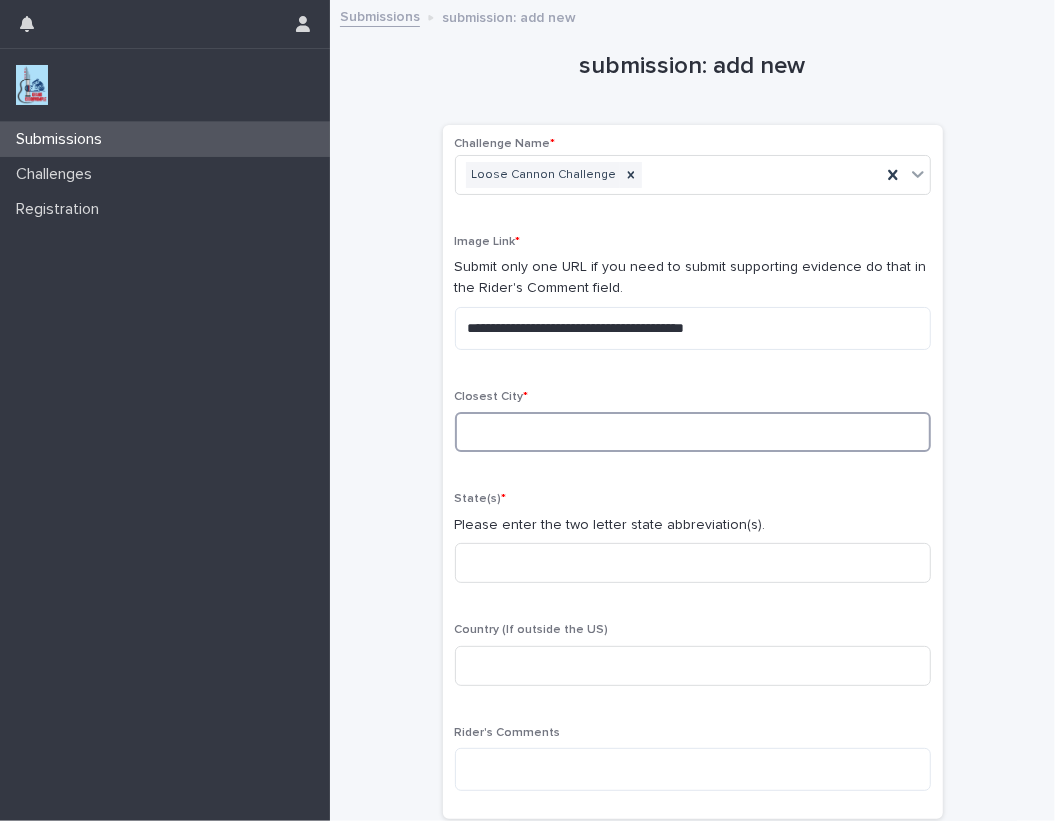 click at bounding box center (693, 432) 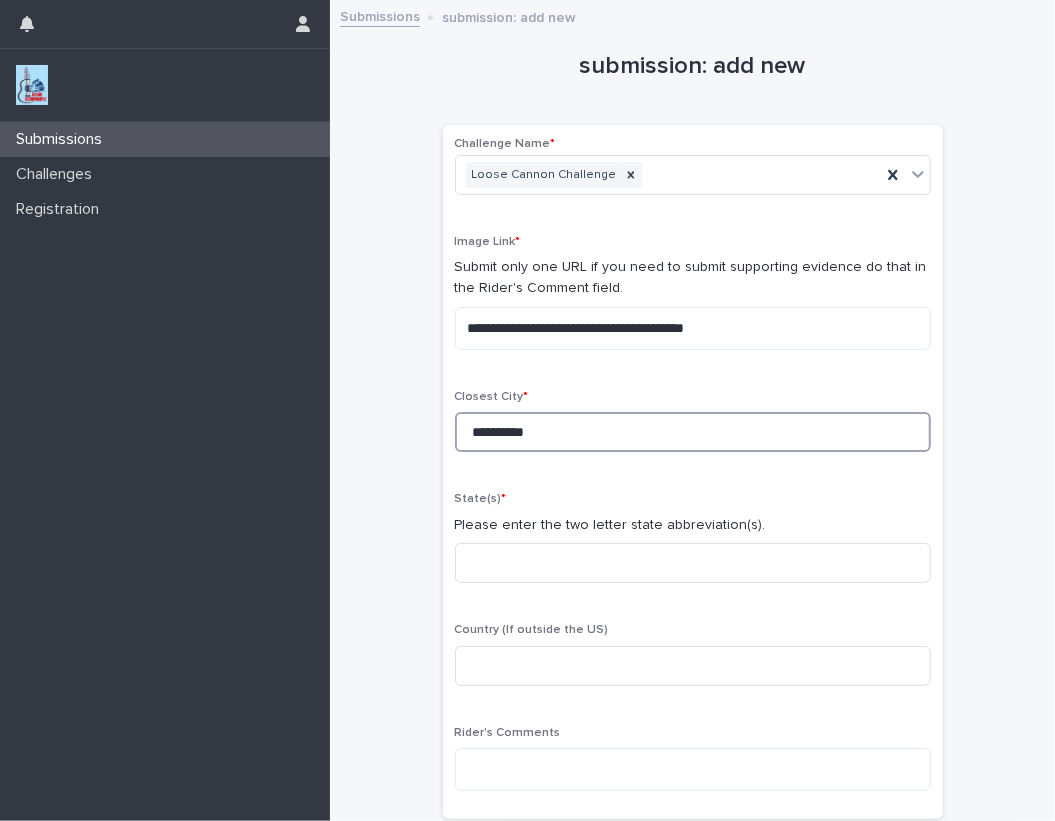 type on "**********" 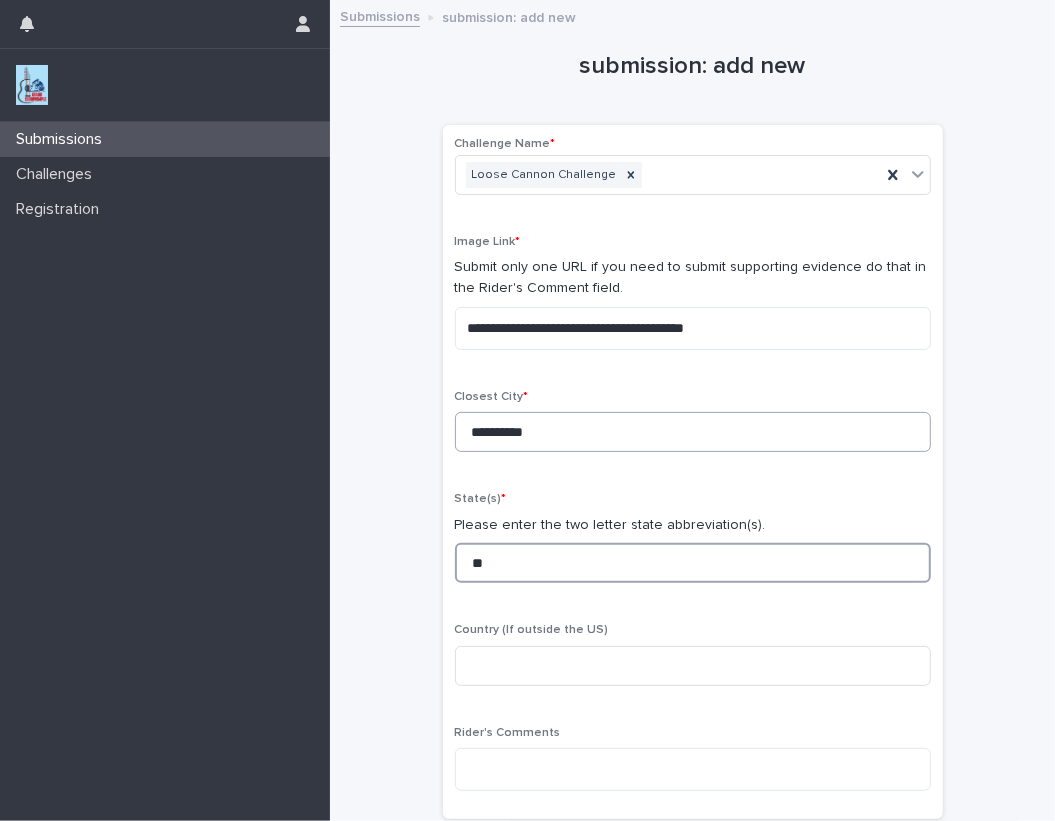 type on "**" 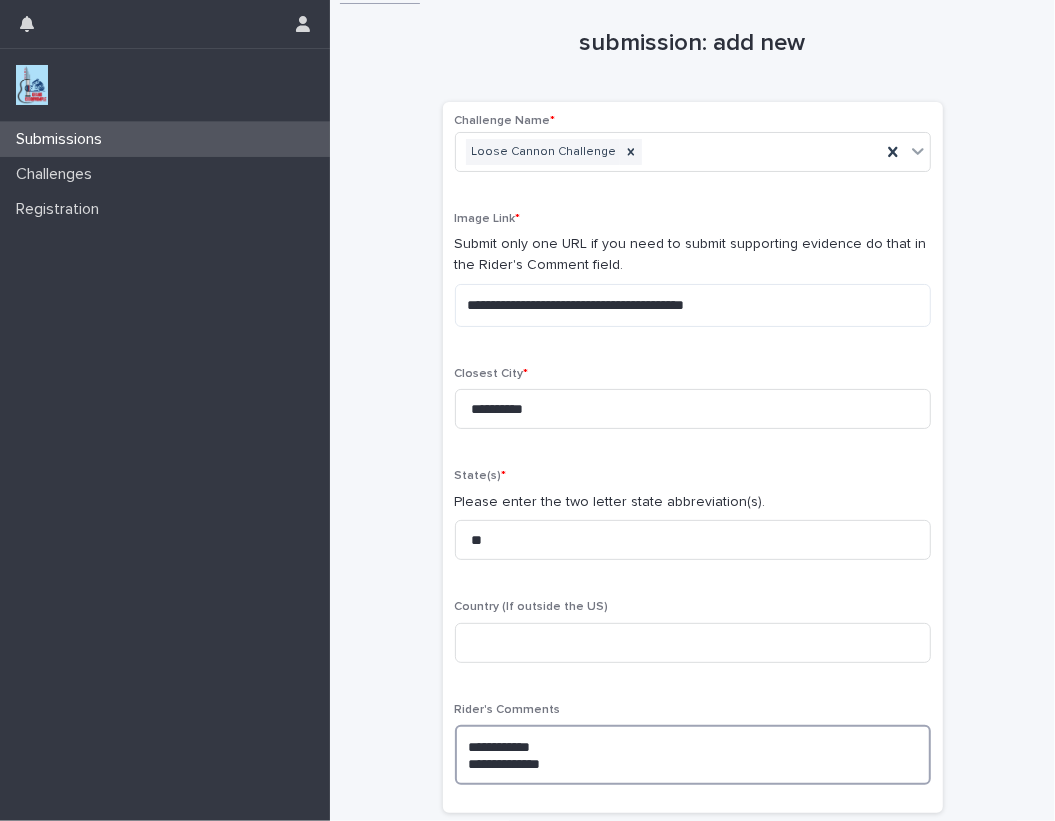 scroll, scrollTop: 30, scrollLeft: 0, axis: vertical 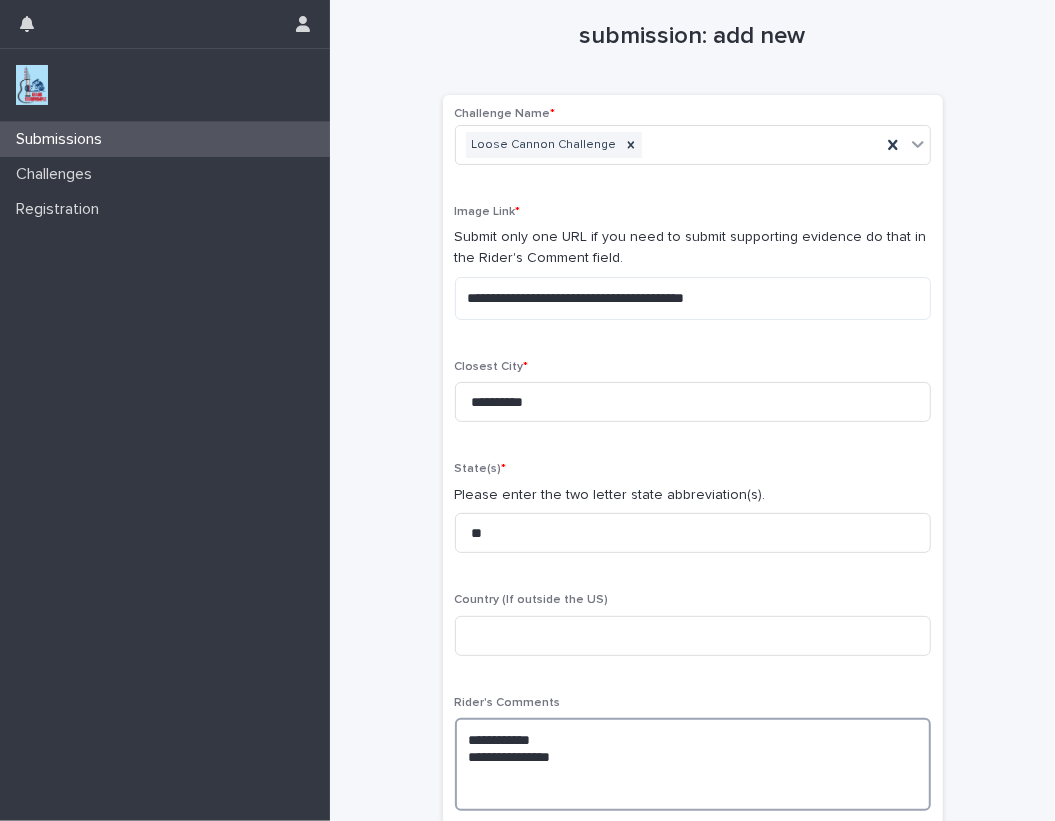 drag, startPoint x: 461, startPoint y: 780, endPoint x: 502, endPoint y: 782, distance: 41.04875 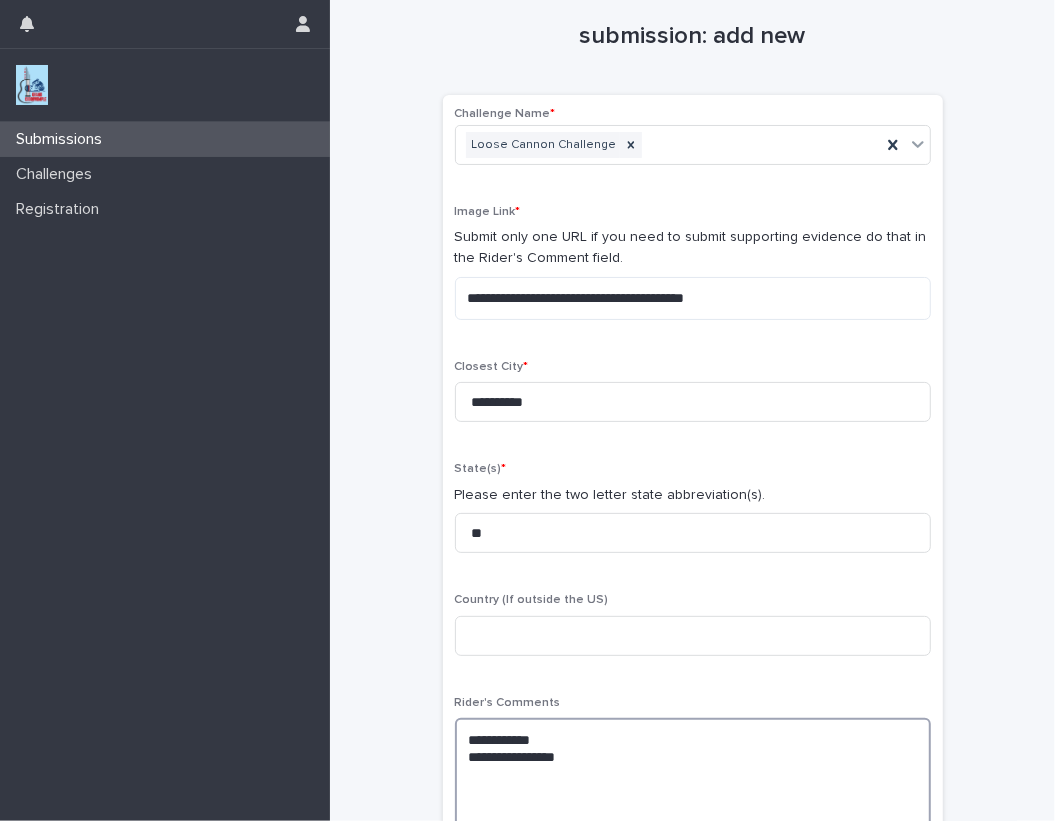 paste on "**********" 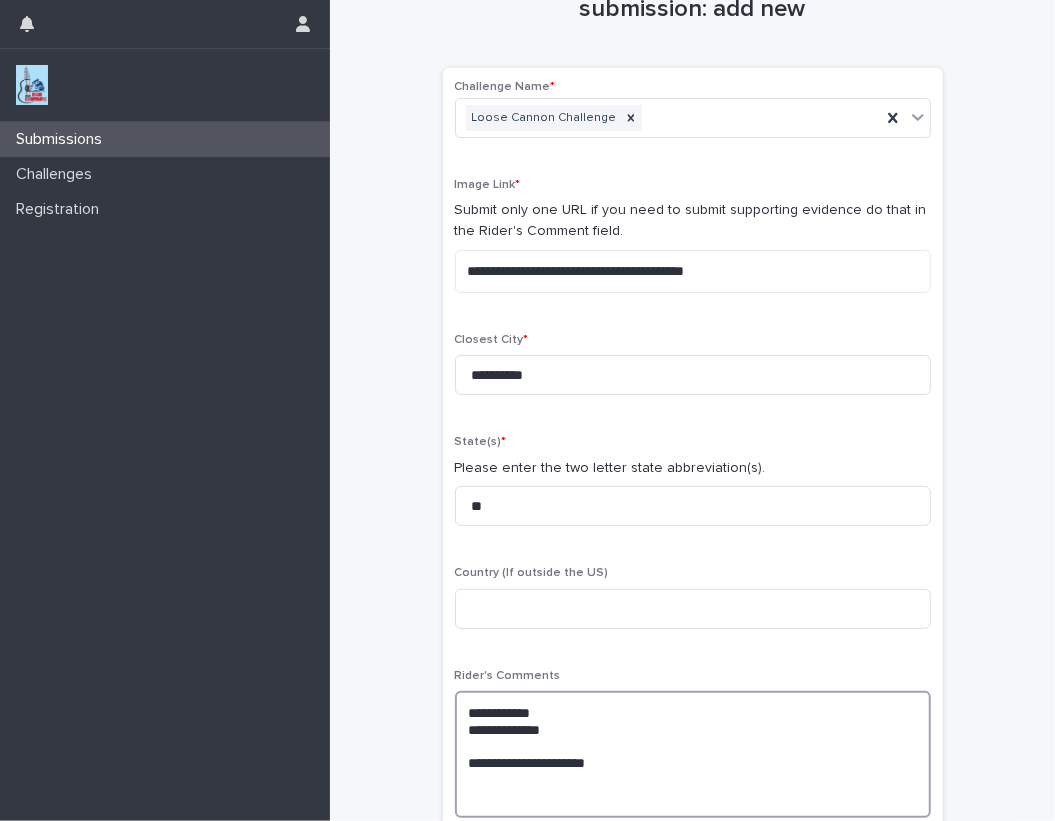 scroll, scrollTop: 151, scrollLeft: 0, axis: vertical 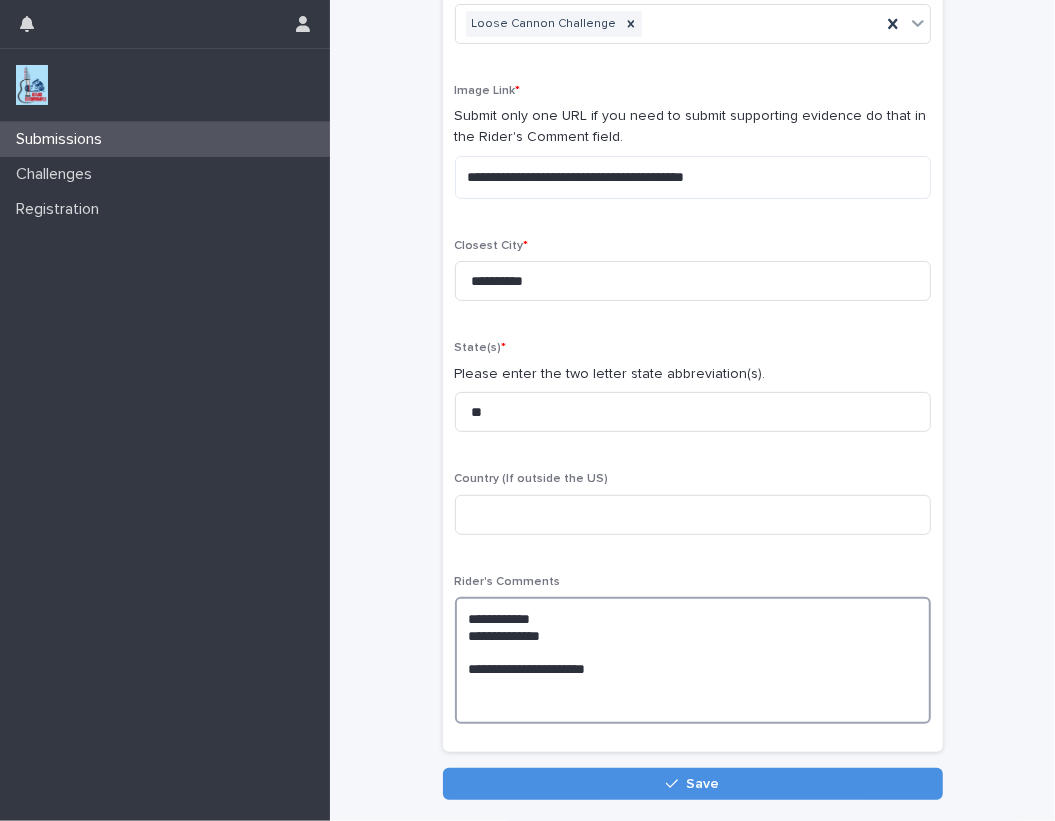 click on "**********" at bounding box center (693, 660) 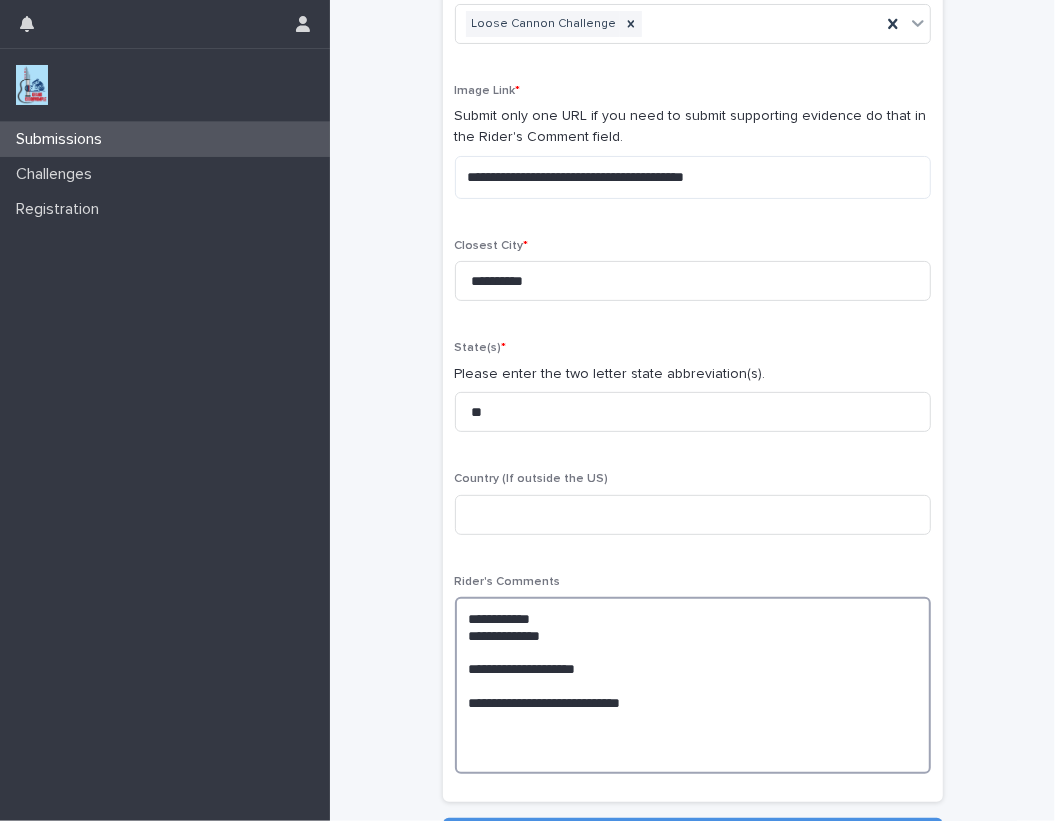 type on "**********" 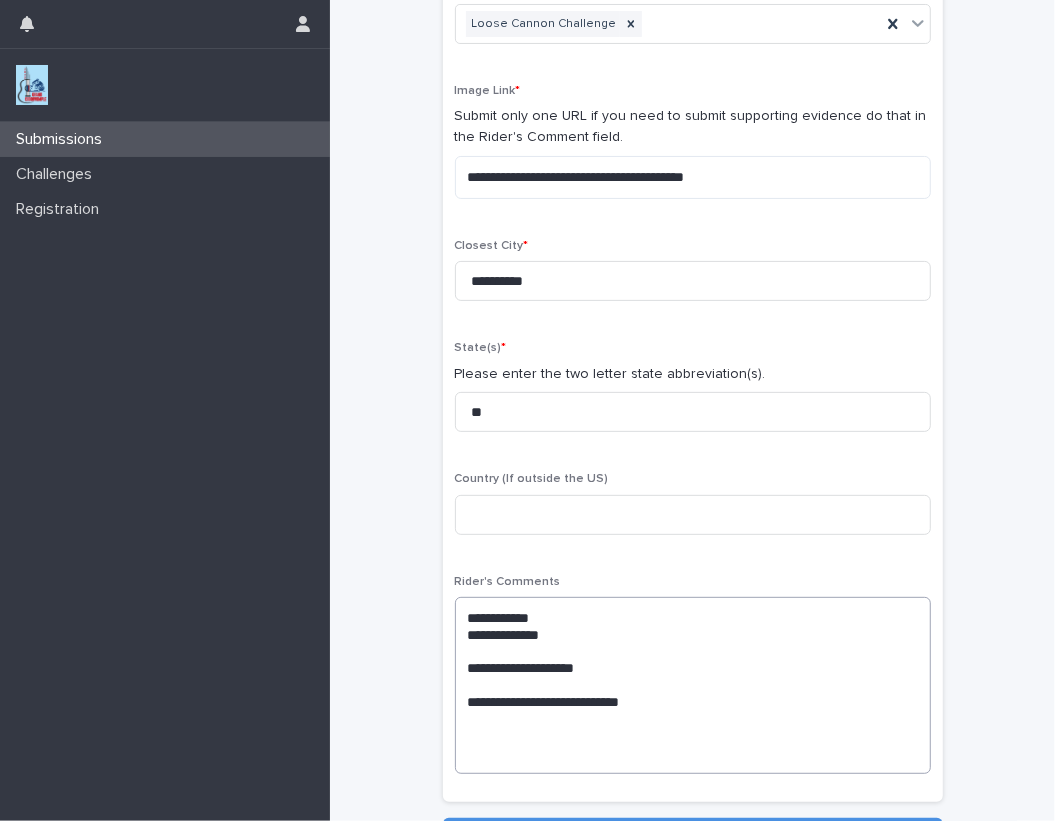 scroll, scrollTop: 179, scrollLeft: 0, axis: vertical 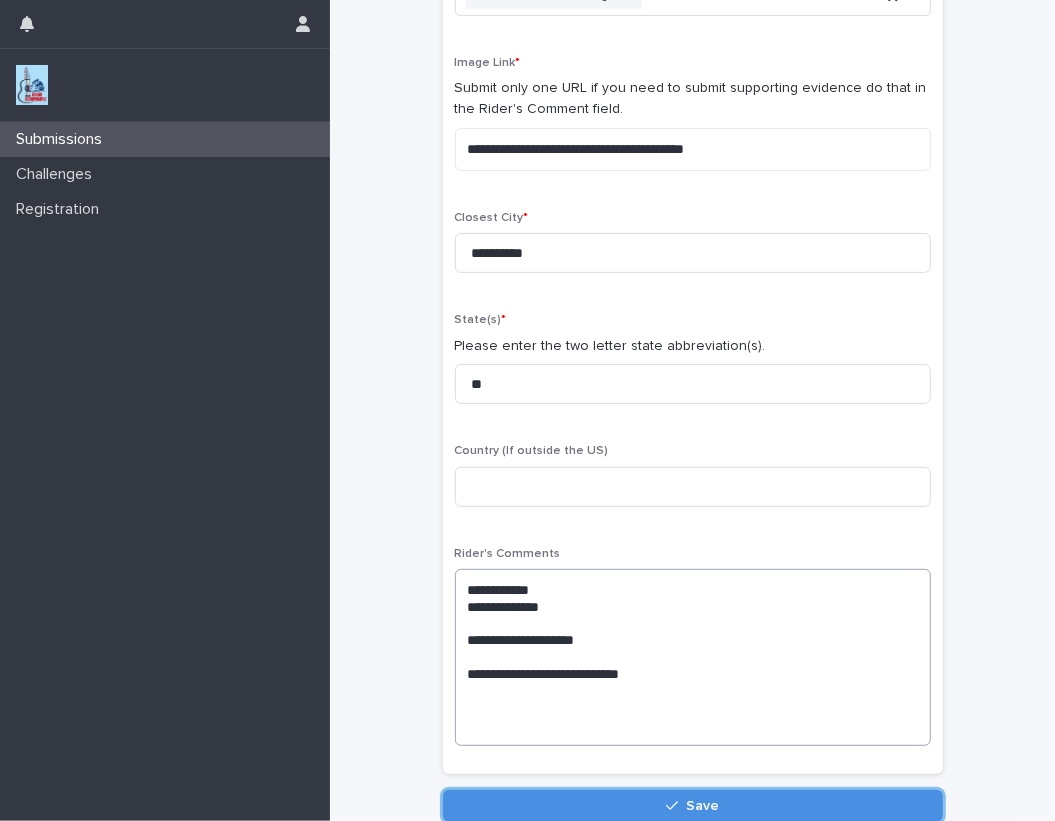 type 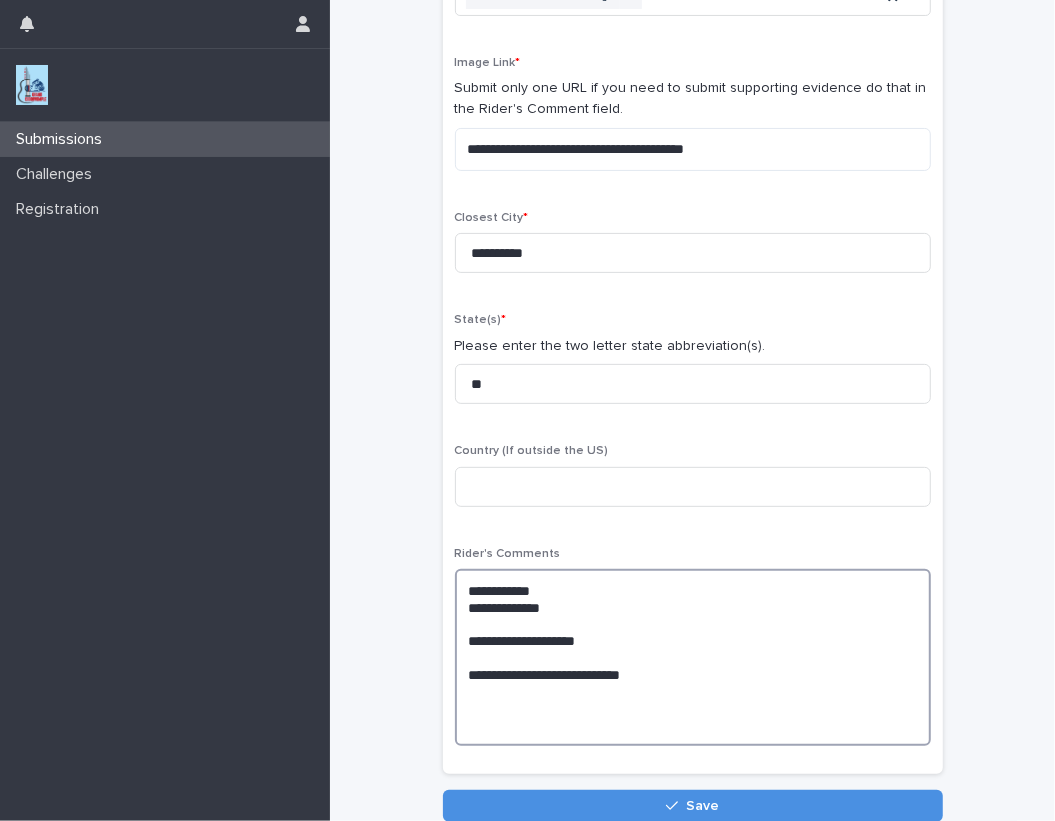 click on "**********" at bounding box center [693, 657] 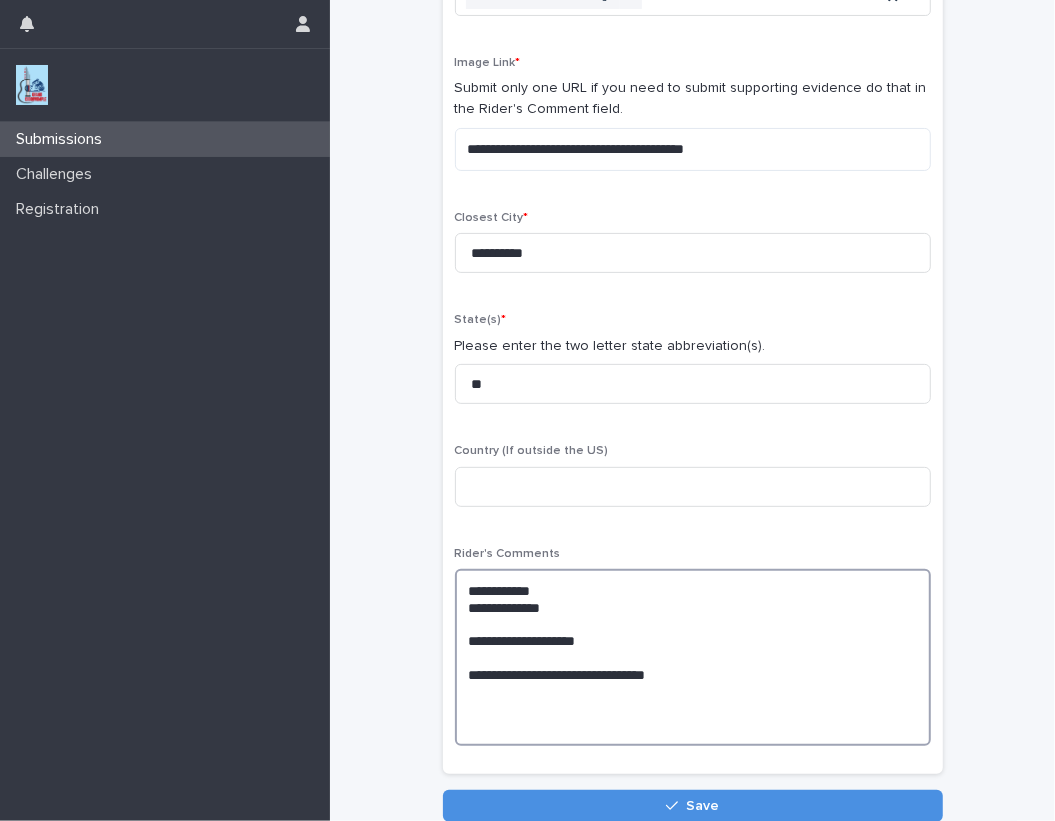paste on "**********" 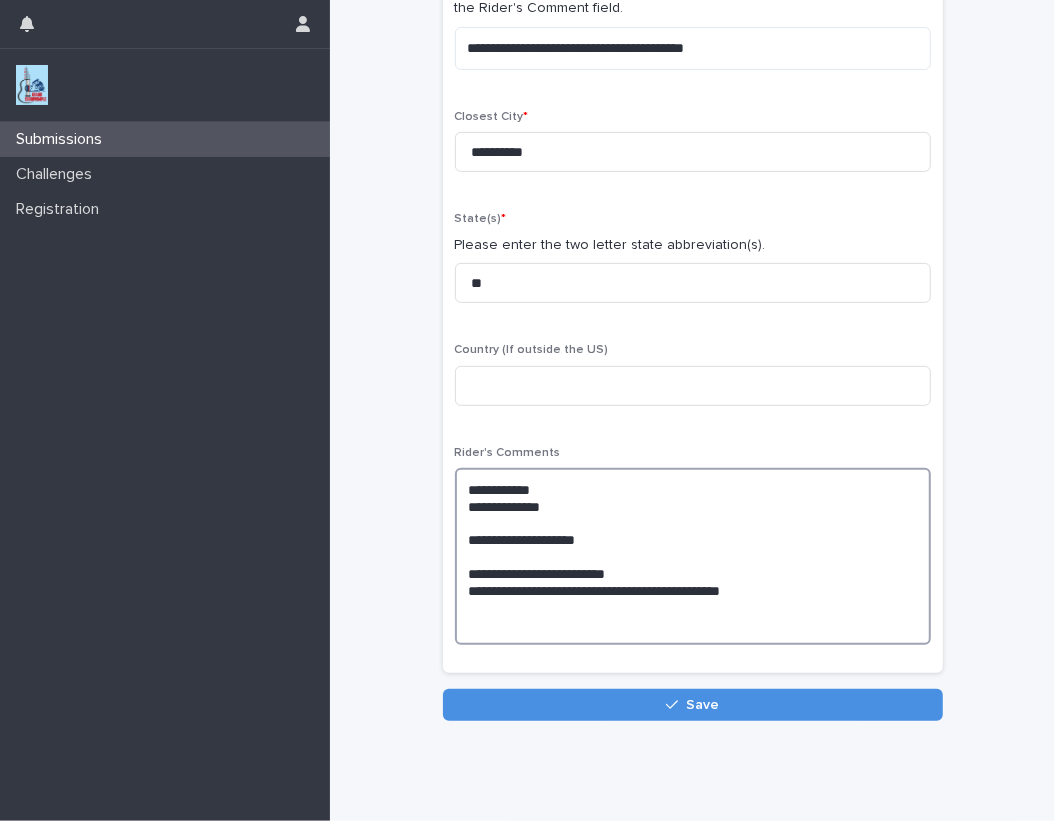 scroll, scrollTop: 300, scrollLeft: 0, axis: vertical 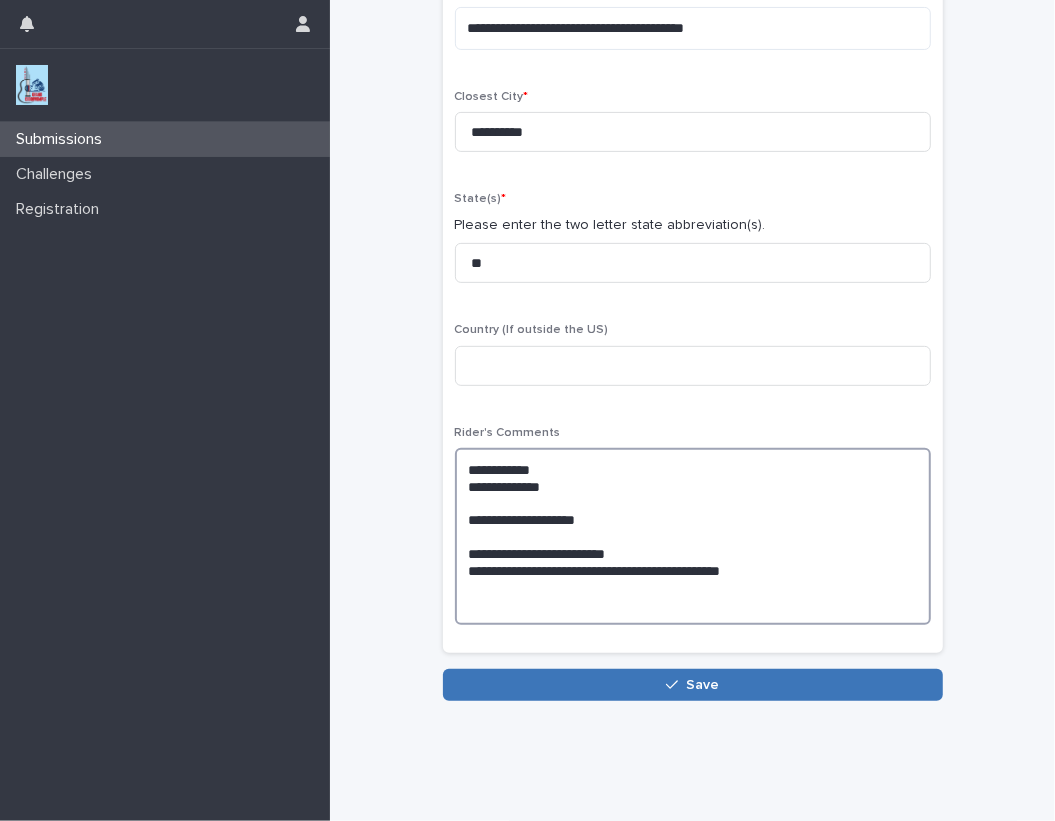 type on "**********" 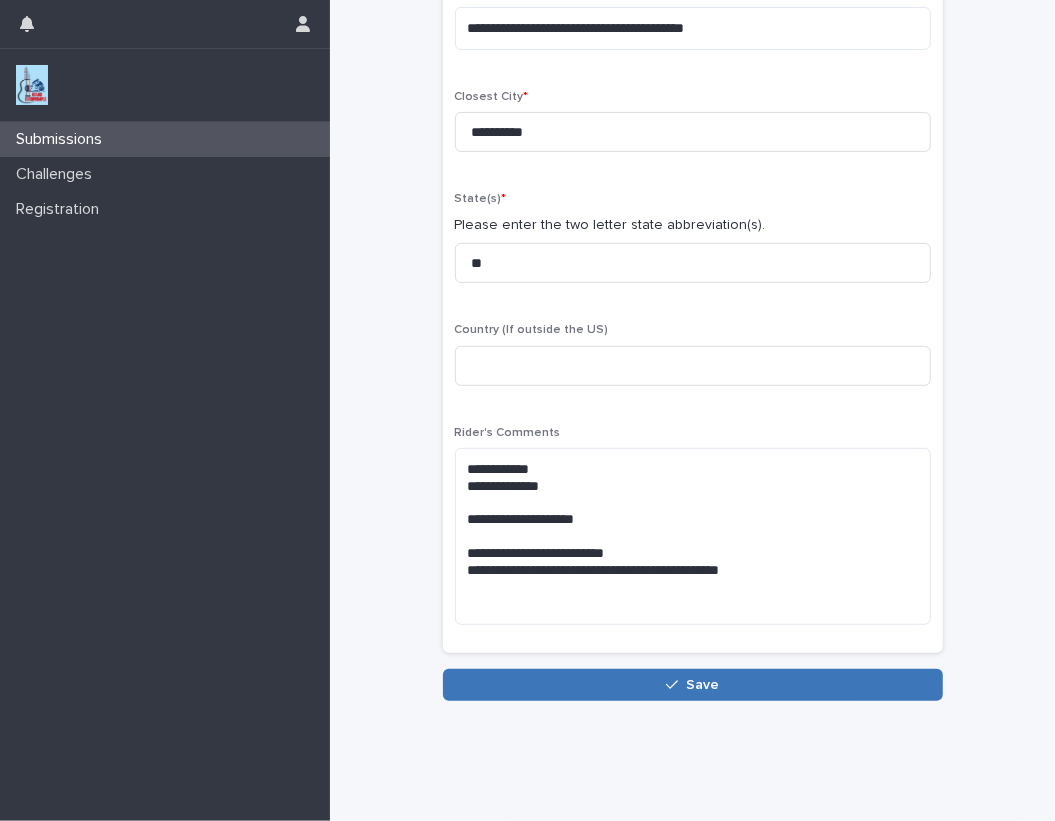click on "Save" at bounding box center (702, 685) 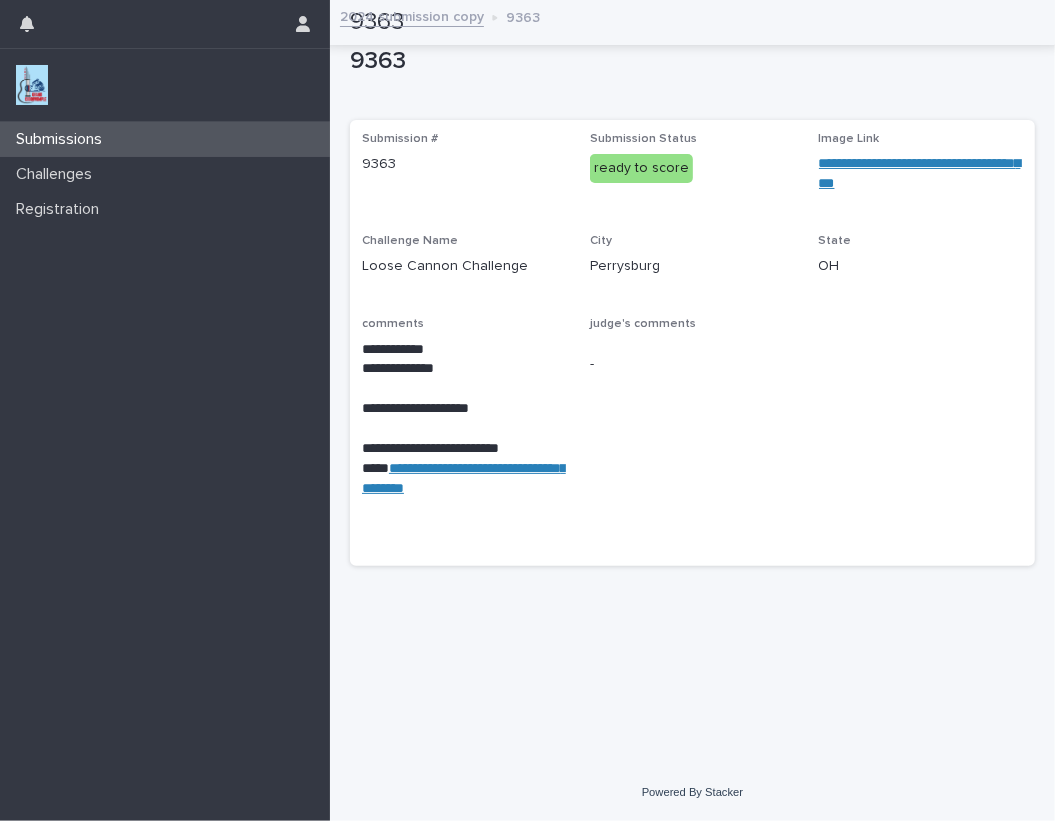 scroll, scrollTop: 0, scrollLeft: 0, axis: both 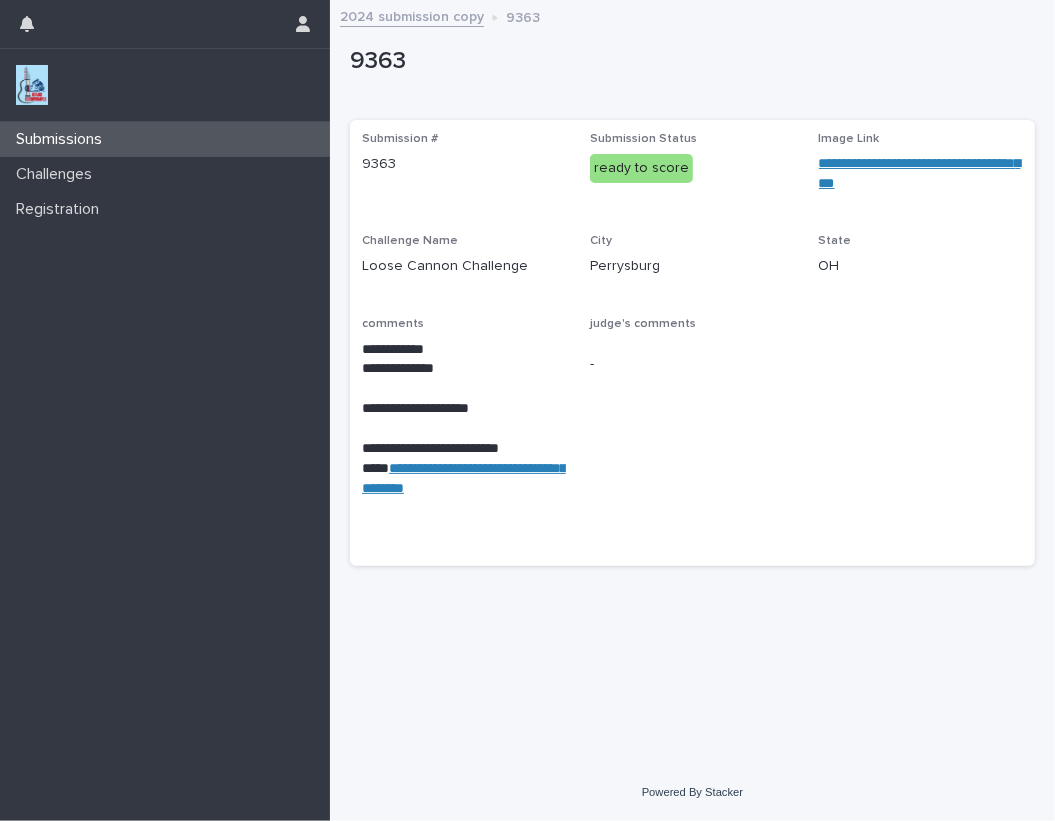 click at bounding box center (32, 85) 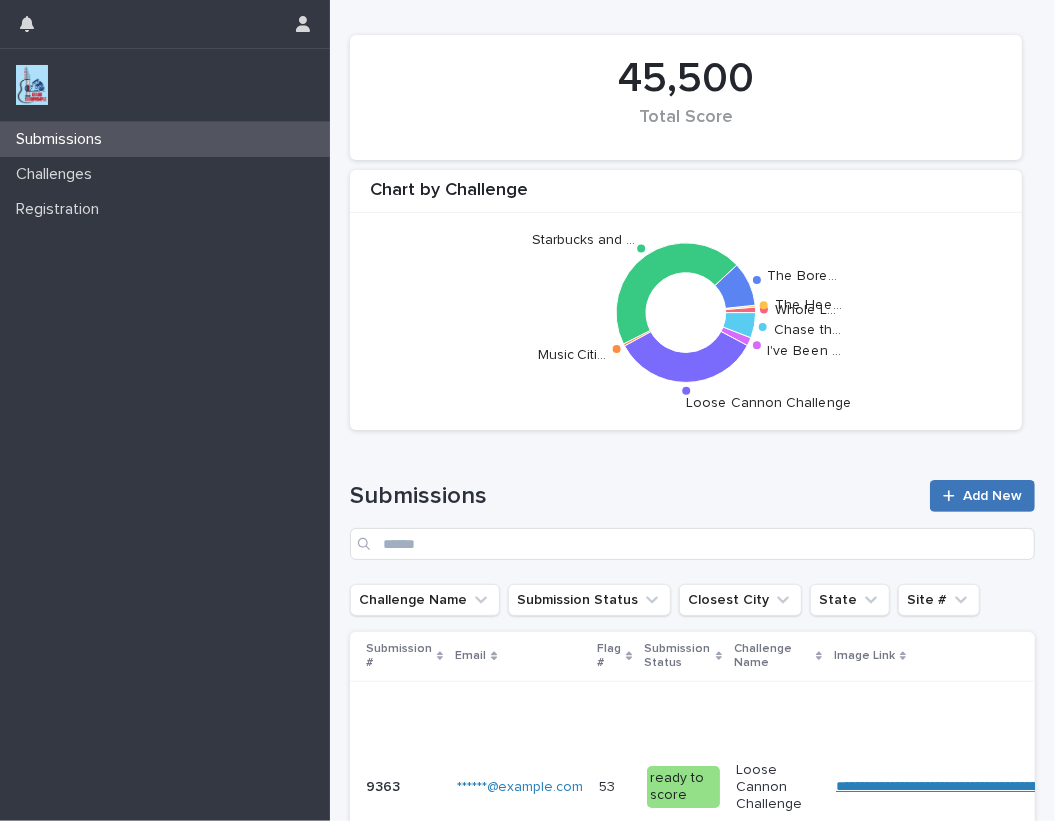 click on "Add New" at bounding box center [992, 496] 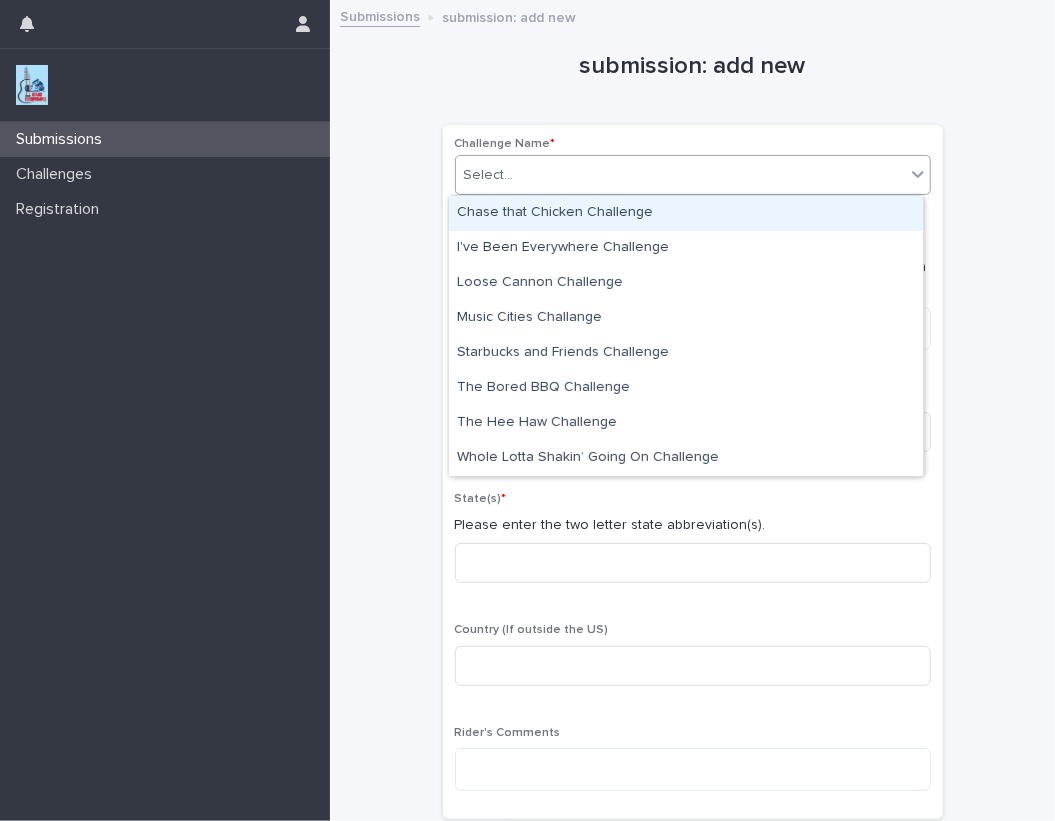 click on "Select..." at bounding box center (680, 175) 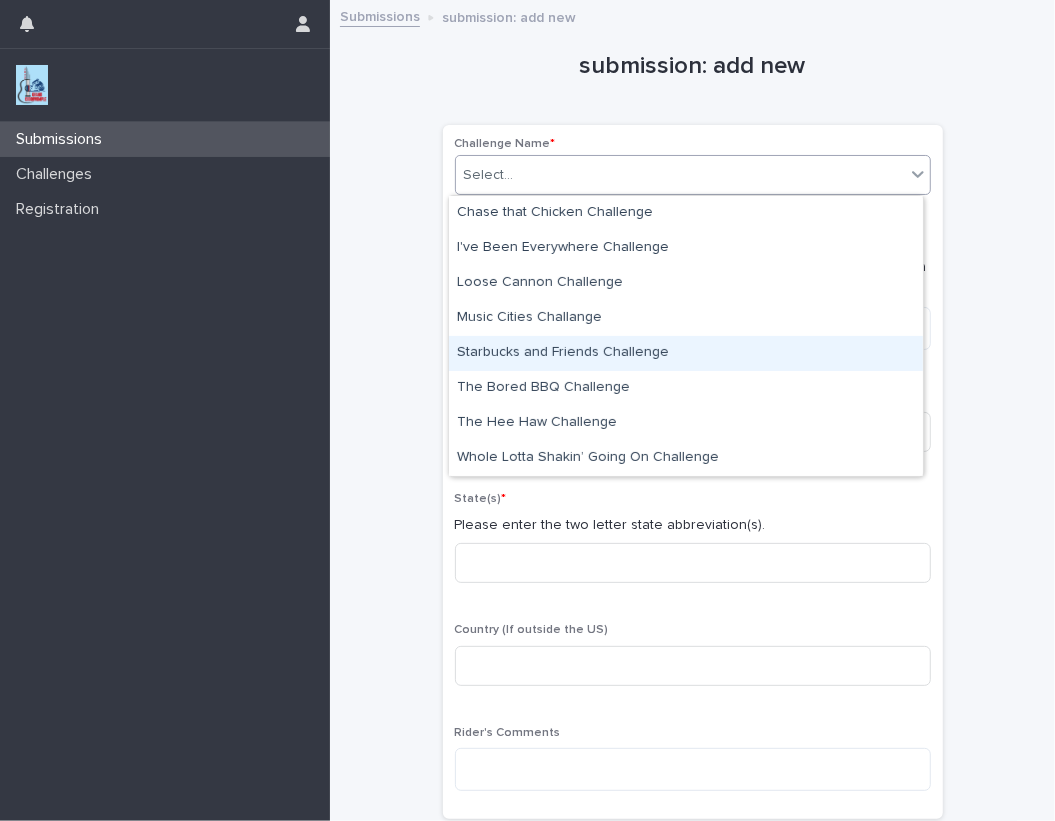 click on "Starbucks and Friends Challenge" at bounding box center [686, 353] 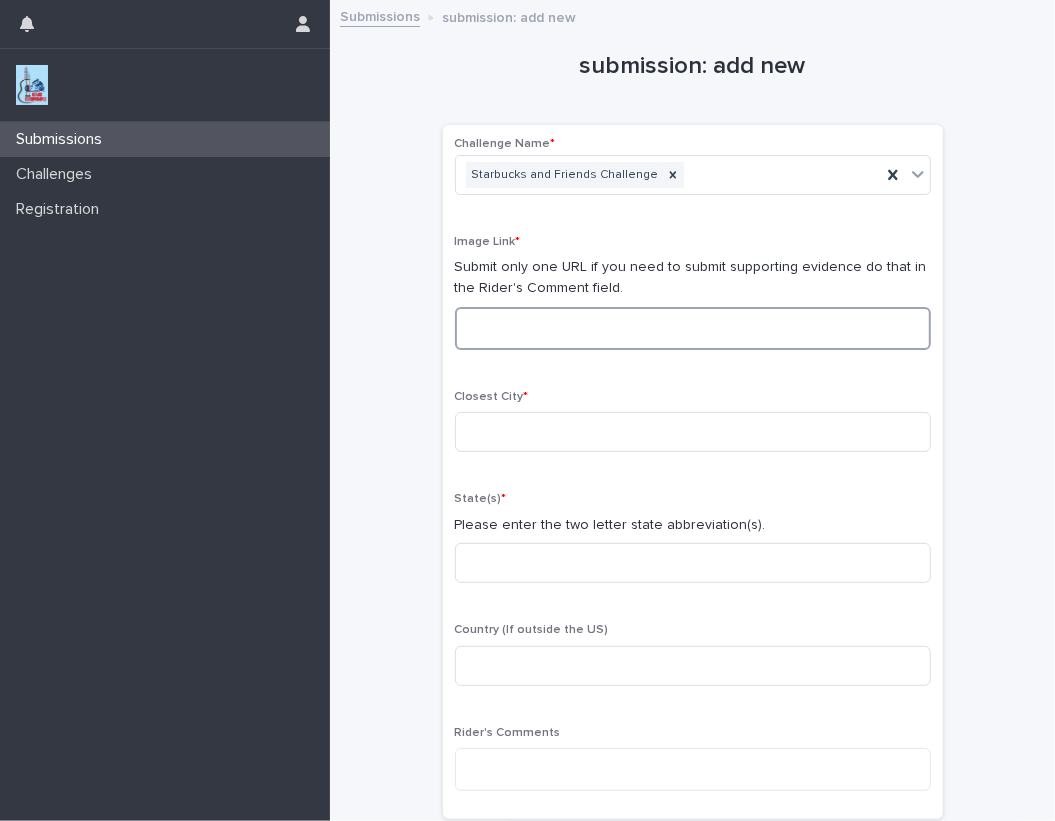 click at bounding box center (693, 328) 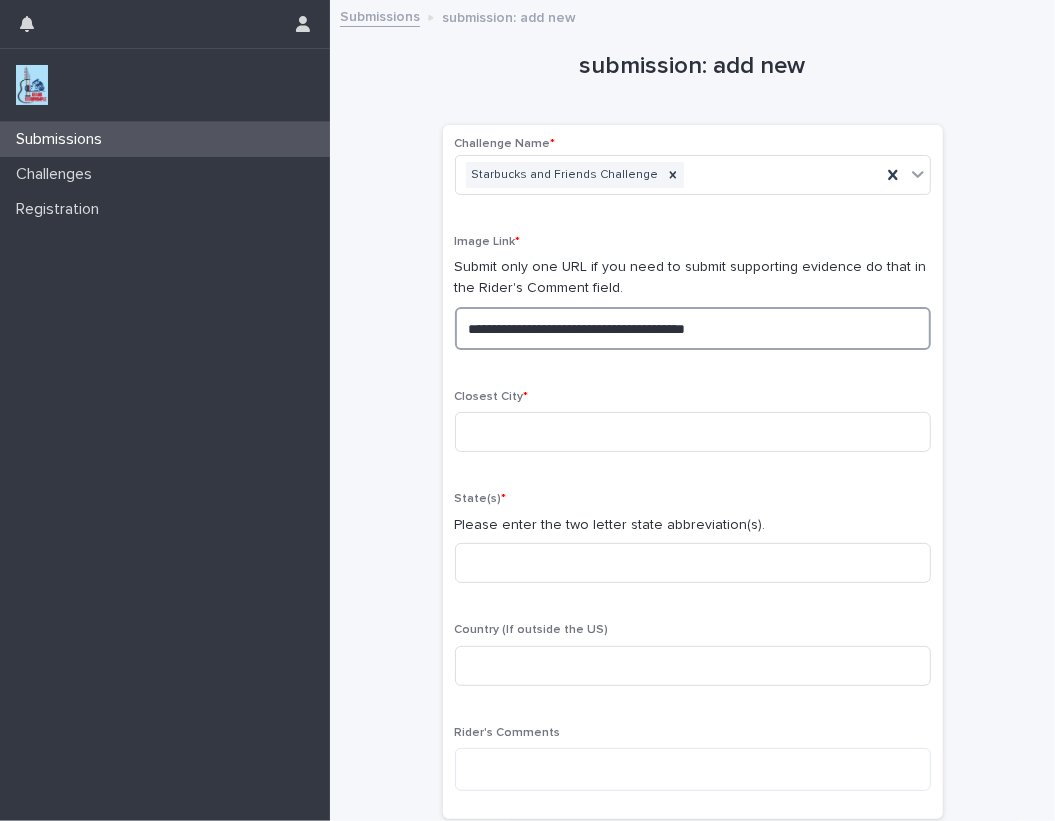 drag, startPoint x: 754, startPoint y: 330, endPoint x: 300, endPoint y: 303, distance: 454.80215 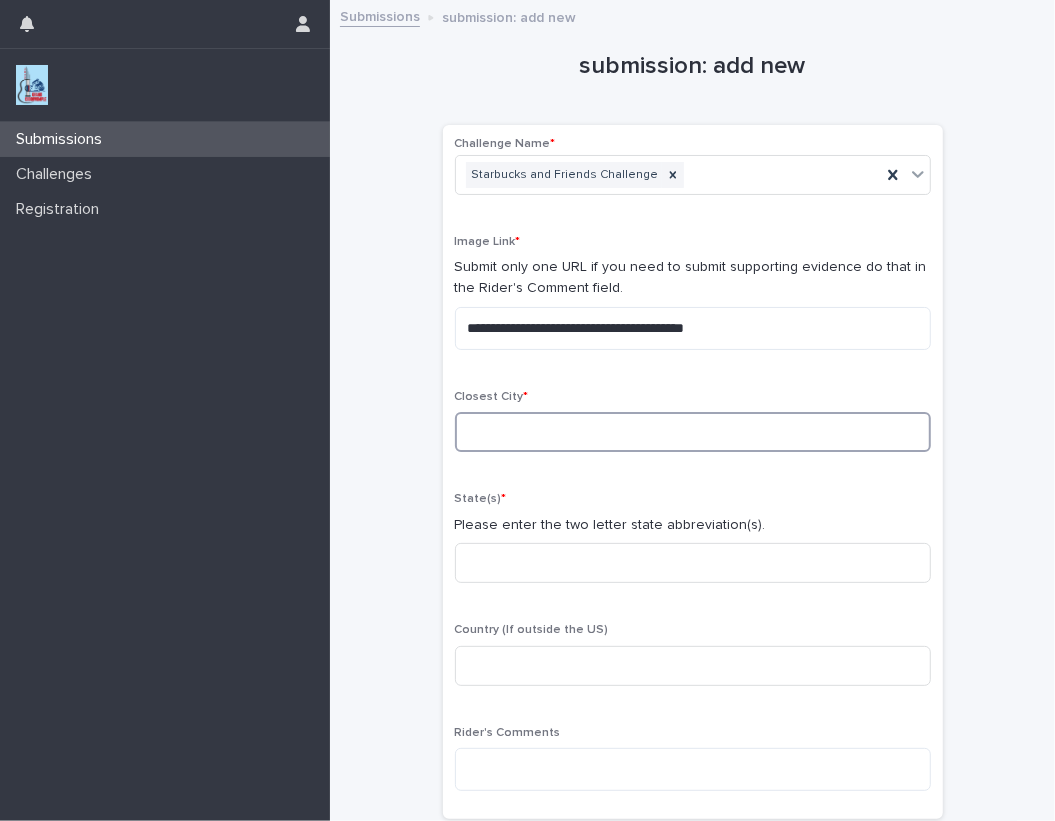 click at bounding box center [693, 432] 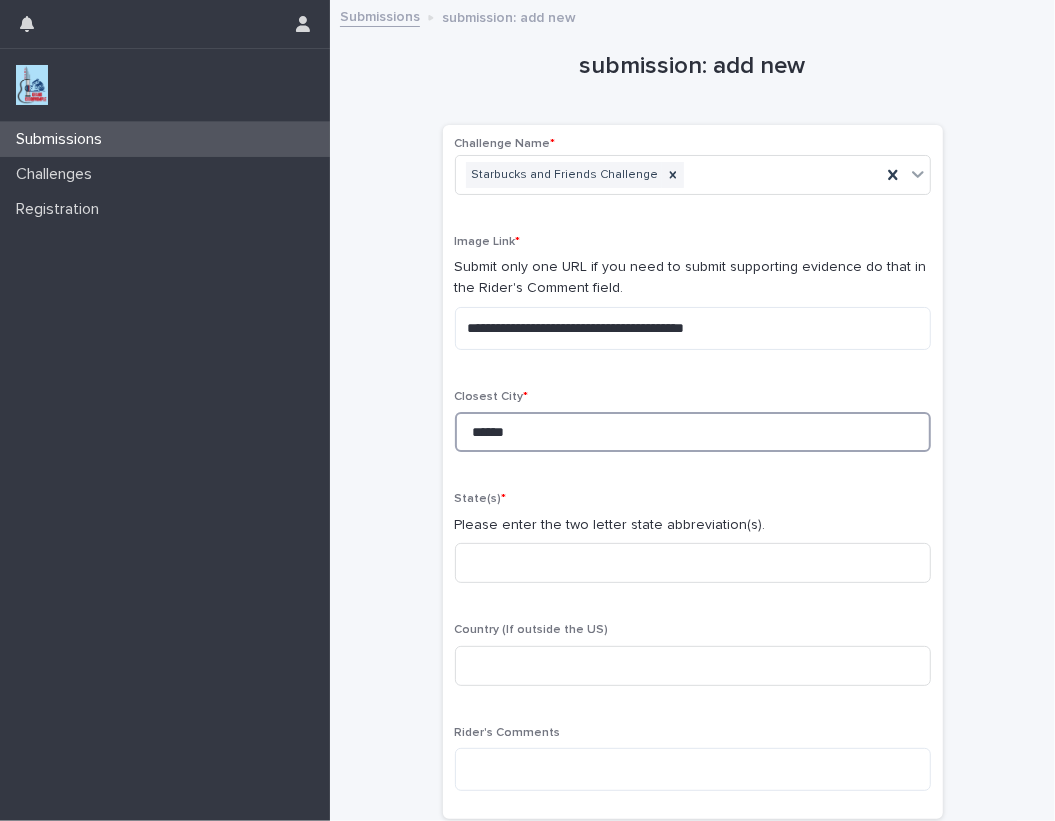 type on "******" 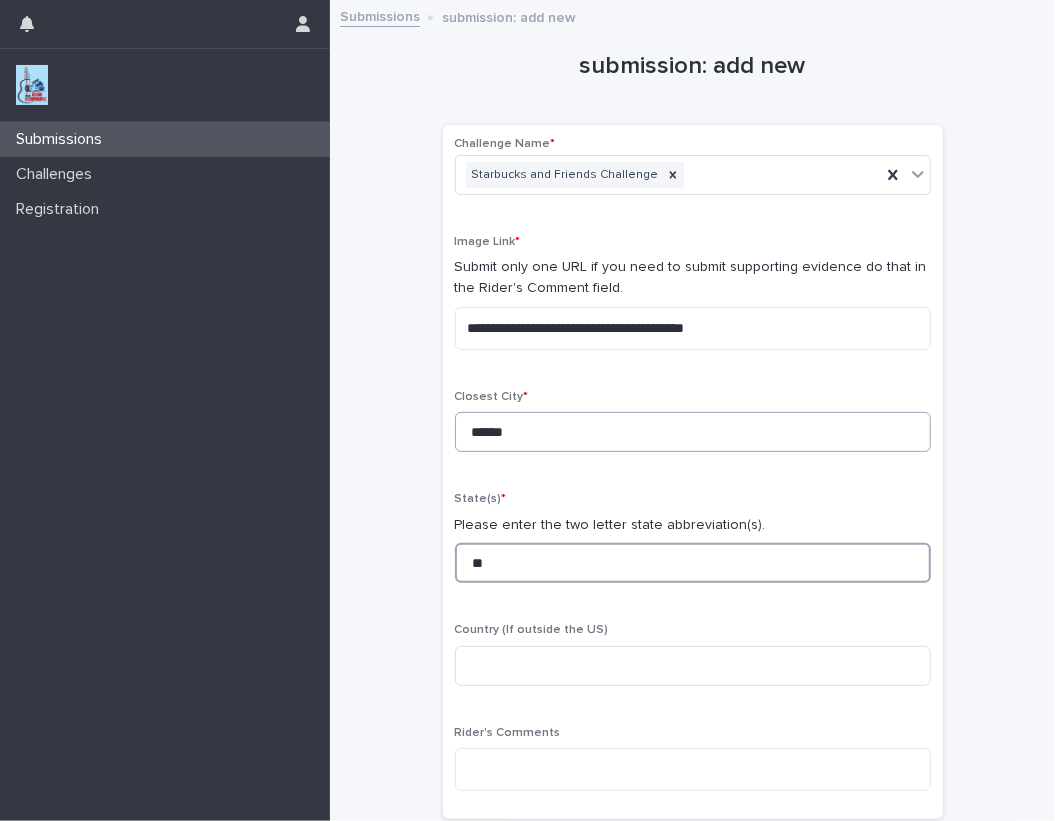 type on "**" 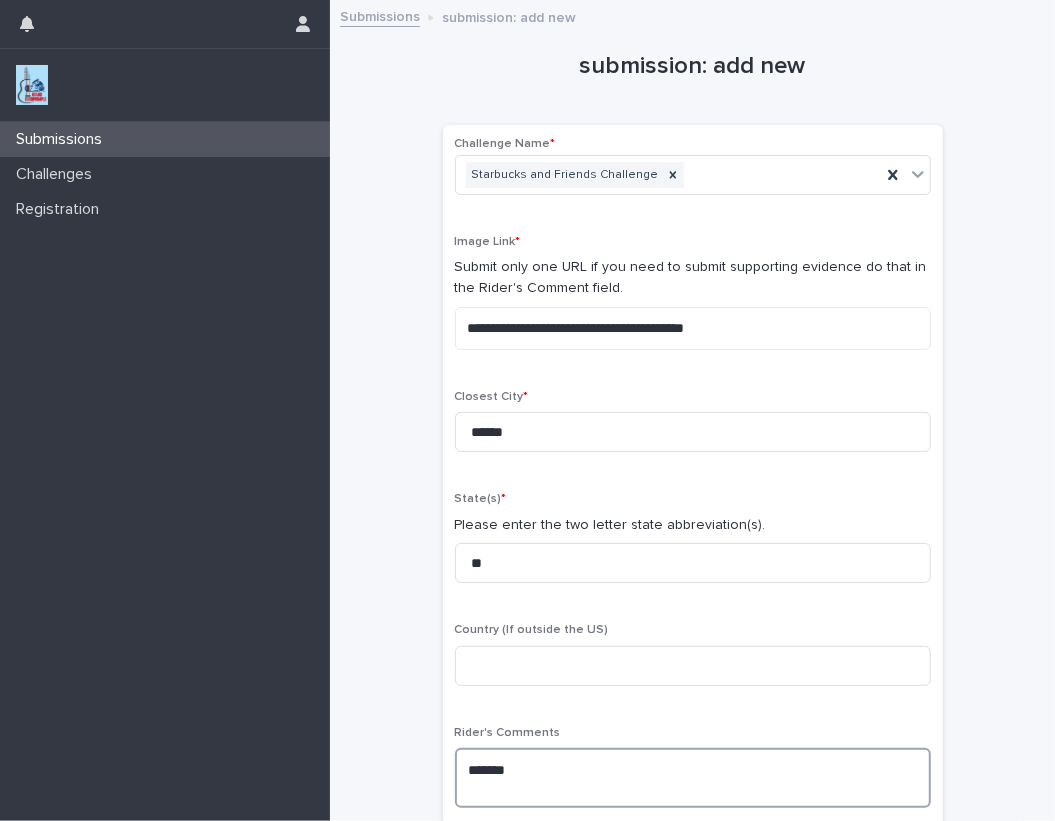paste on "**********" 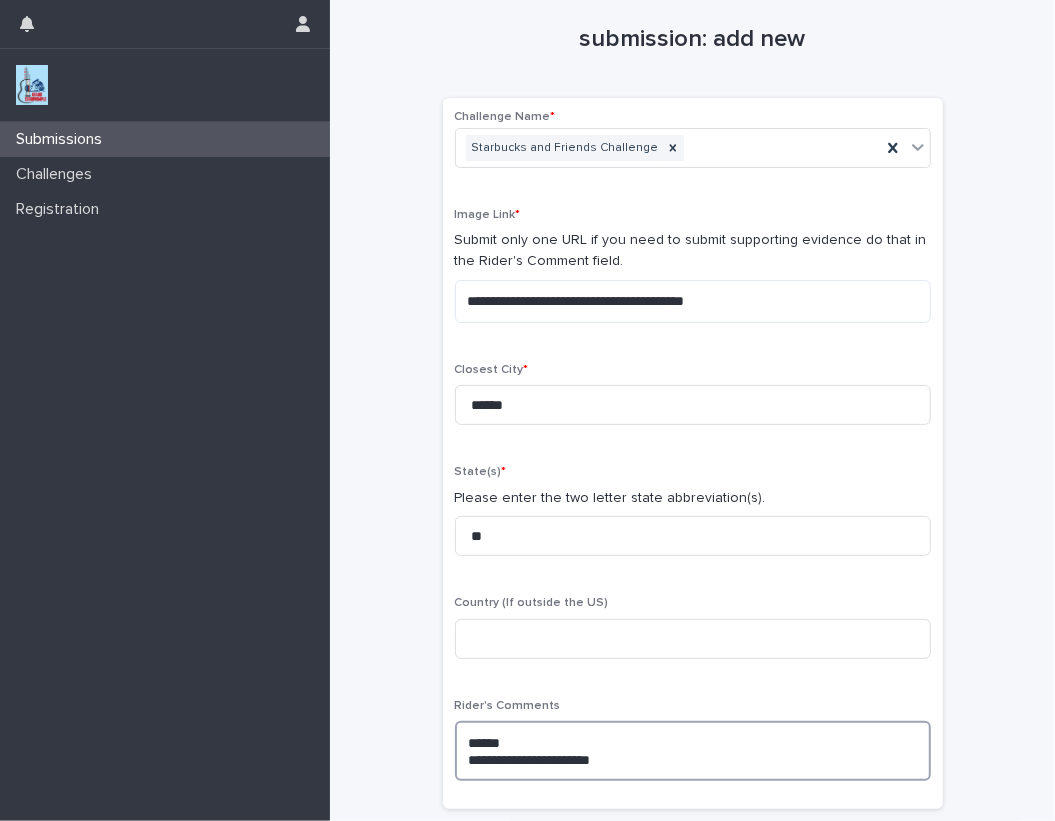 scroll, scrollTop: 121, scrollLeft: 0, axis: vertical 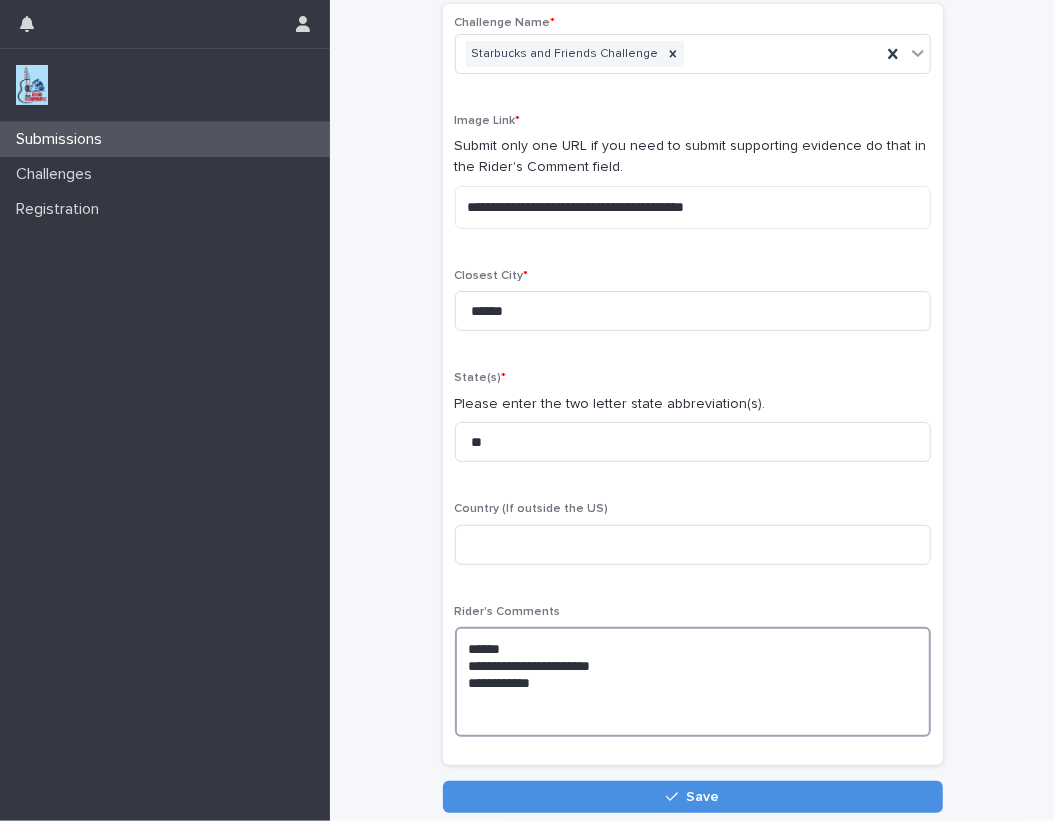 click on "**********" at bounding box center [693, 682] 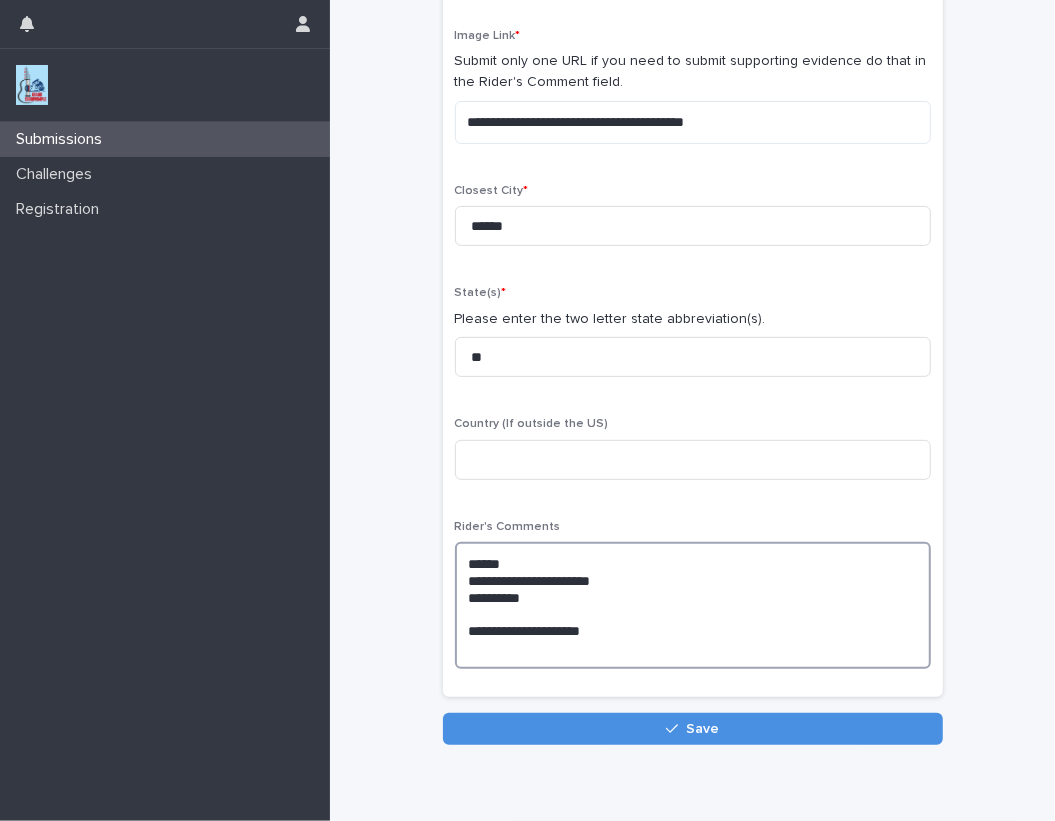scroll, scrollTop: 242, scrollLeft: 0, axis: vertical 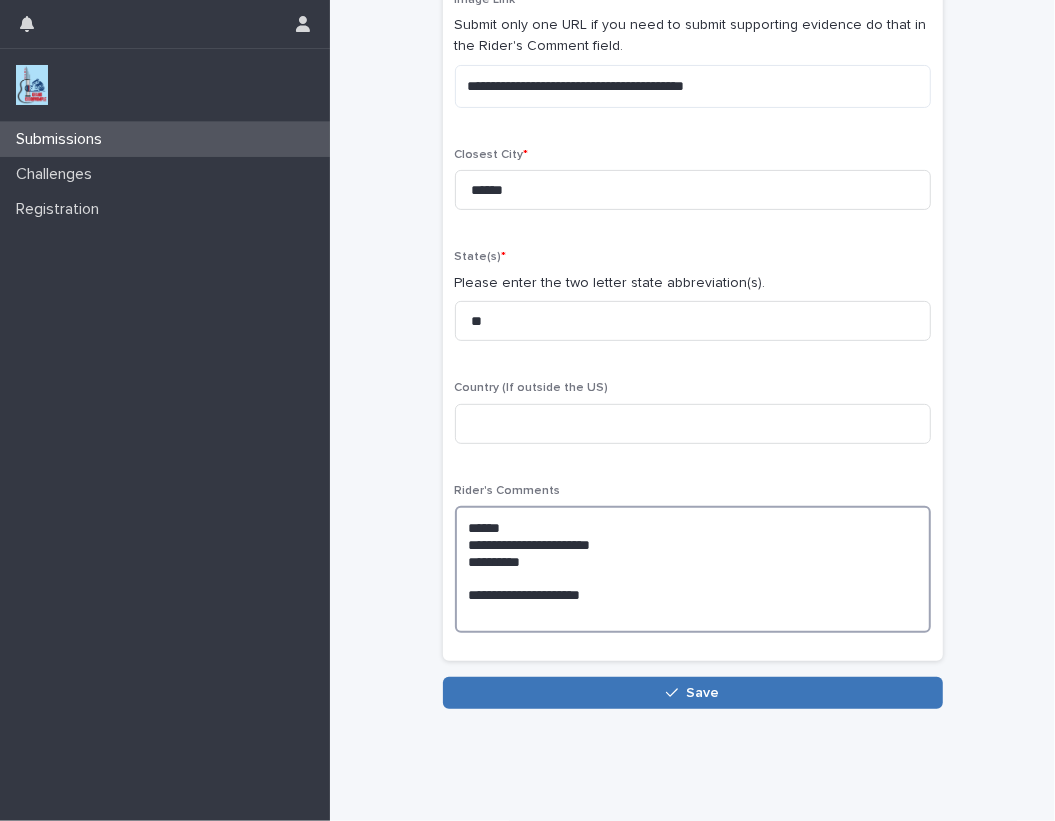 type on "**********" 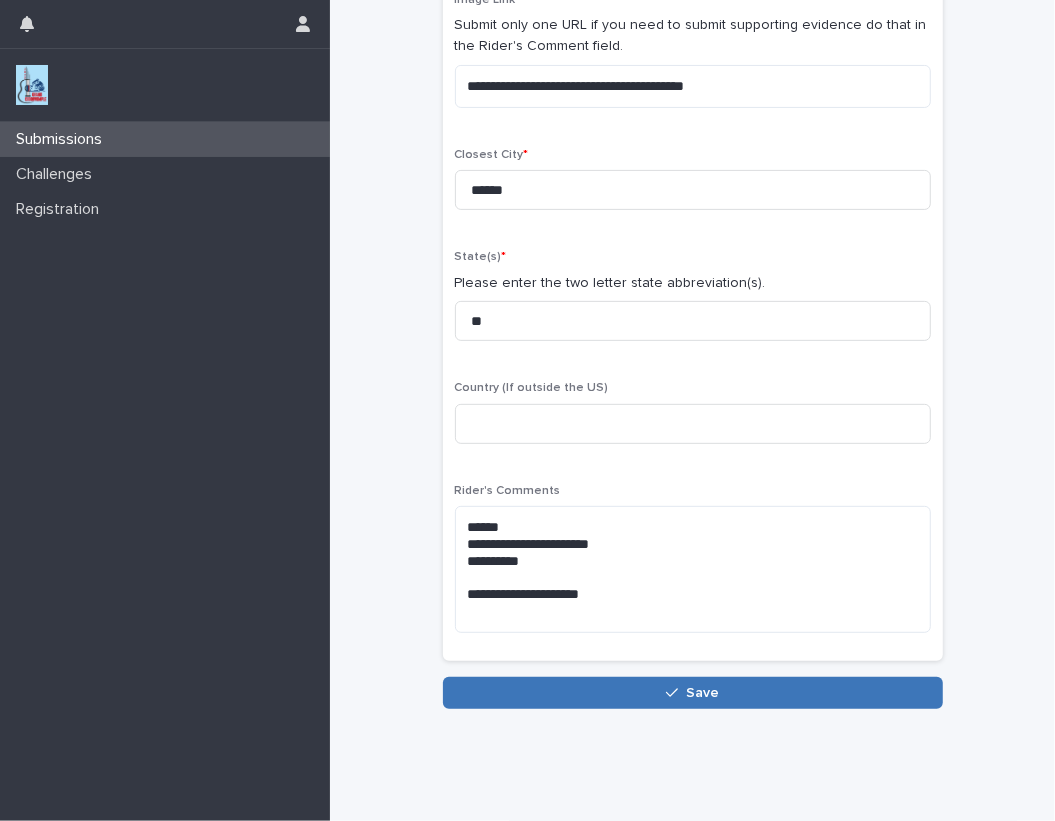 click on "Save" at bounding box center [702, 693] 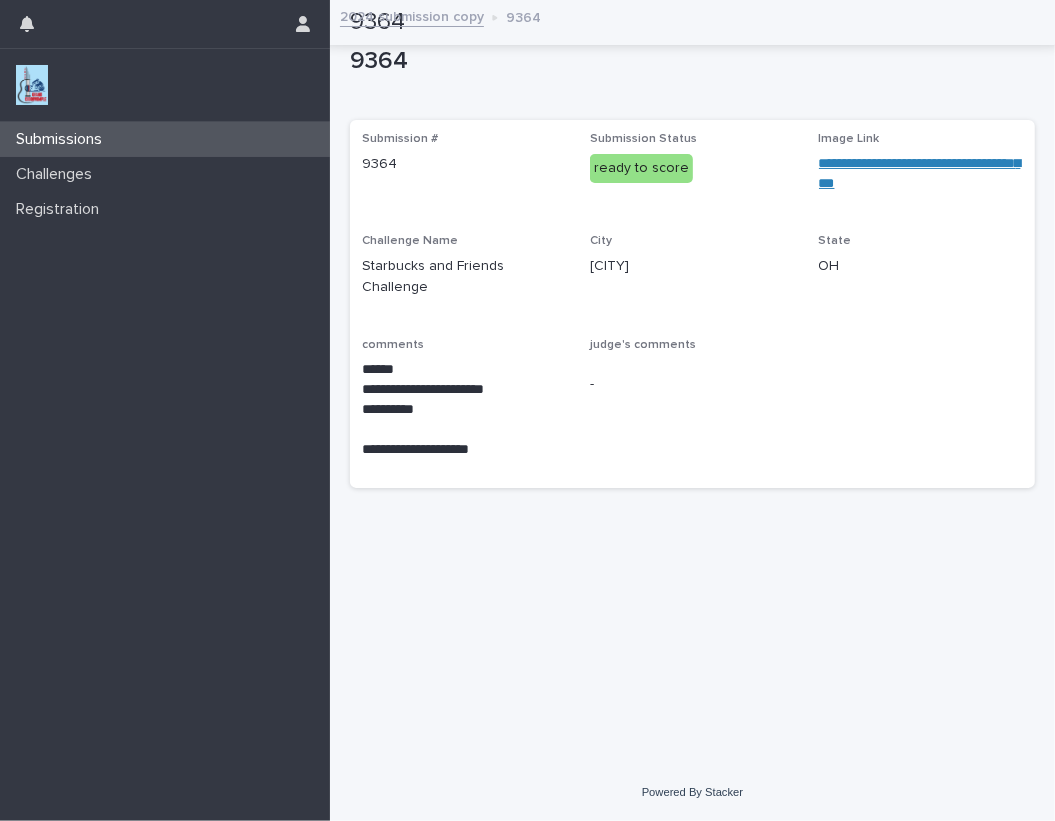 scroll, scrollTop: 0, scrollLeft: 0, axis: both 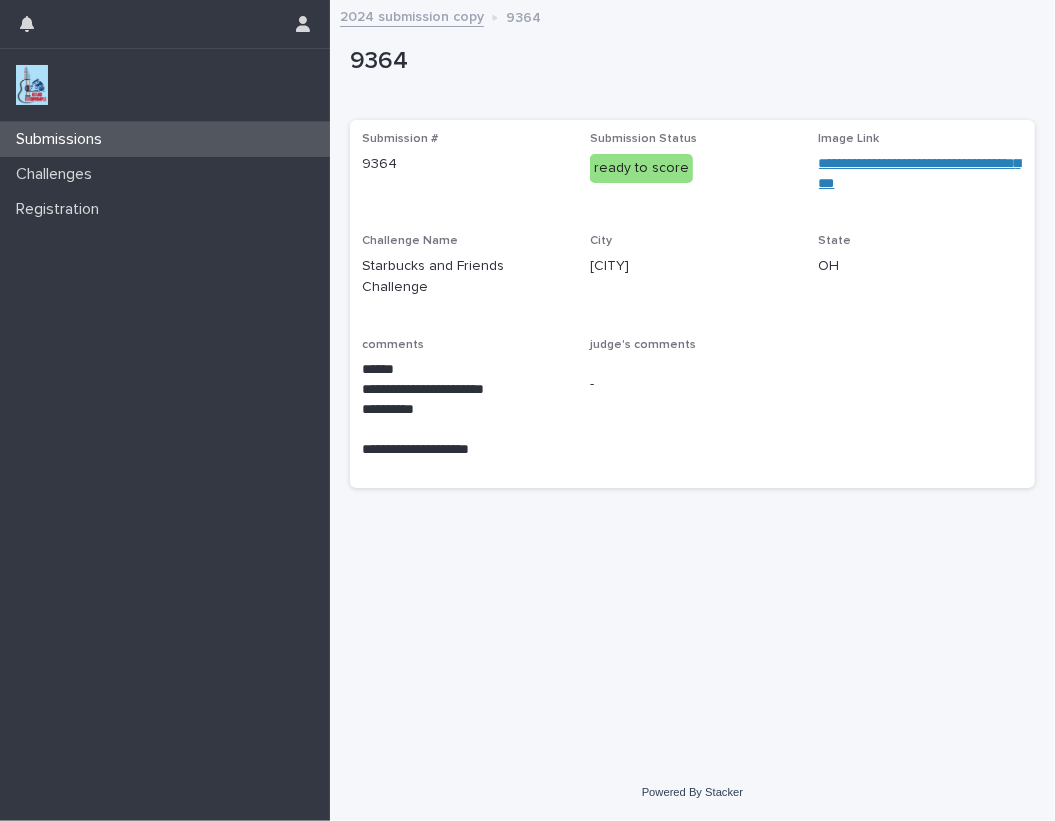 click at bounding box center (32, 85) 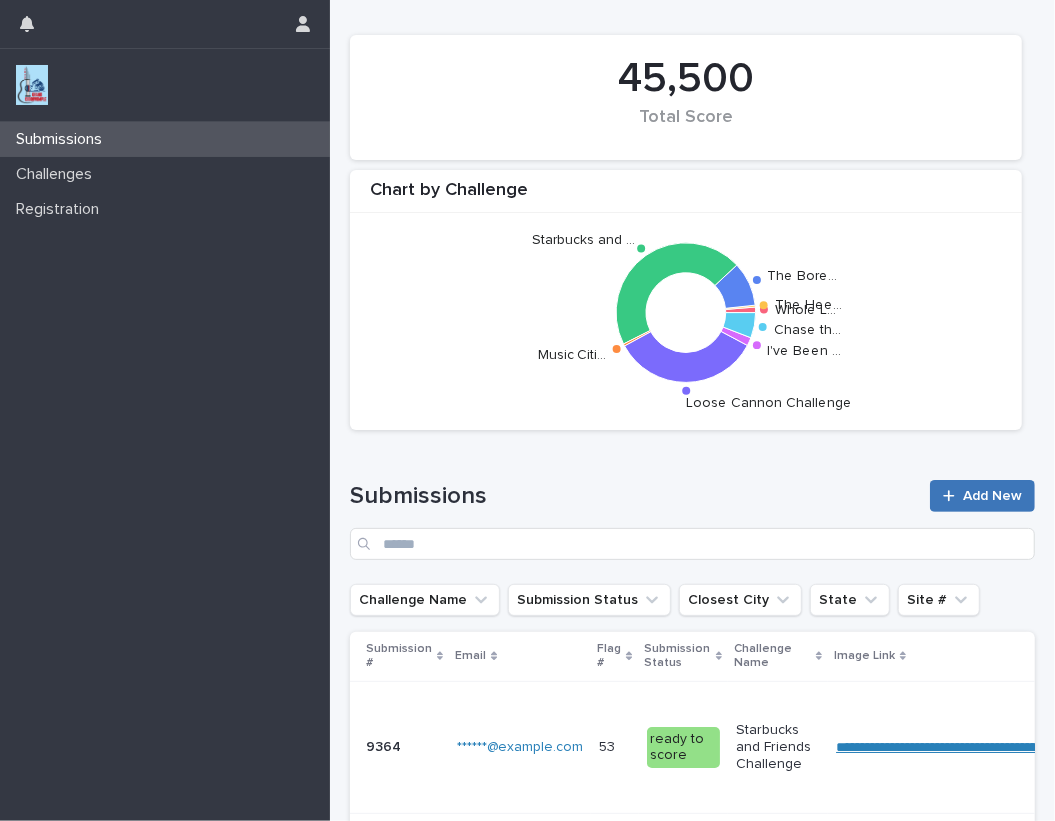 click on "Add New" at bounding box center (982, 496) 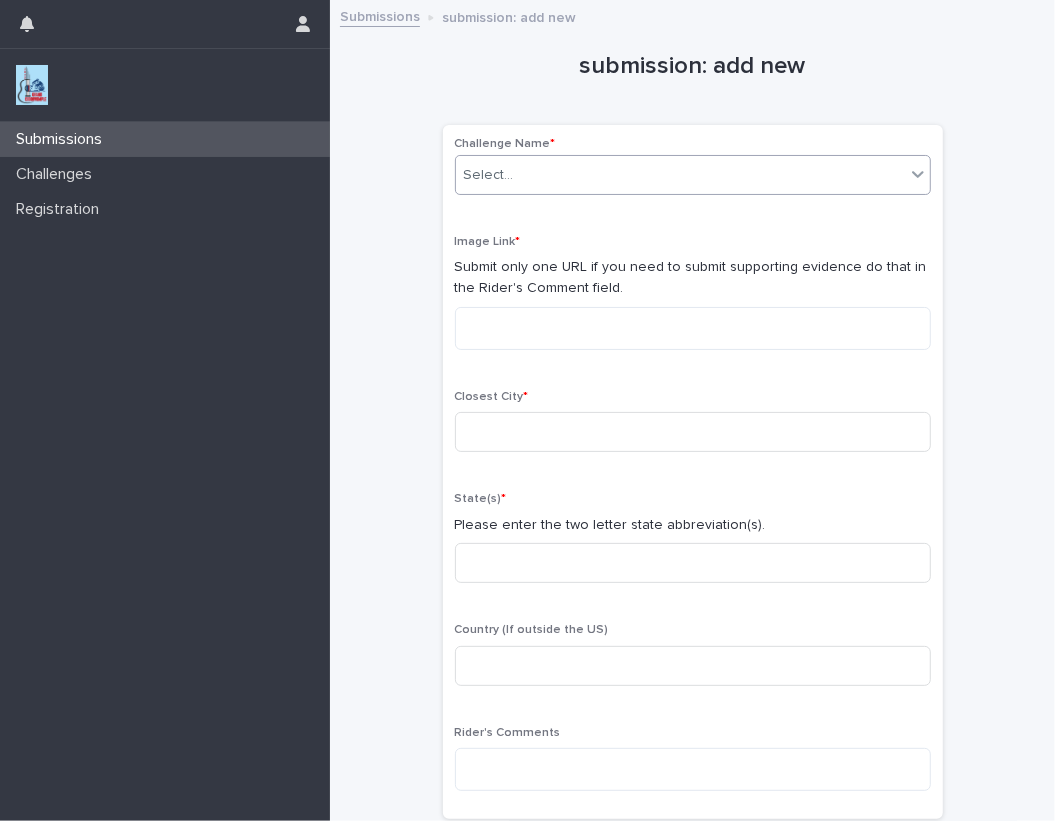 click on "Select..." at bounding box center [680, 175] 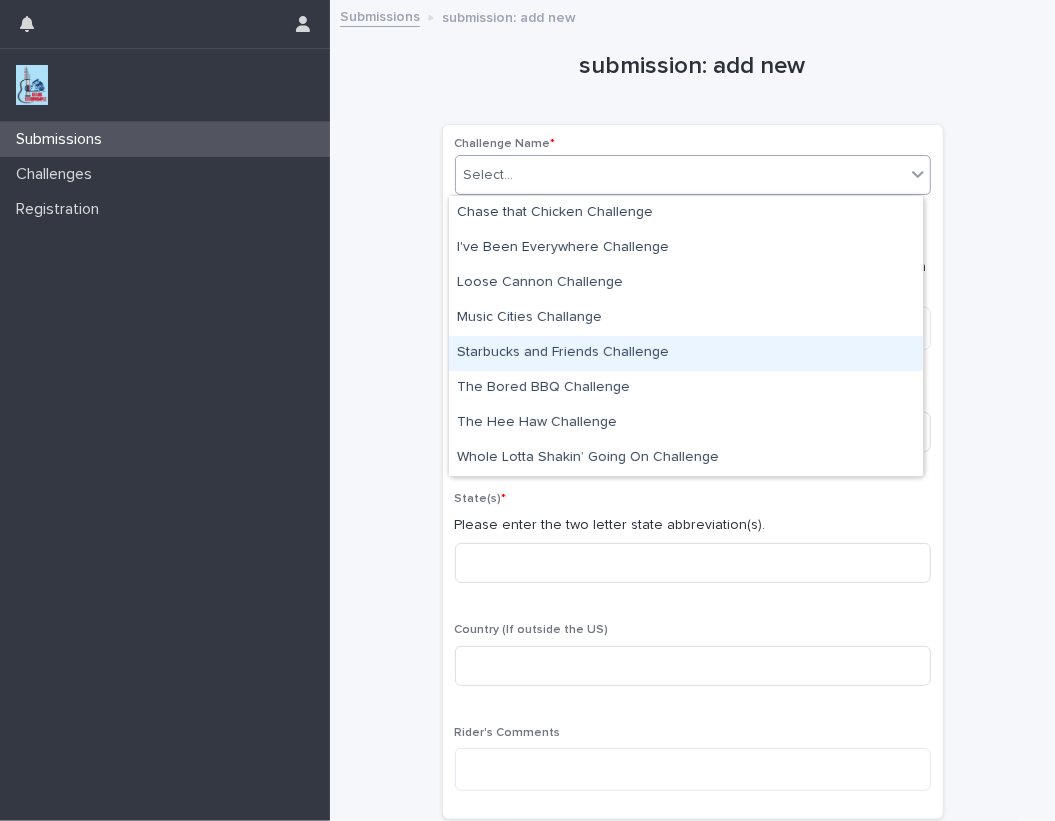 click on "Starbucks and Friends Challenge" at bounding box center [686, 353] 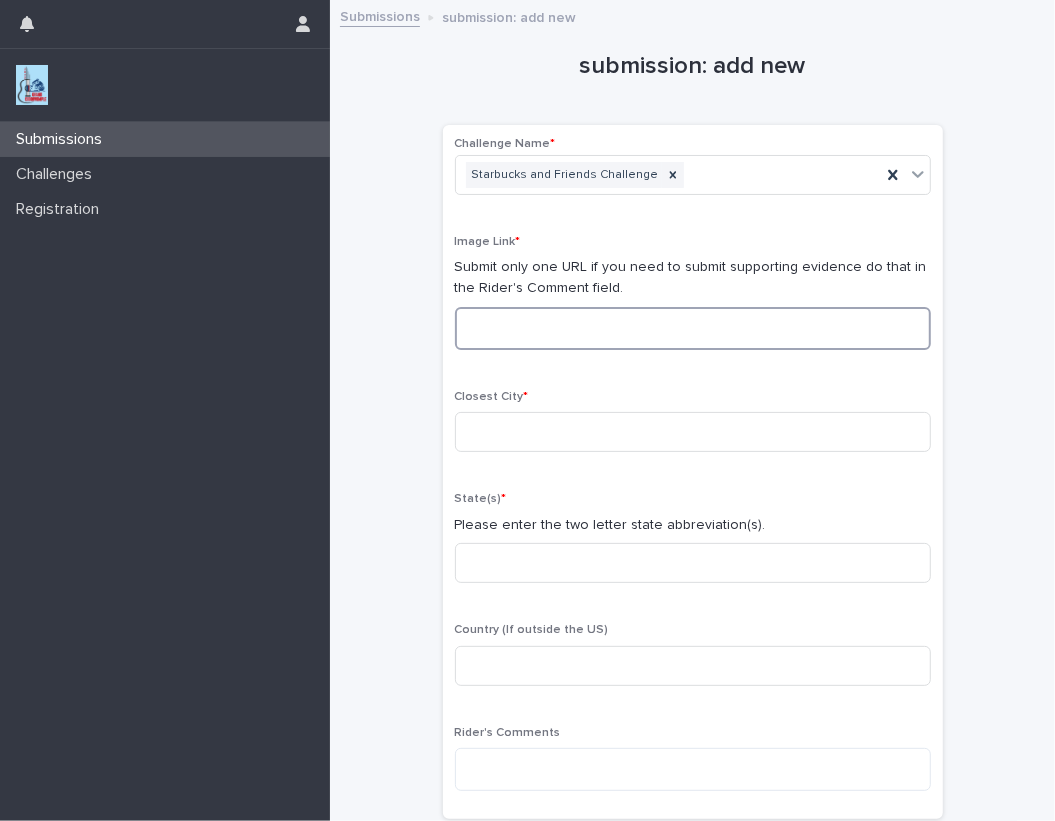click at bounding box center [693, 328] 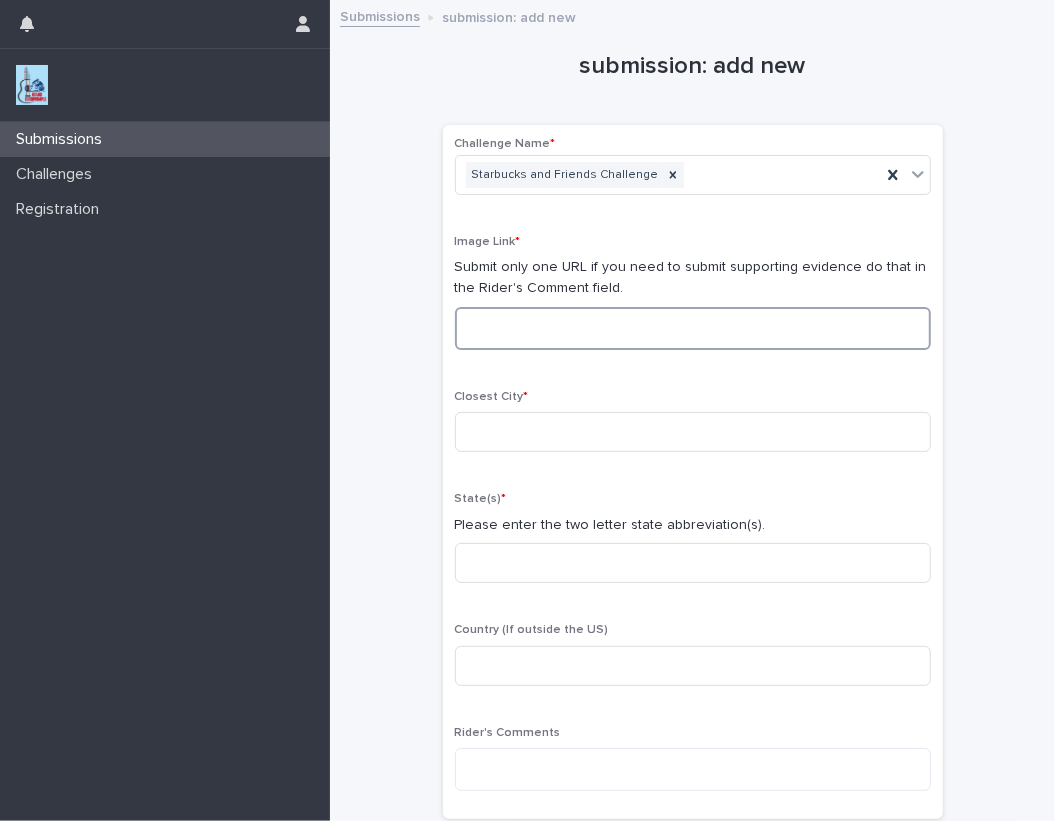 paste on "**********" 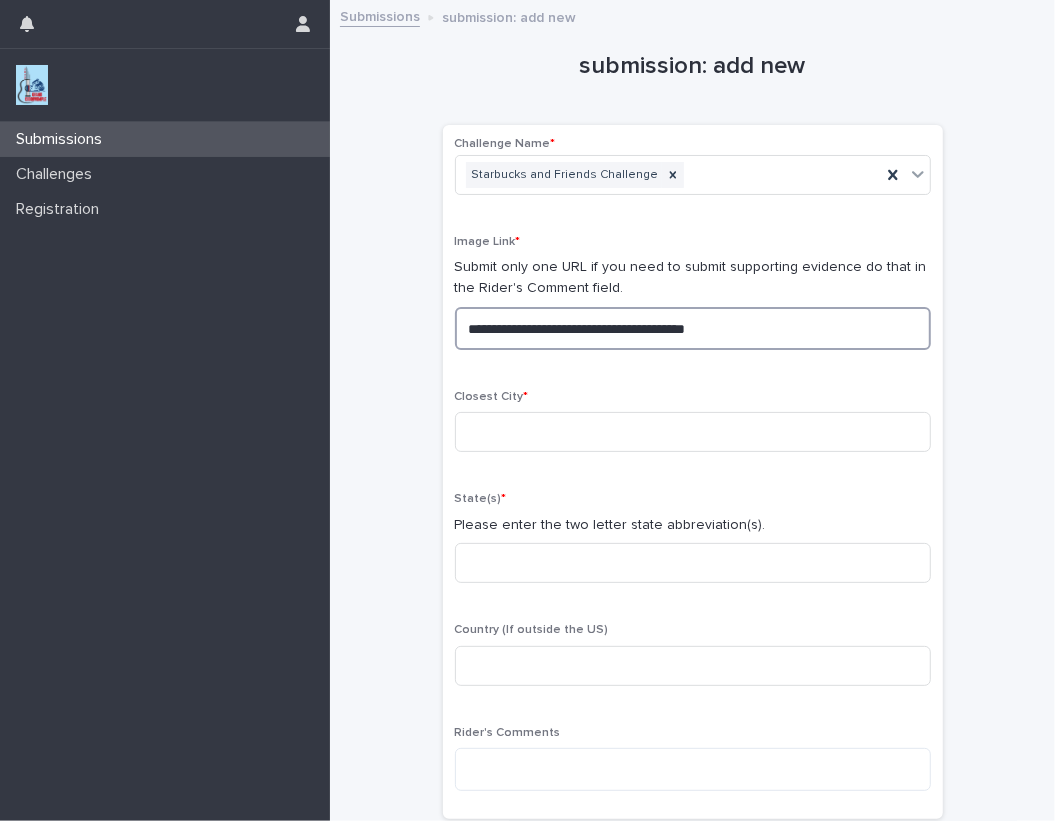 drag, startPoint x: 772, startPoint y: 321, endPoint x: 264, endPoint y: 303, distance: 508.3188 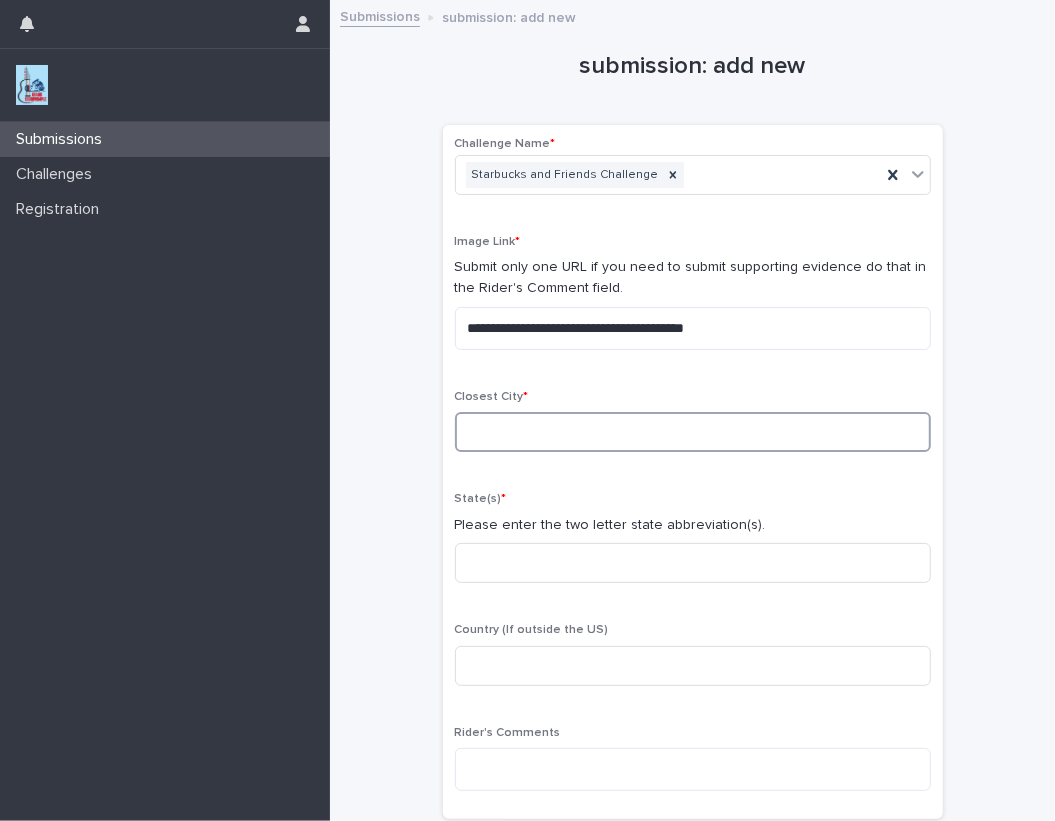 drag, startPoint x: 565, startPoint y: 438, endPoint x: 581, endPoint y: 438, distance: 16 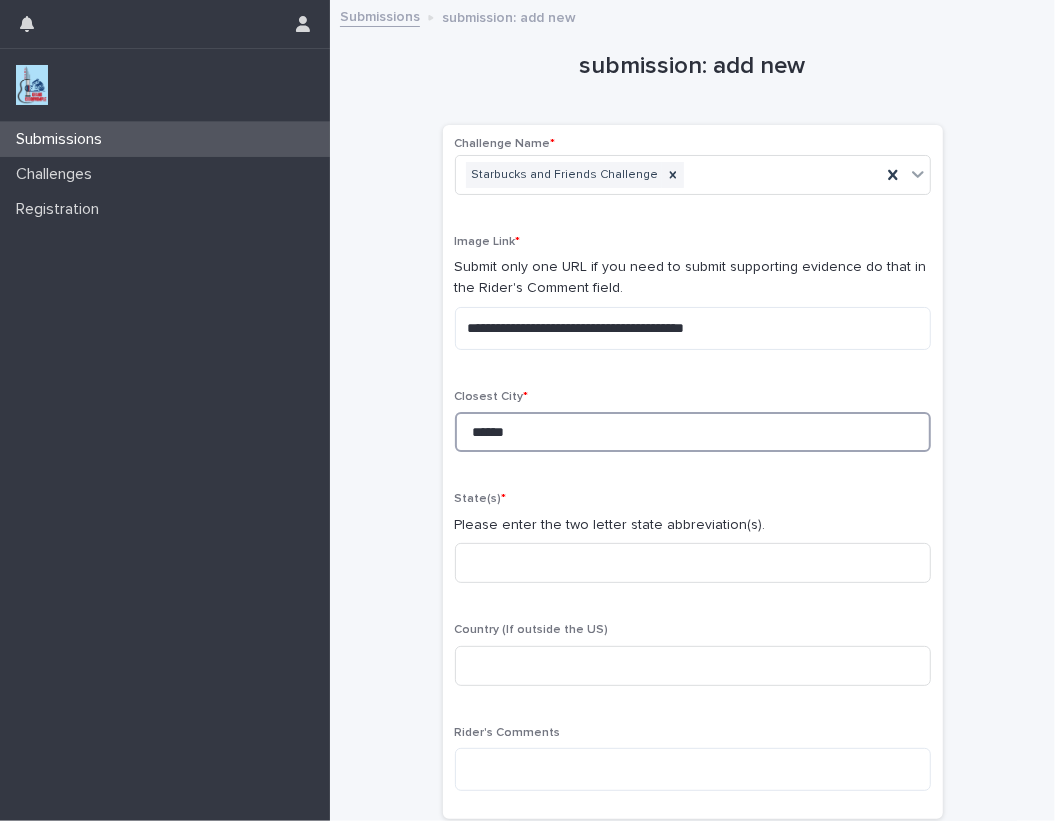 type on "******" 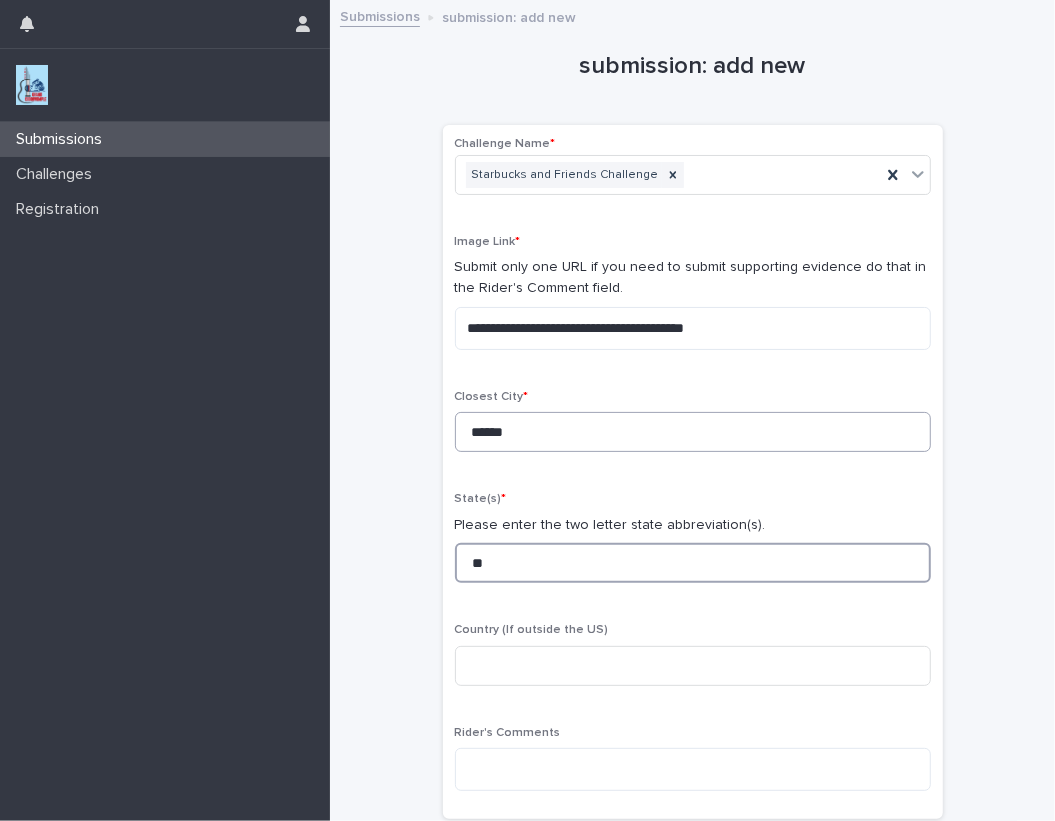type on "**" 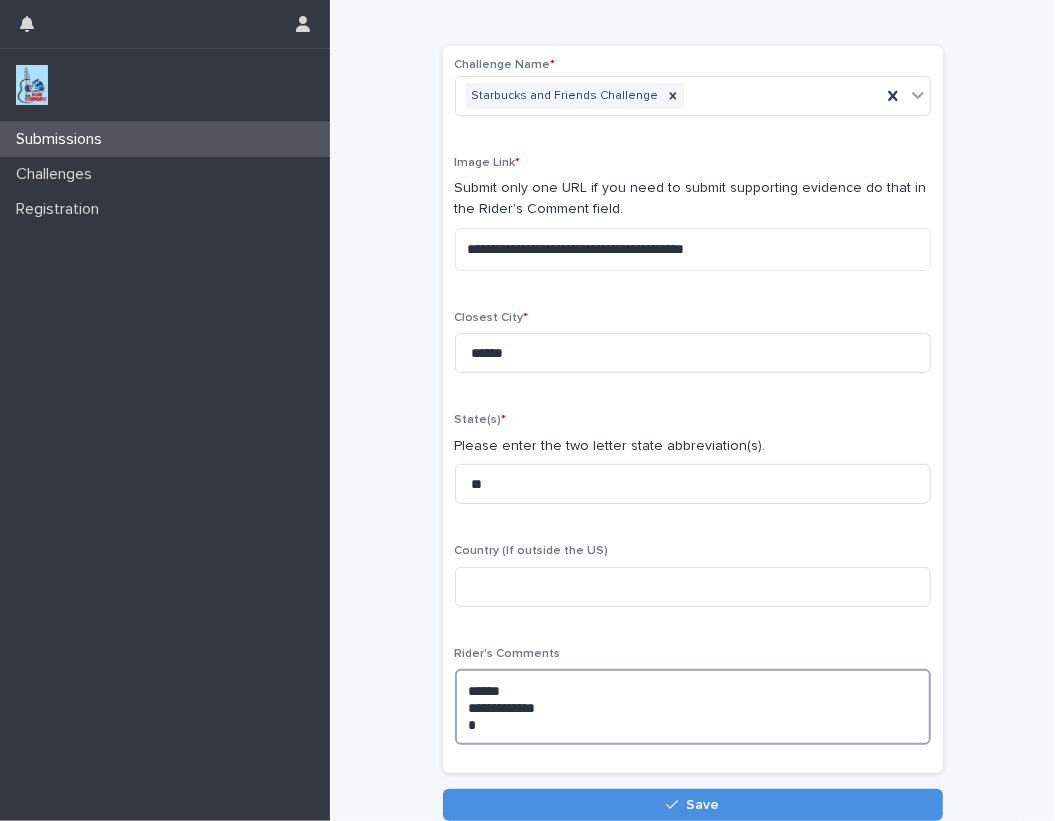 scroll, scrollTop: 212, scrollLeft: 0, axis: vertical 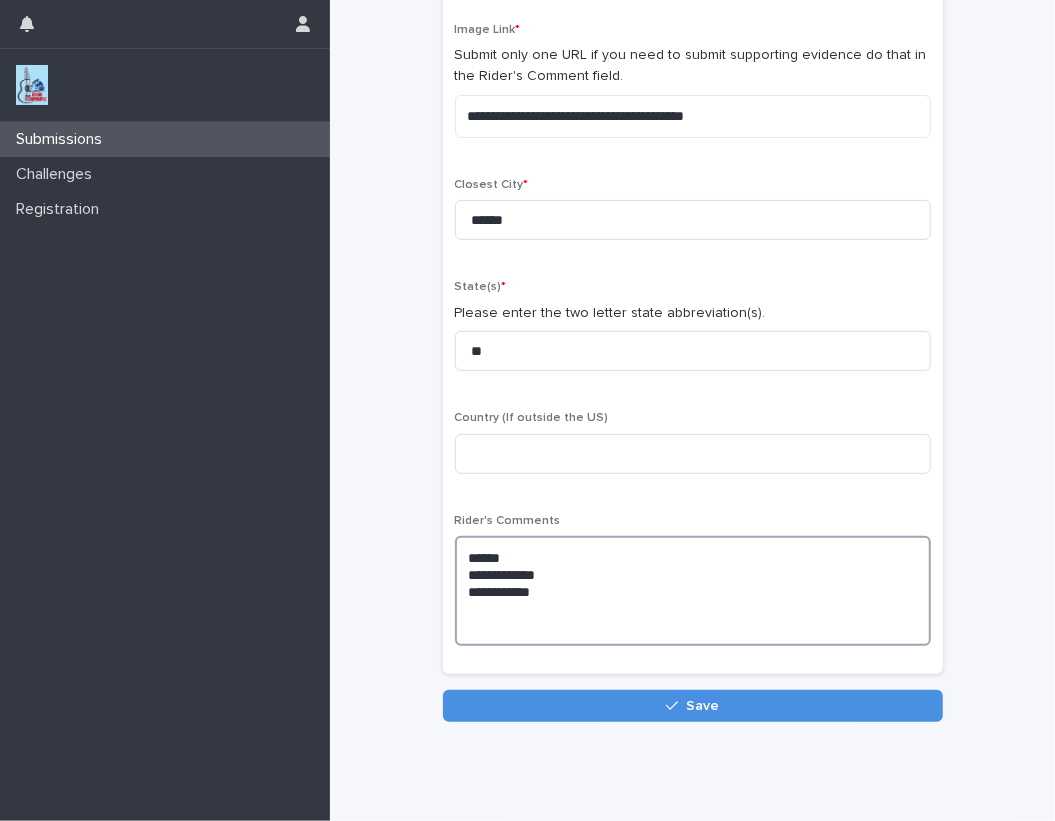 click on "**********" at bounding box center [693, 591] 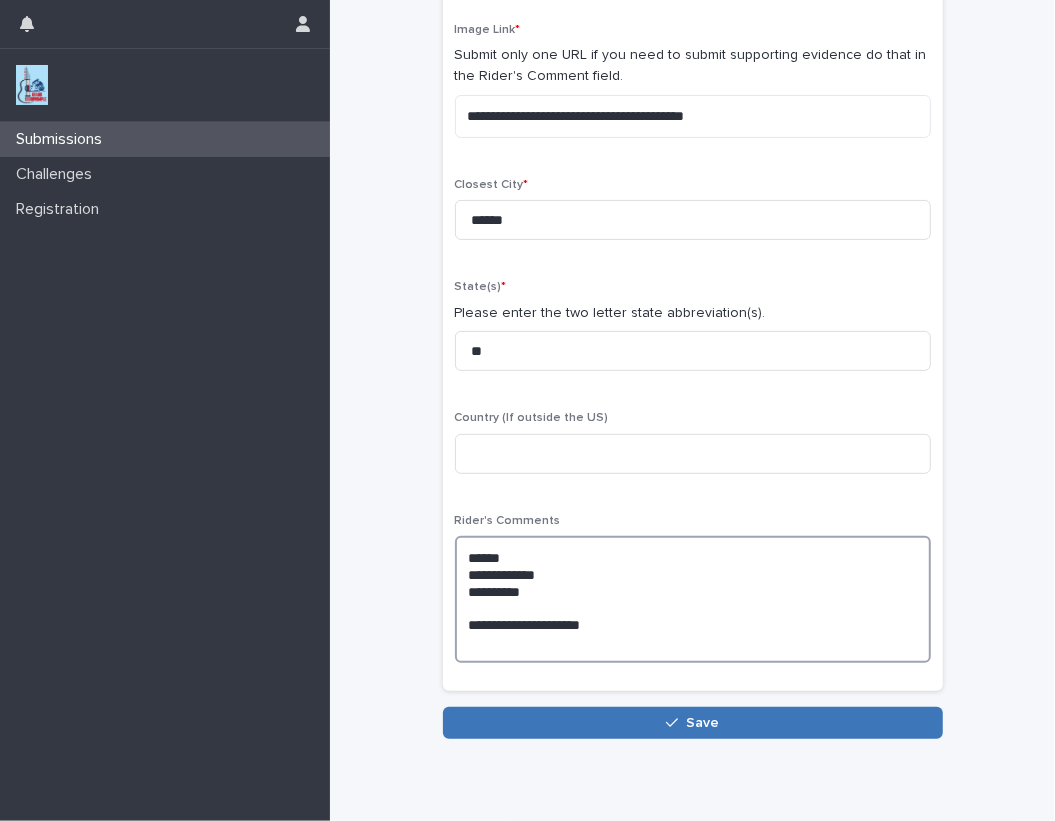 type on "**********" 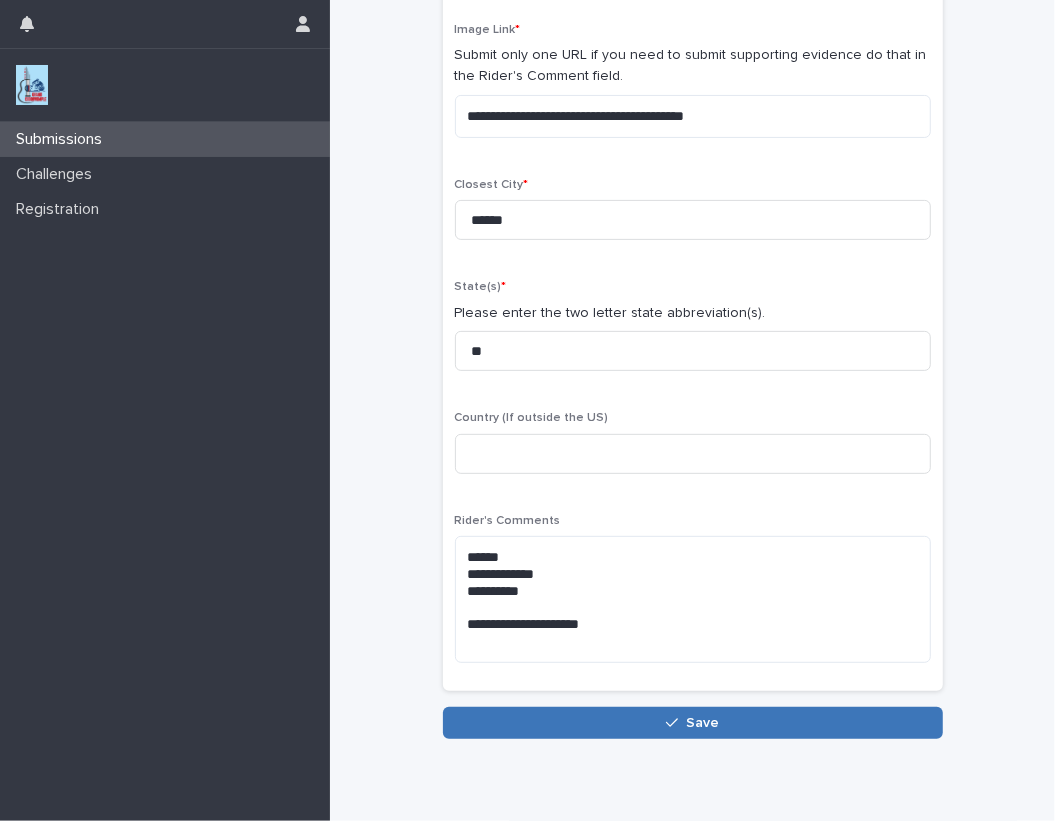click at bounding box center [676, 723] 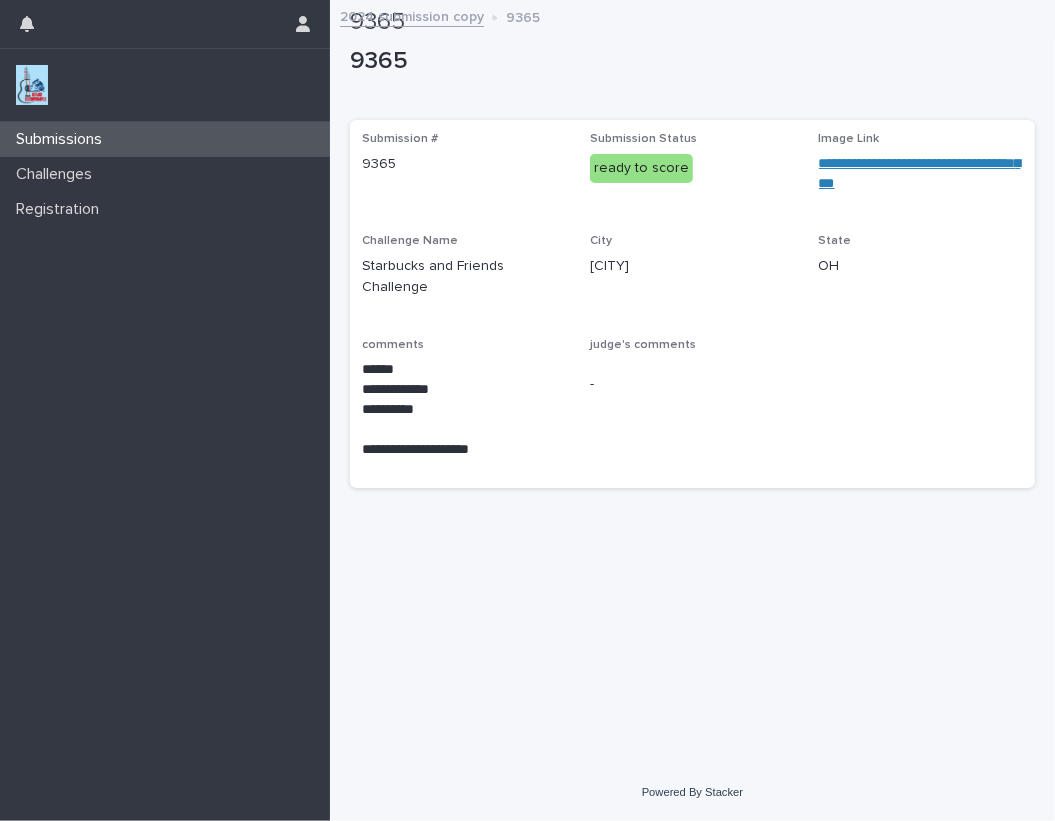 scroll, scrollTop: 0, scrollLeft: 0, axis: both 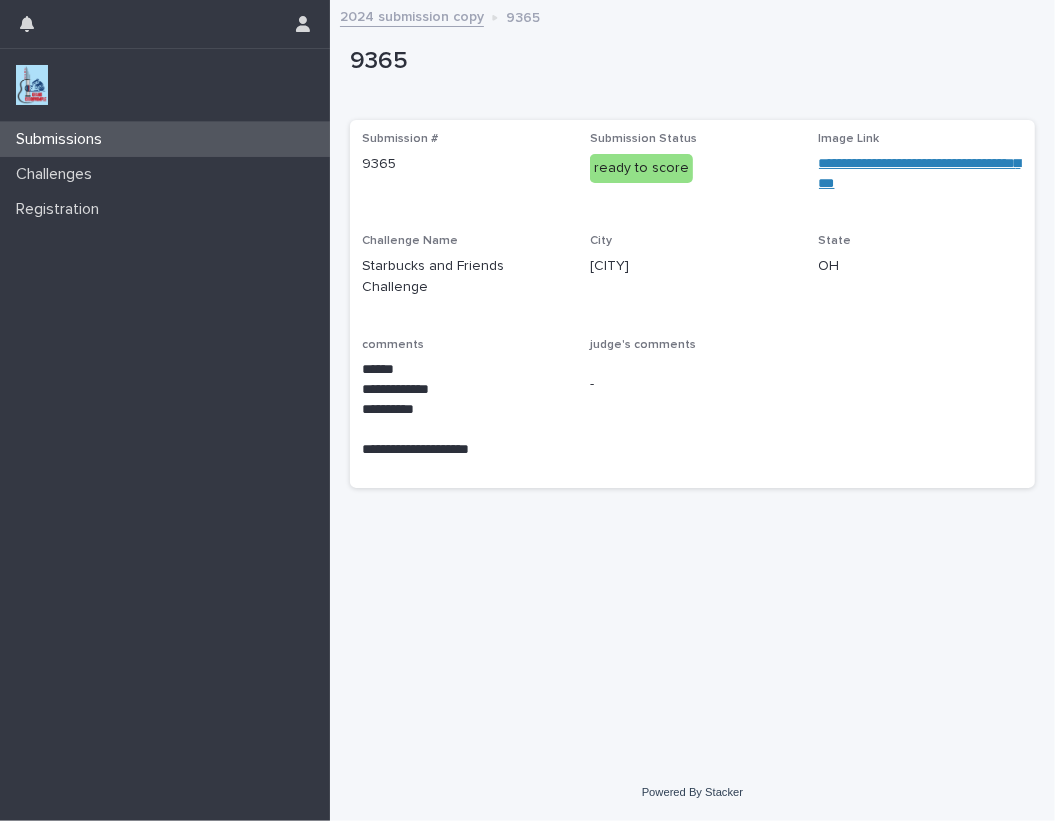 click at bounding box center (32, 85) 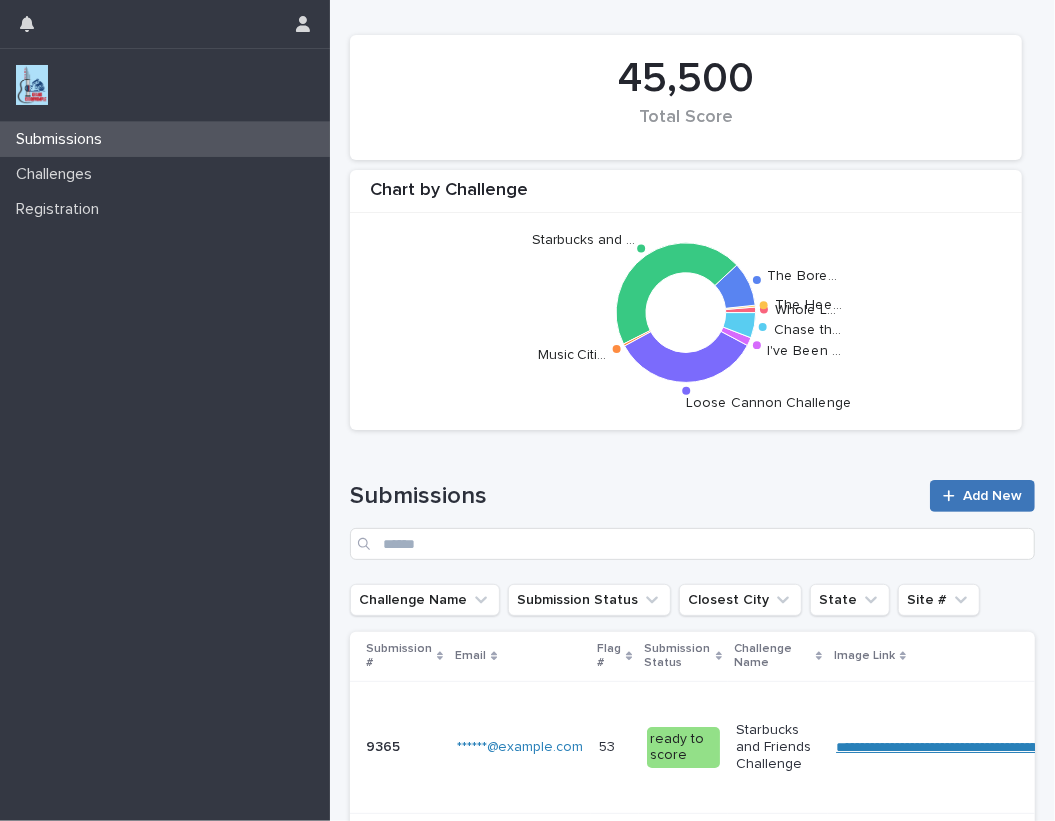 click on "Add New" at bounding box center (992, 496) 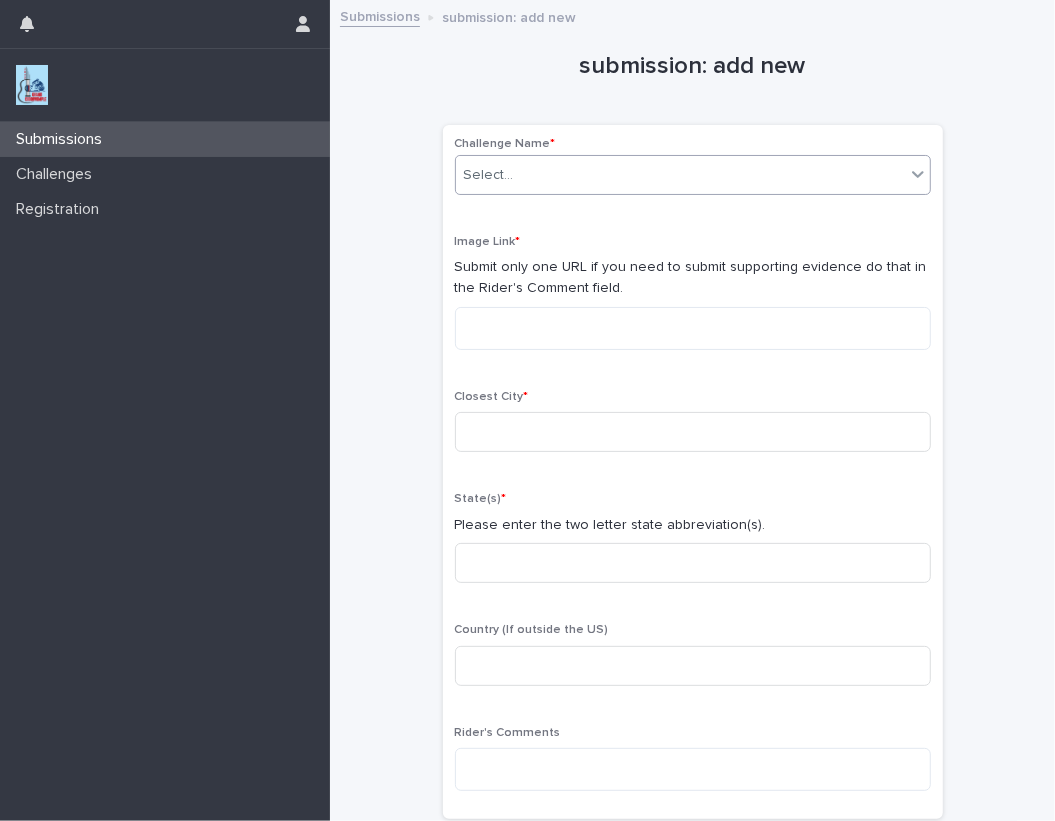click on "Select..." at bounding box center (680, 175) 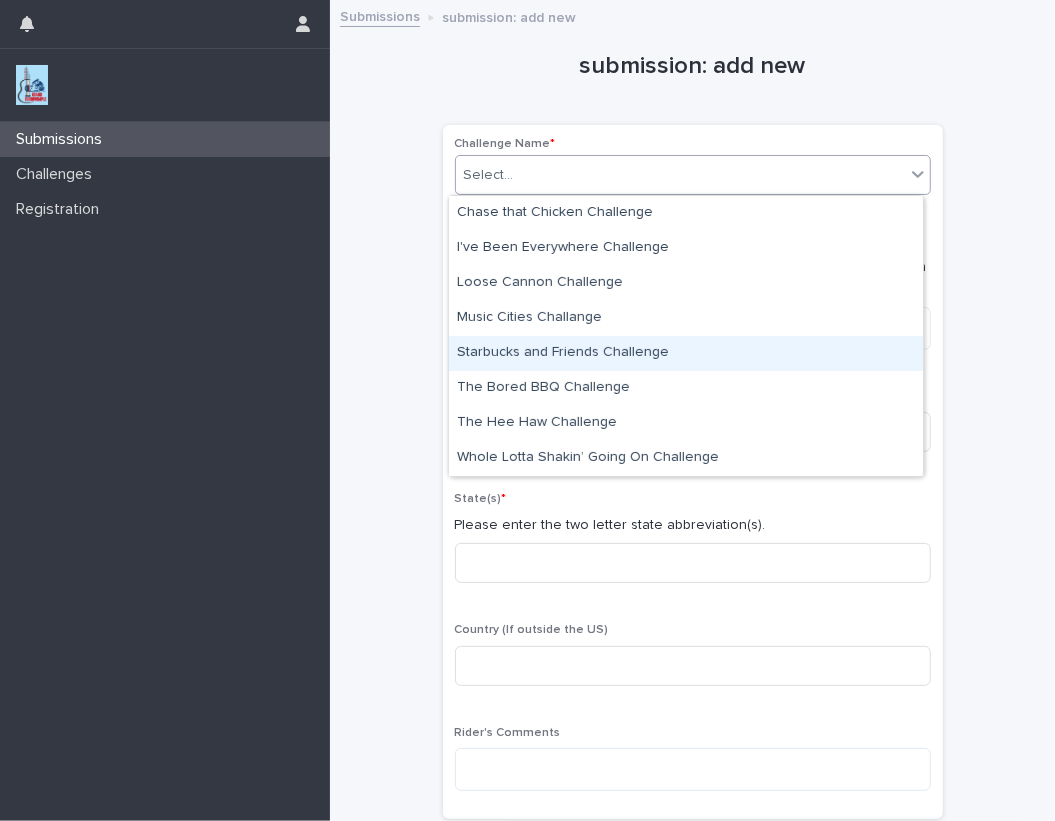 click on "Starbucks and Friends Challenge" at bounding box center (686, 353) 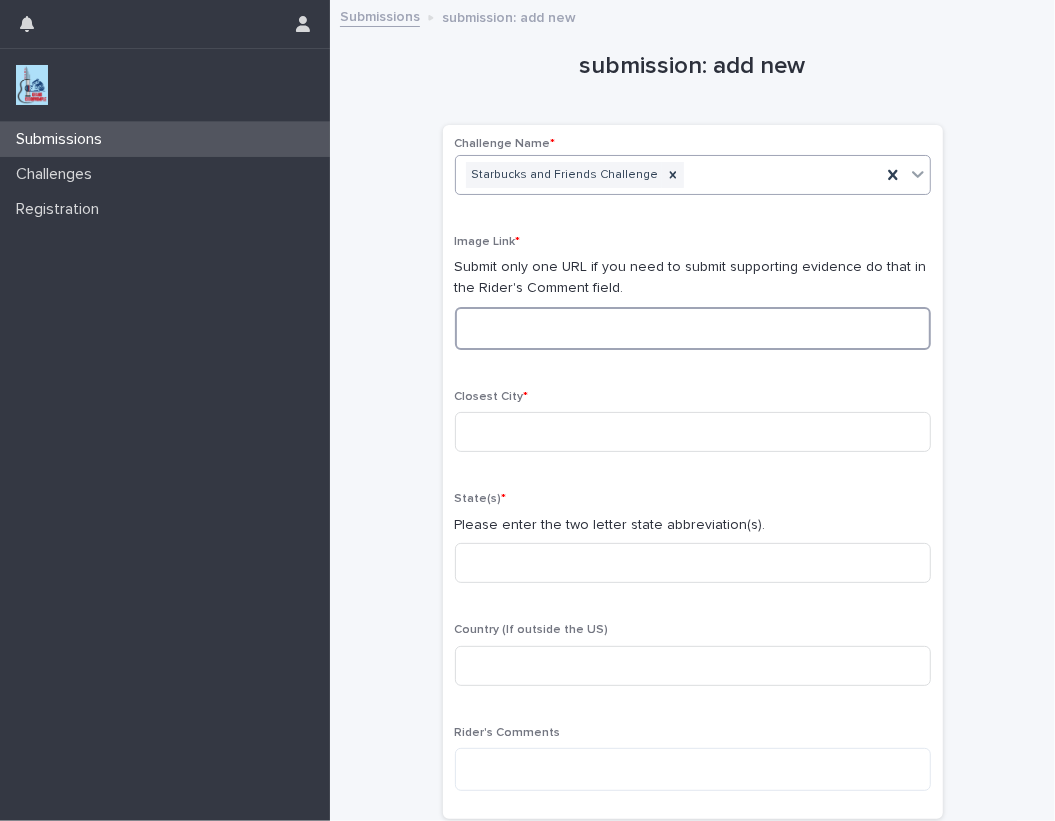 click at bounding box center (693, 328) 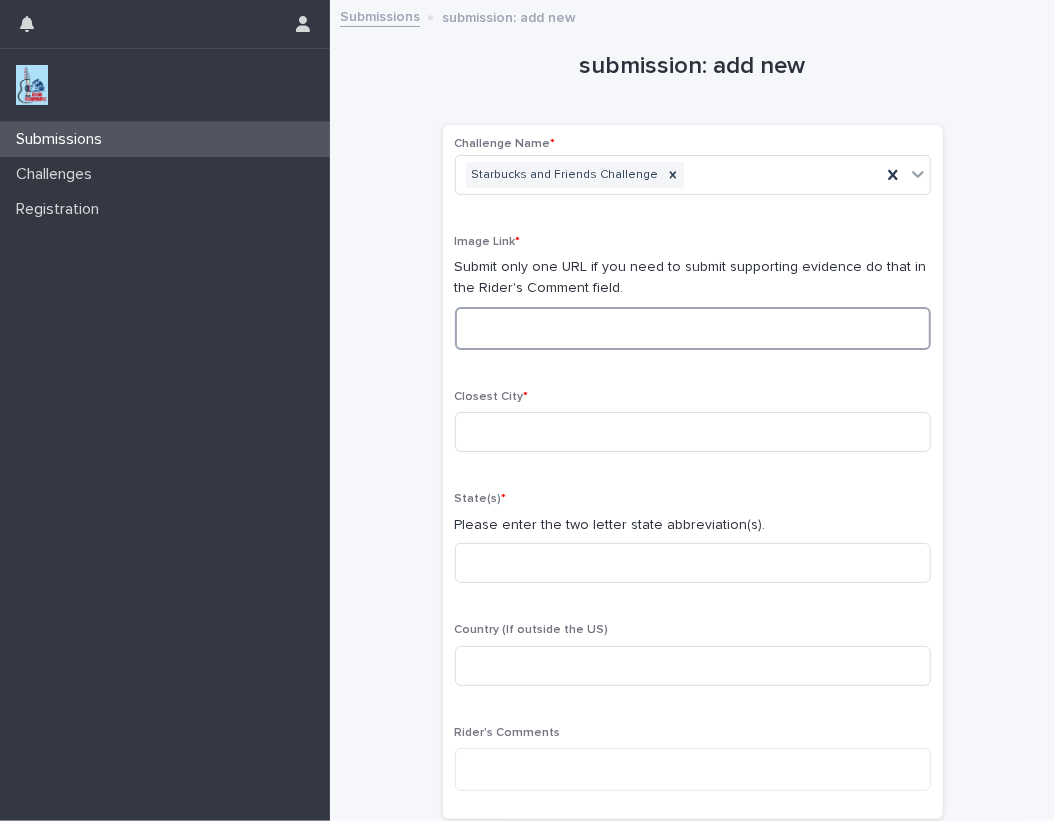paste on "**********" 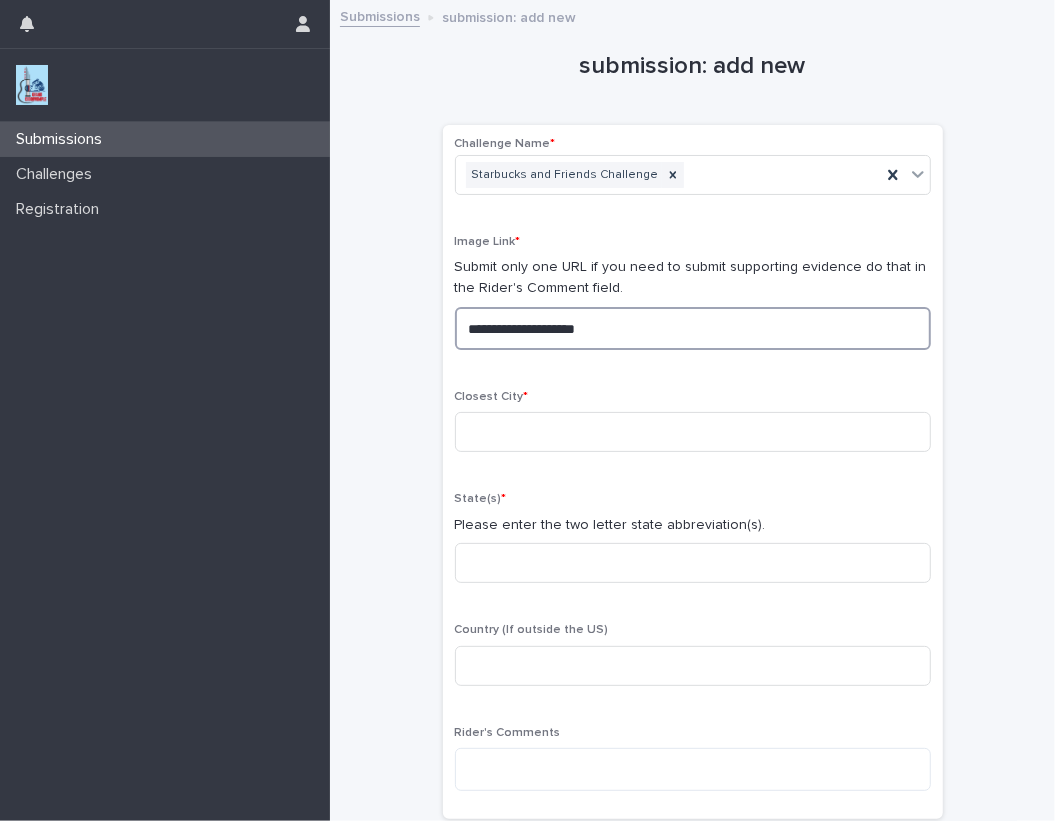 drag, startPoint x: 601, startPoint y: 319, endPoint x: 303, endPoint y: 295, distance: 298.96487 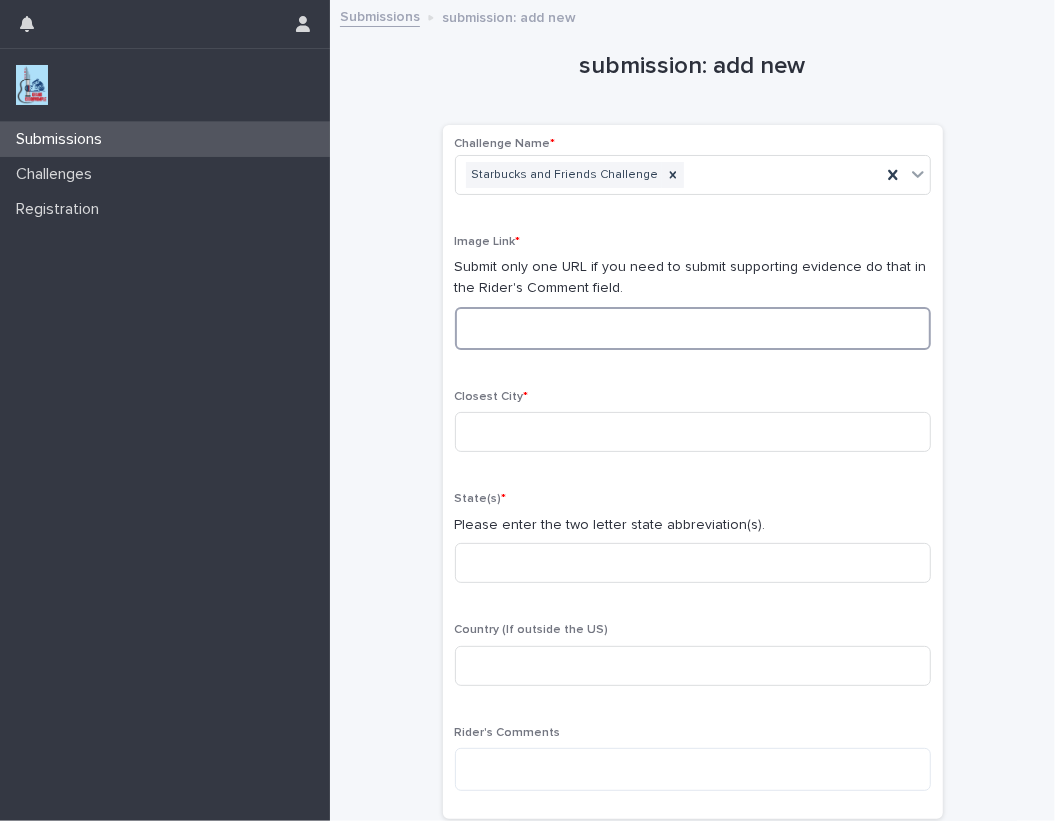 click at bounding box center [693, 328] 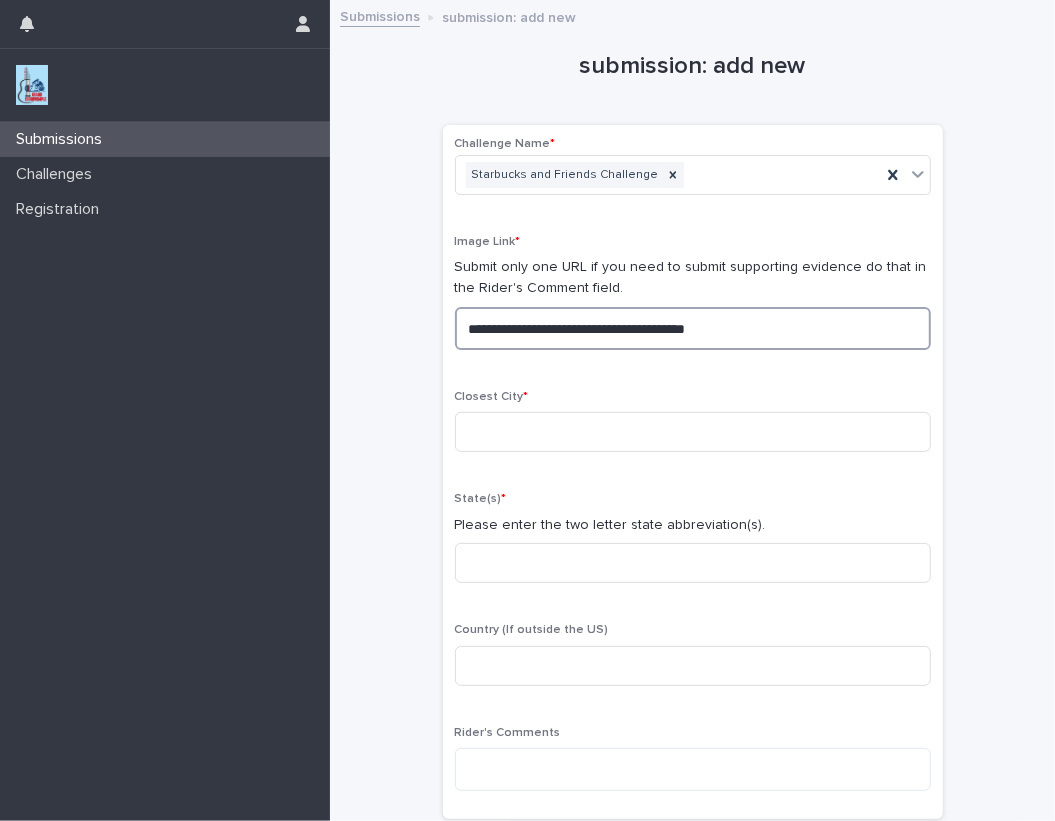 drag, startPoint x: 781, startPoint y: 325, endPoint x: -62, endPoint y: 224, distance: 849.0289 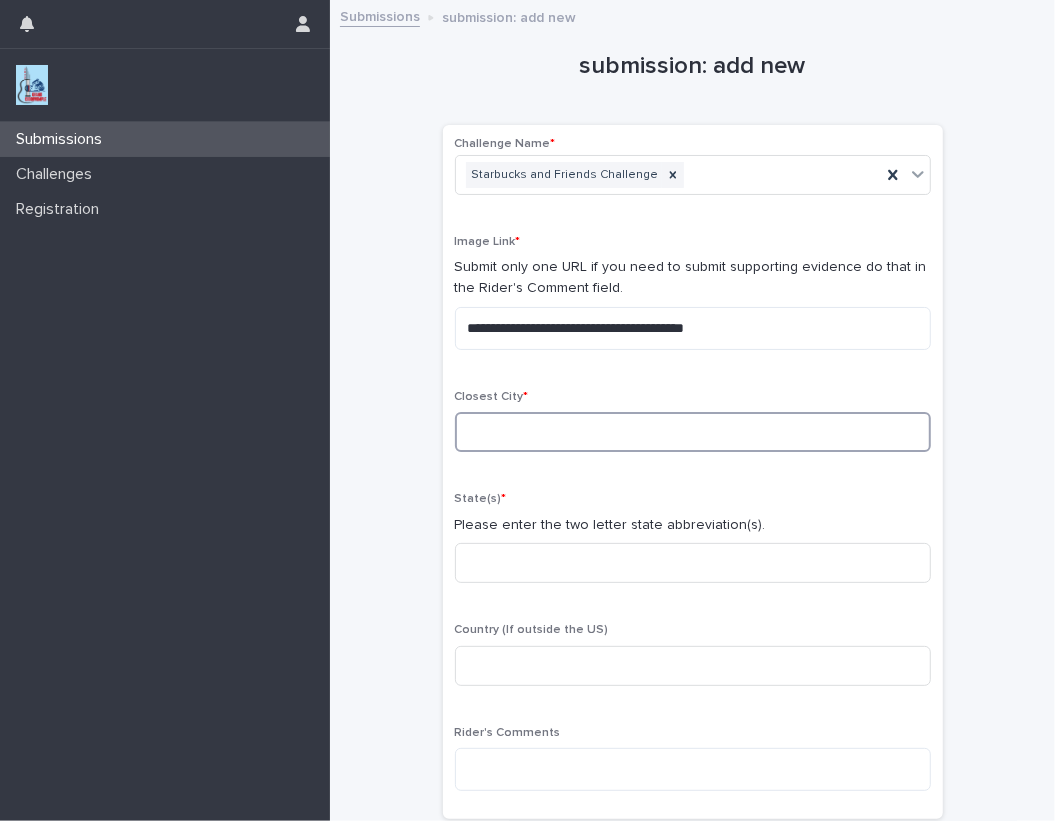 click at bounding box center [693, 432] 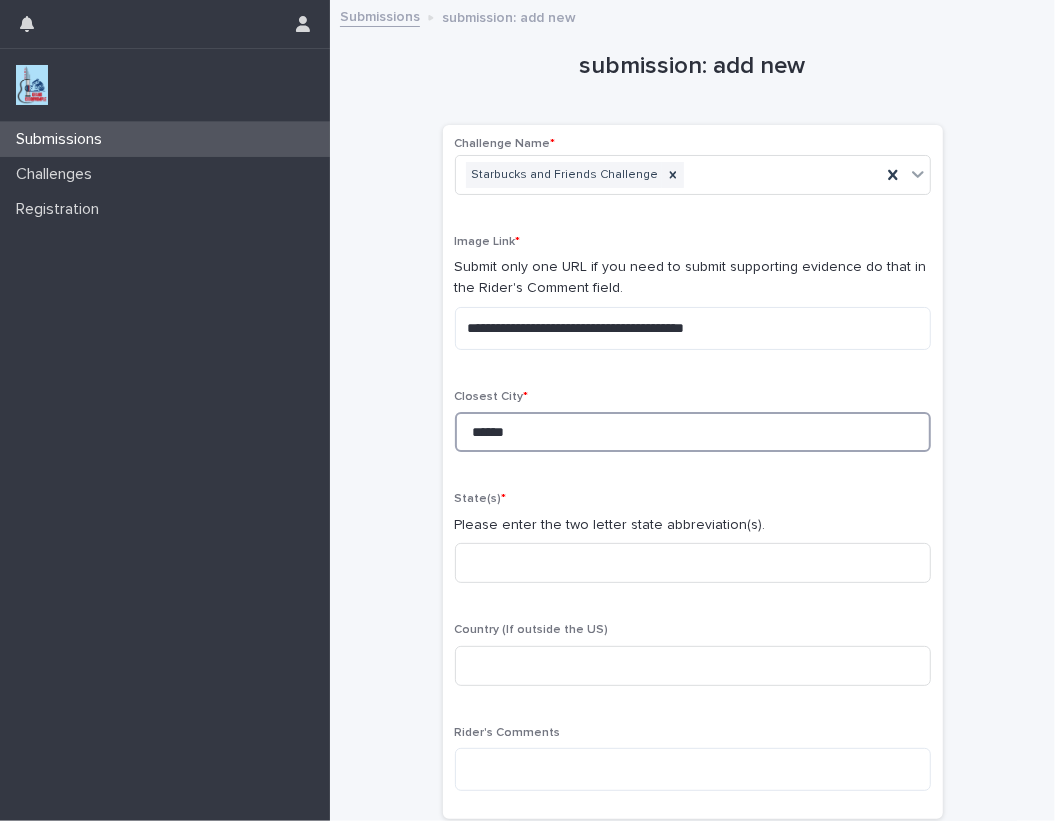 type on "******" 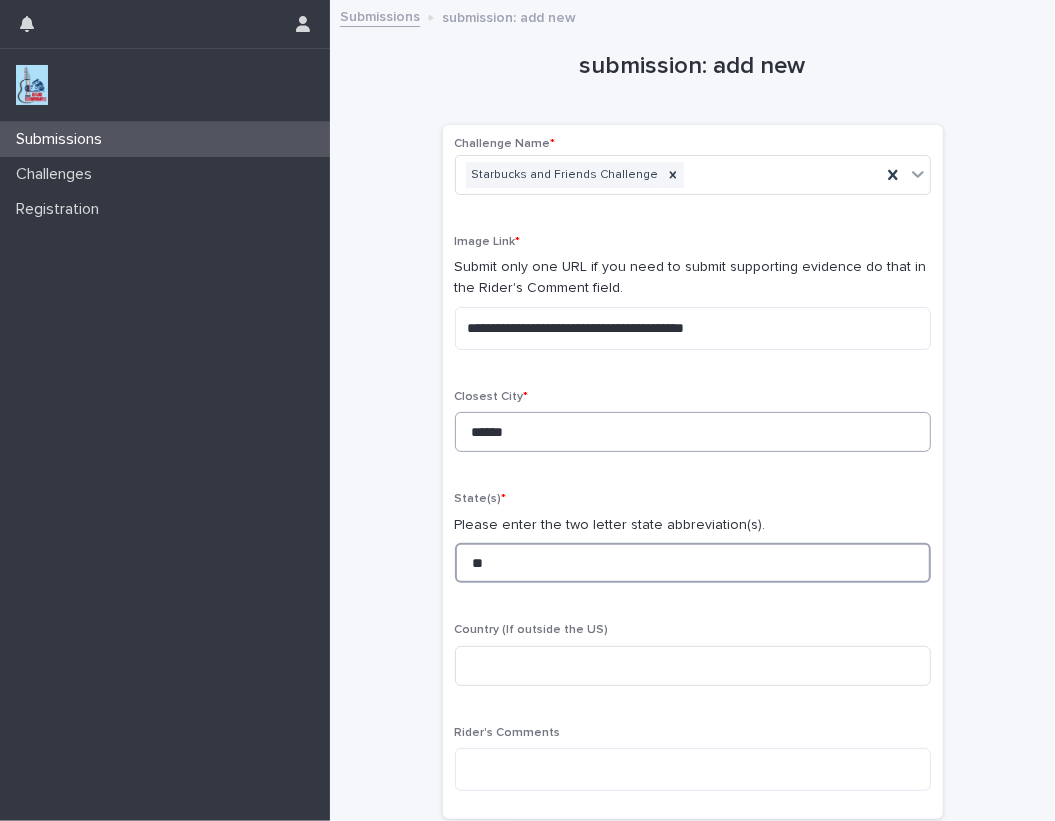 type on "**" 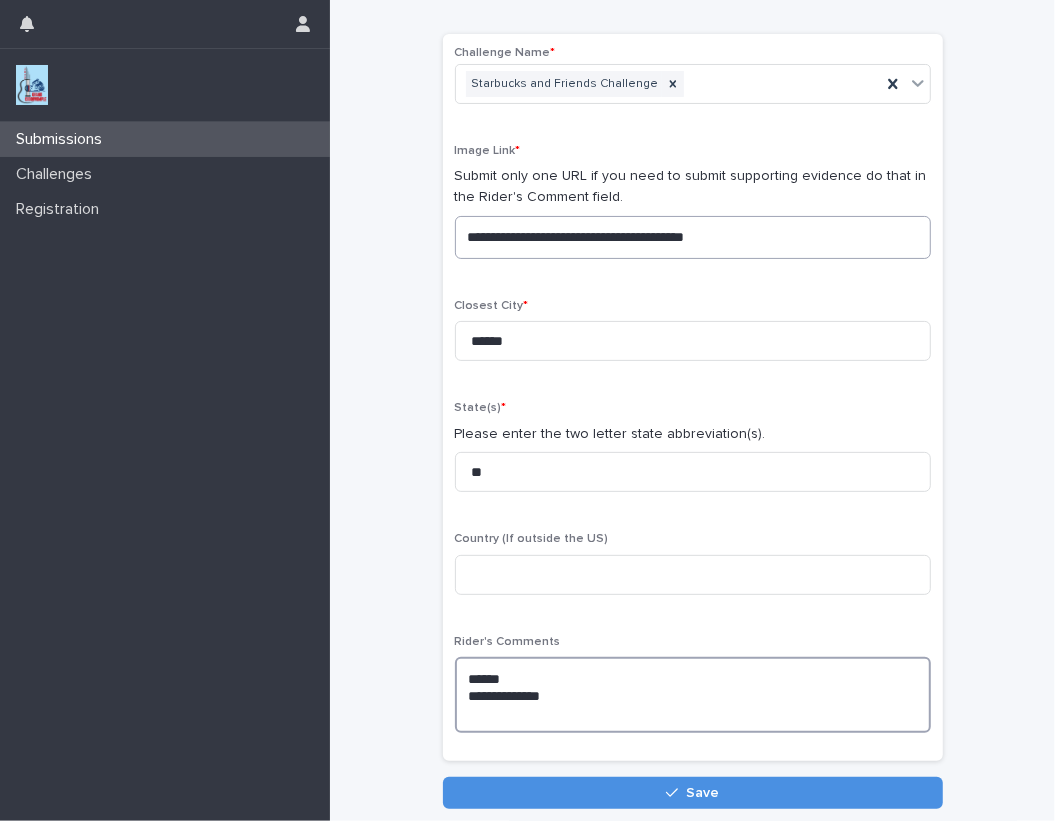 scroll, scrollTop: 121, scrollLeft: 0, axis: vertical 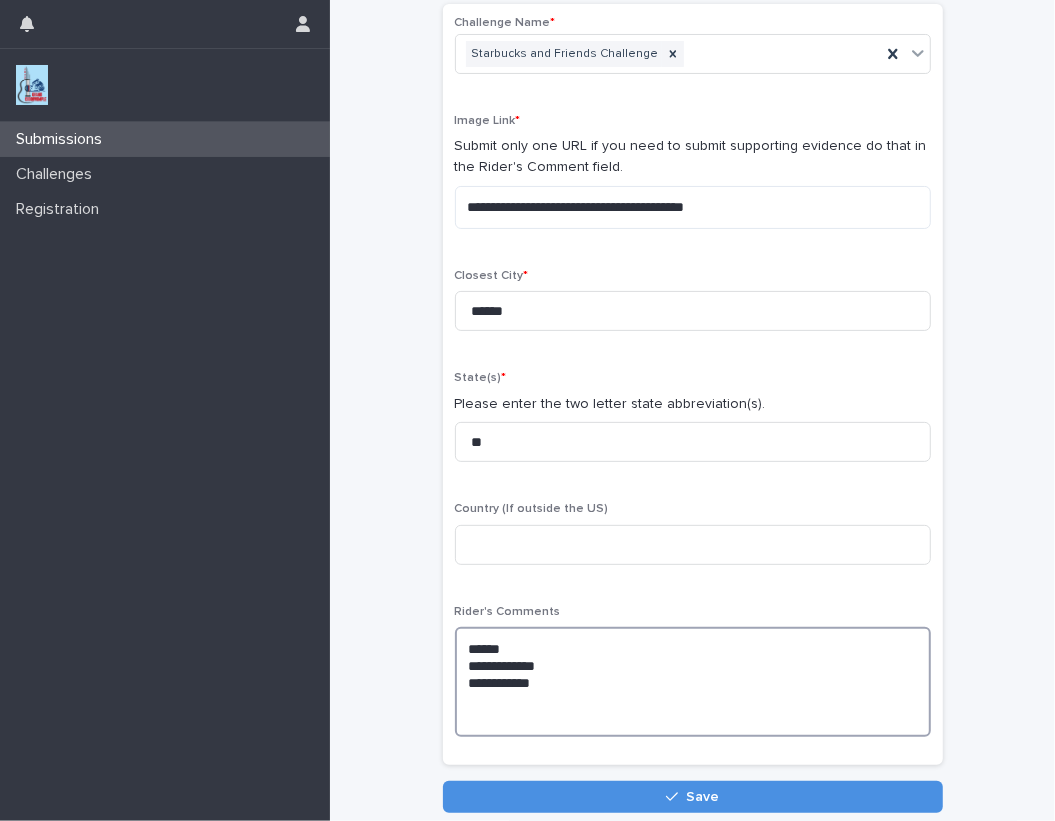 click on "**********" at bounding box center [693, 682] 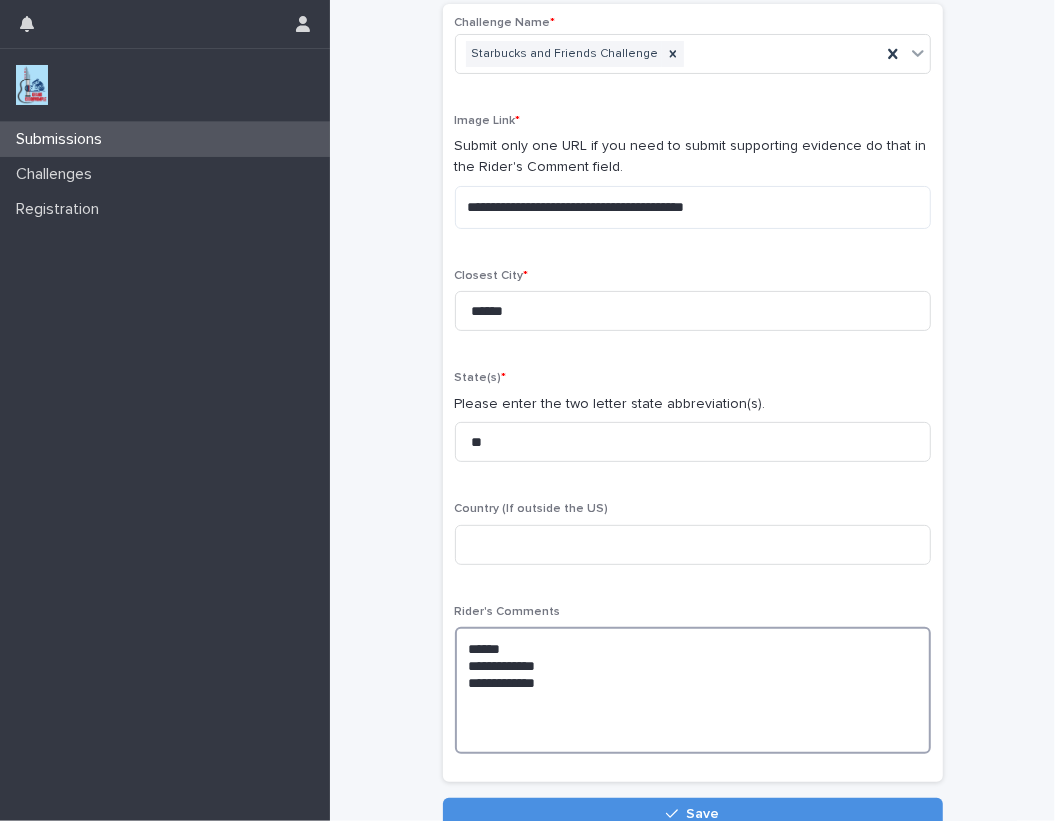 paste on "**********" 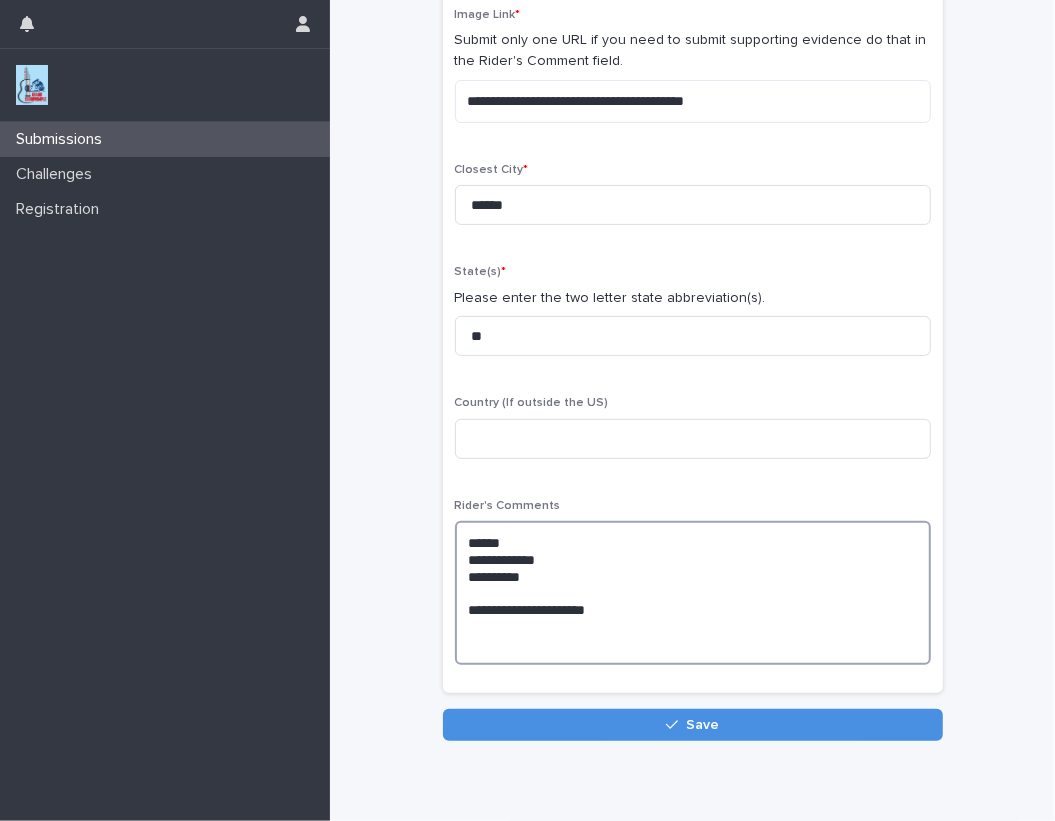 scroll, scrollTop: 242, scrollLeft: 0, axis: vertical 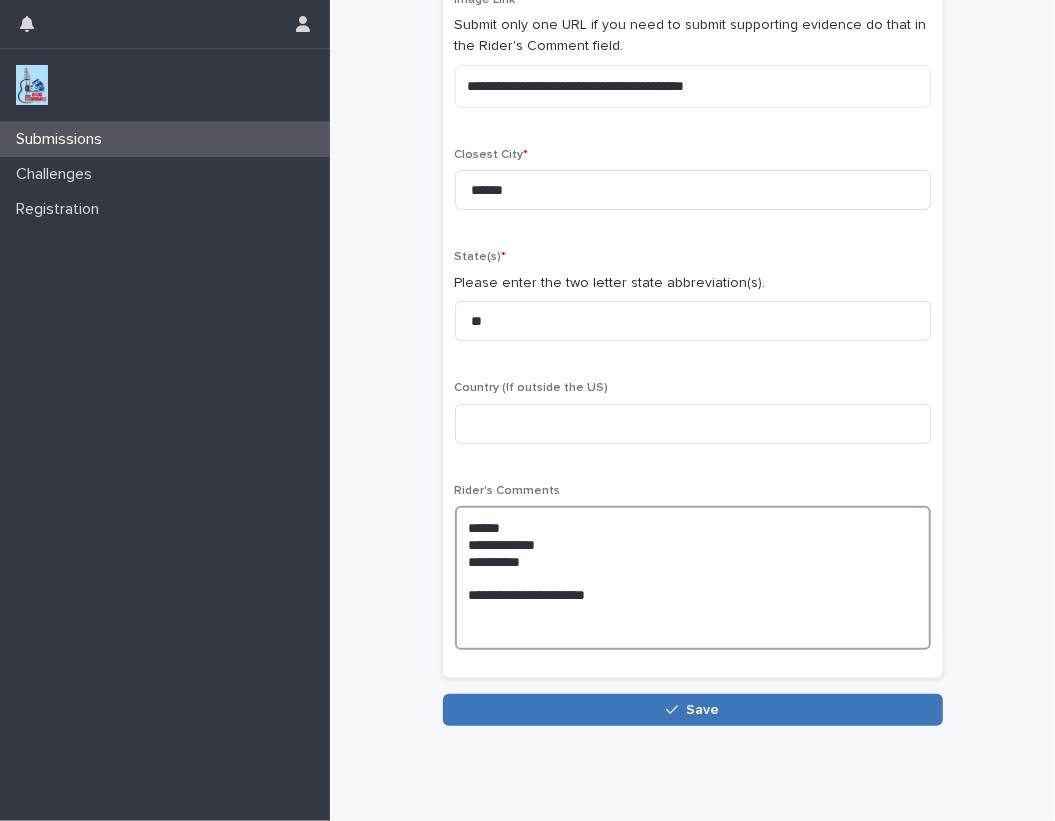 type on "**********" 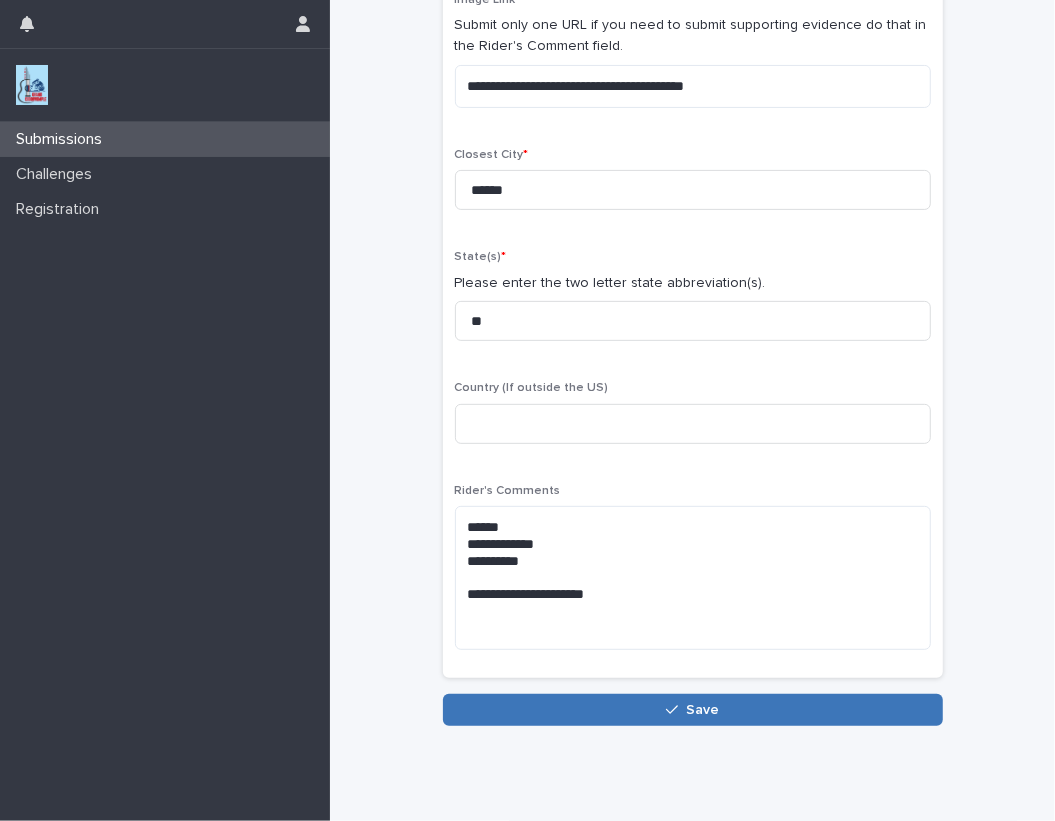click 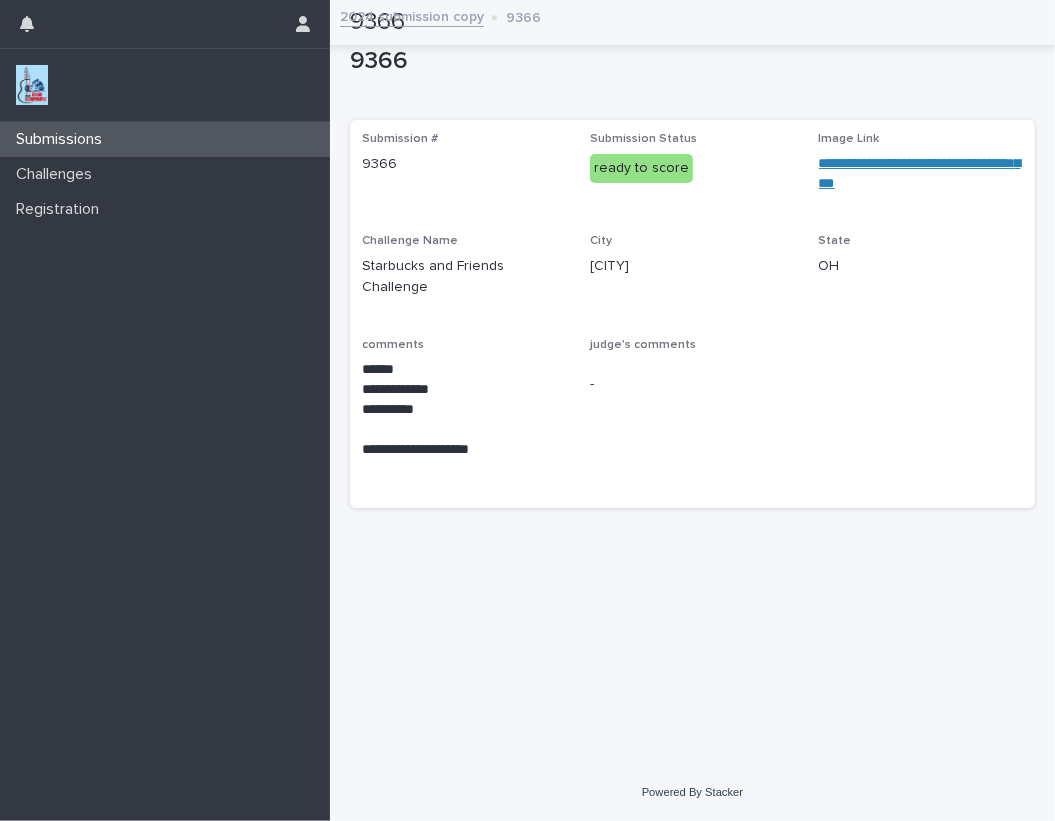 scroll, scrollTop: 0, scrollLeft: 0, axis: both 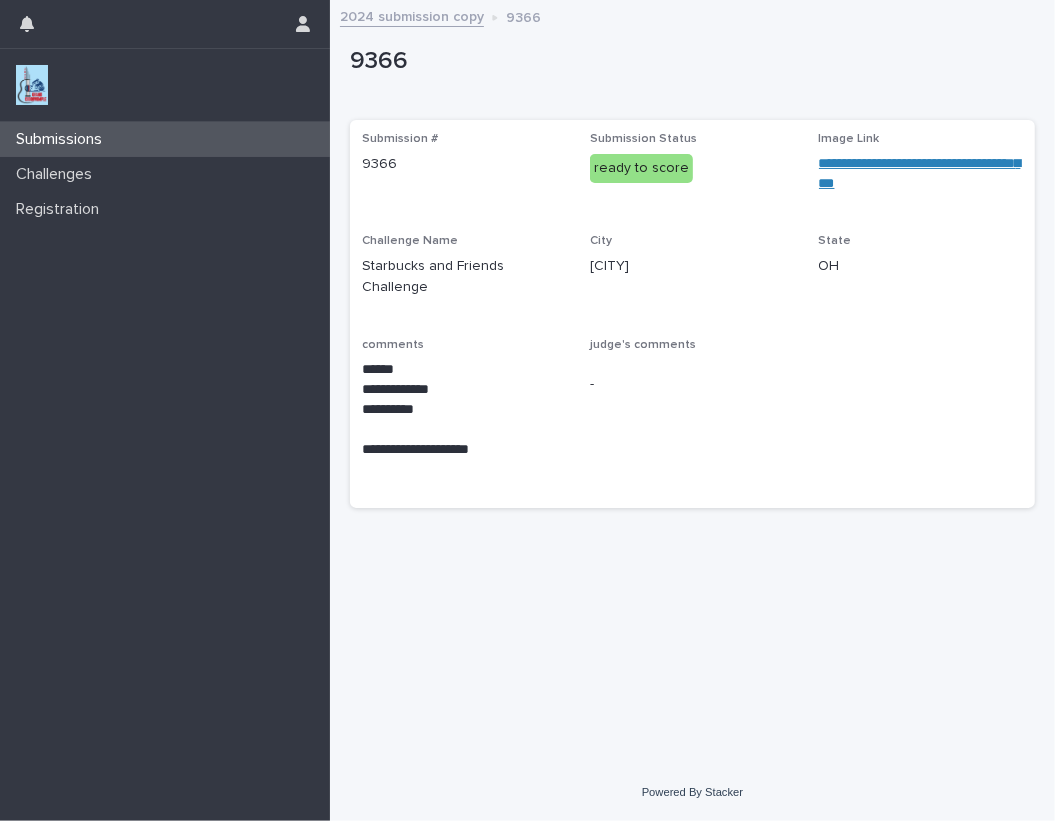 click at bounding box center (32, 85) 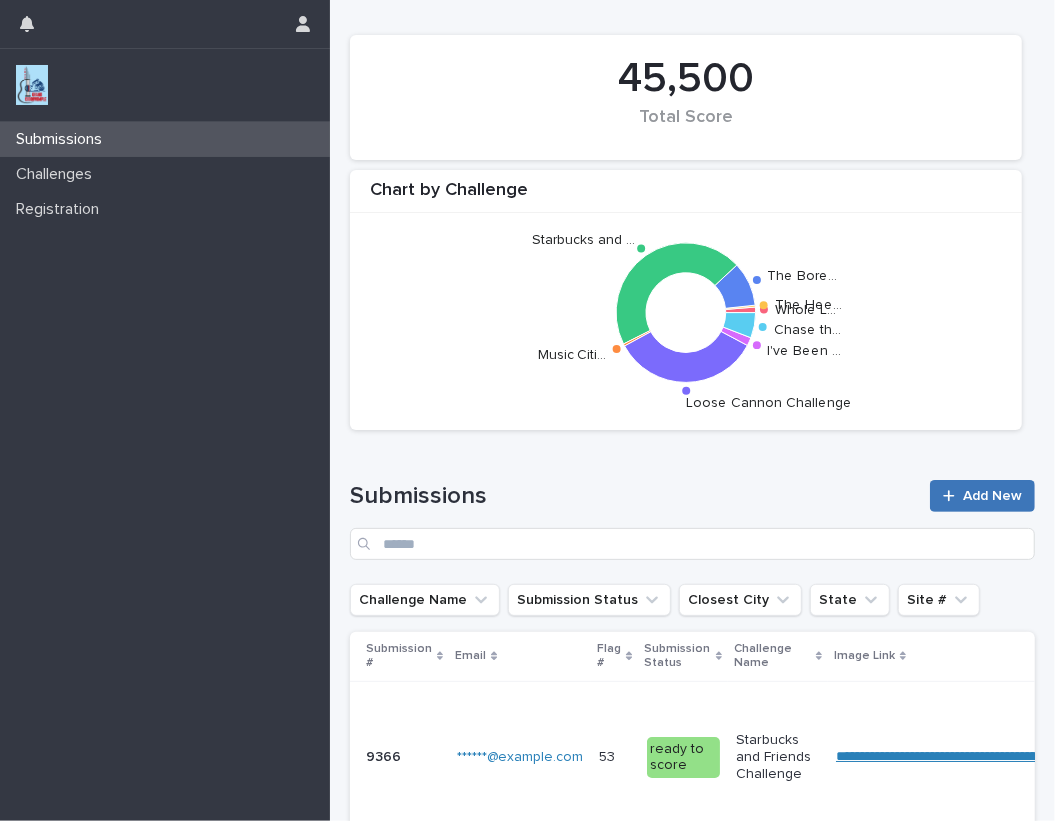 click at bounding box center [953, 496] 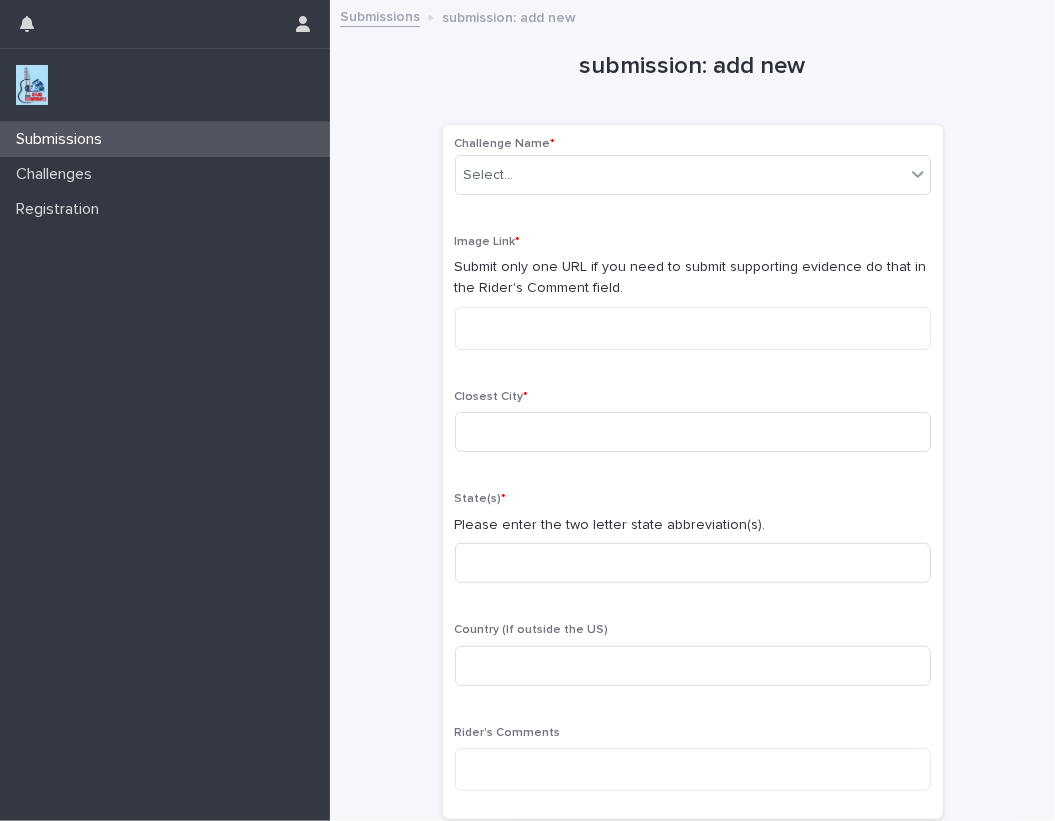 click on "submission: add new Loading... Saving… Loading... Saving… Loading... Saving… Challenge Name * Select... Image Link * Submit only one URL if you need to submit supporting evidence do that in the Rider's Comment field. Closest City * State(s) * Please enter the two letter state abbreviation(s). Country (If outside the US) Rider's Comments Sorry, there was an error saving your record. Please try again. Please fill out the required fields above. Save" at bounding box center [692, 439] 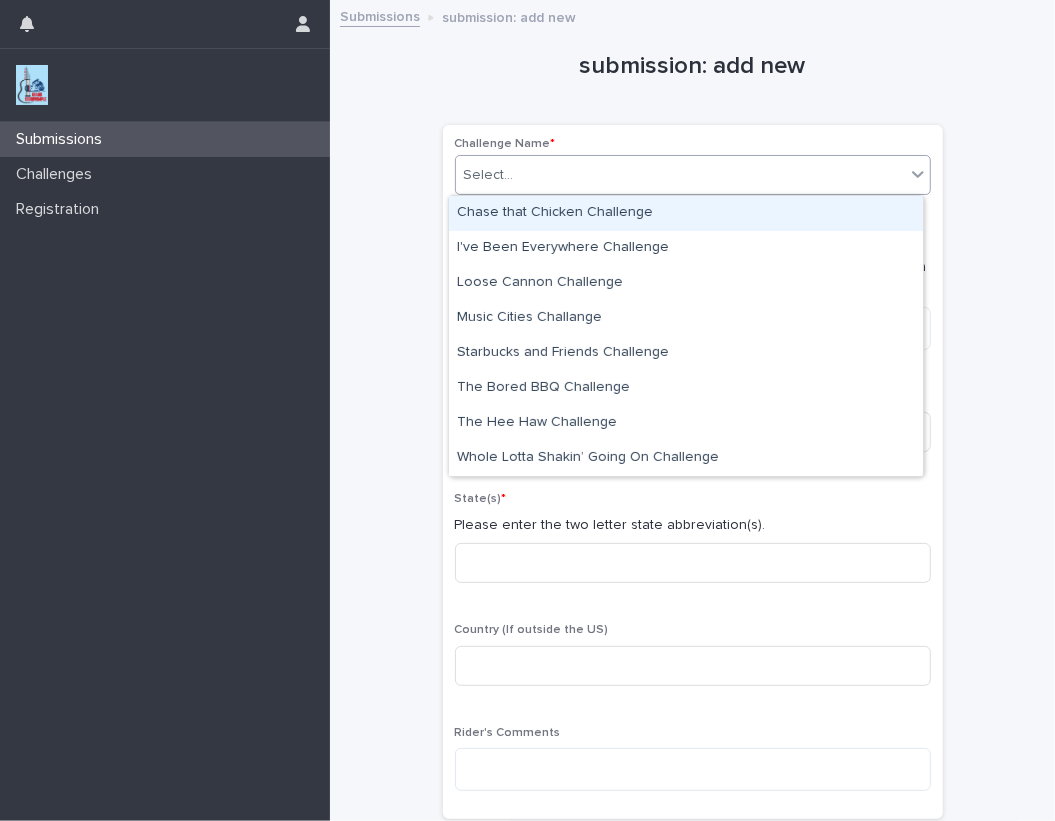 click on "Select..." at bounding box center [489, 175] 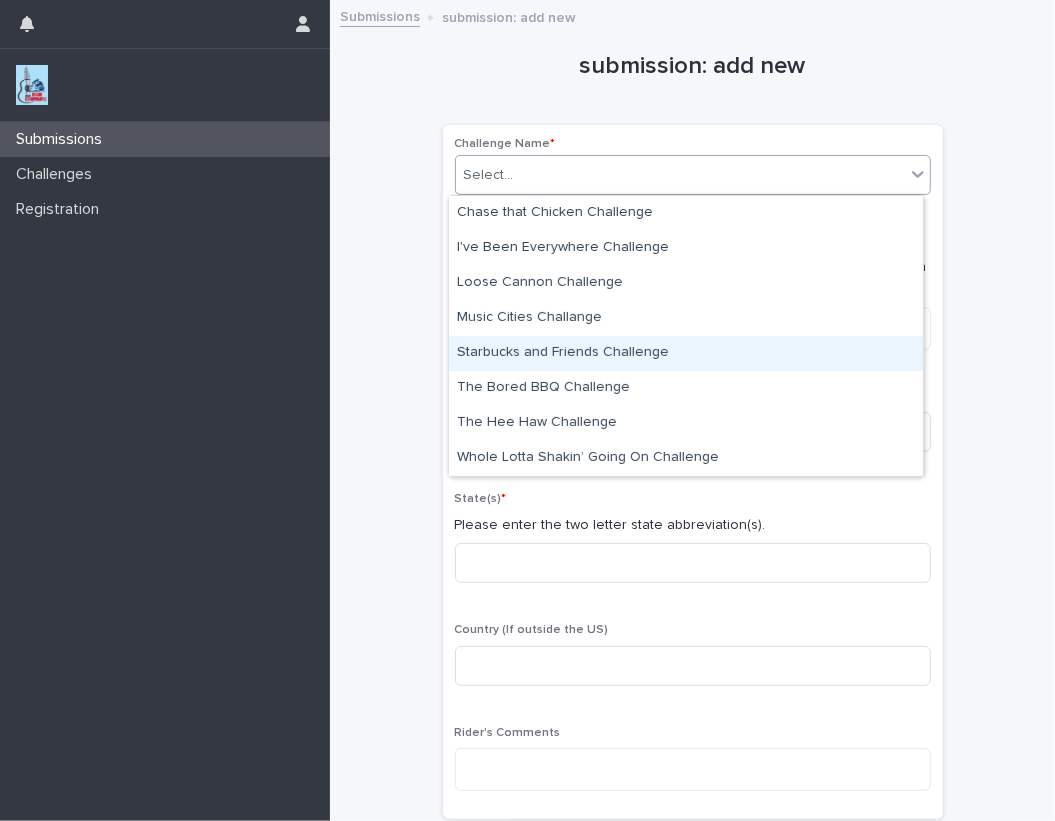 click on "Starbucks and Friends Challenge" at bounding box center [686, 353] 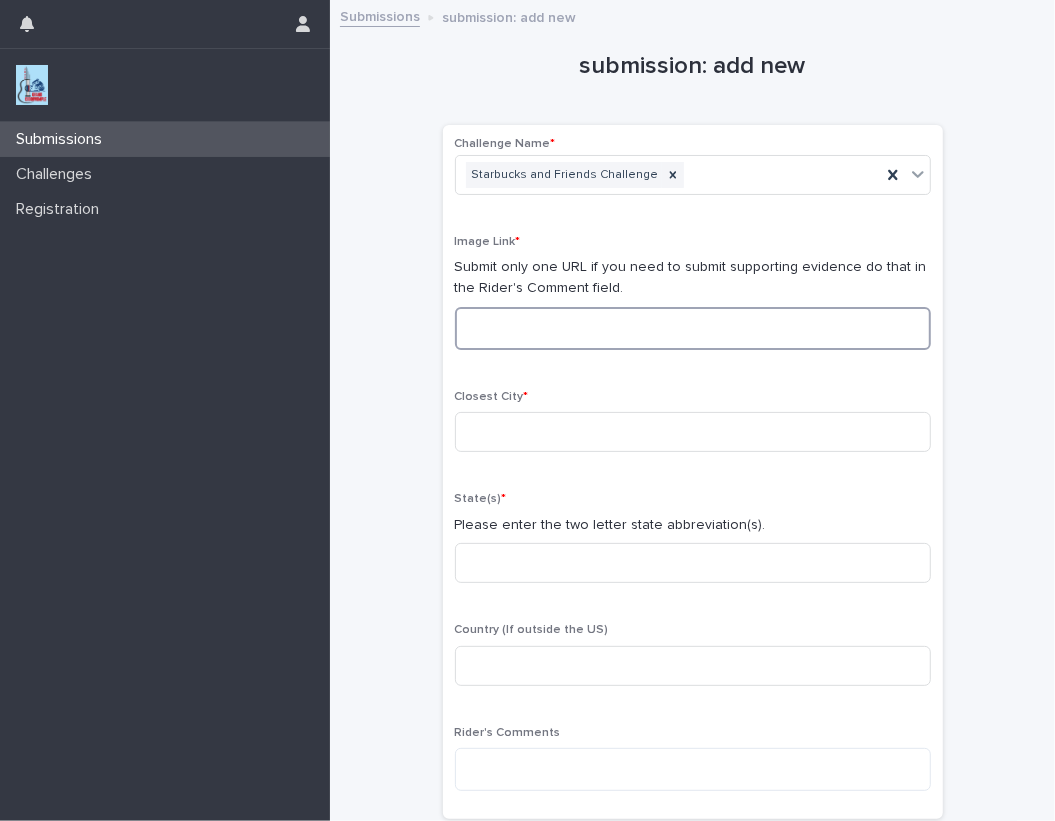 click at bounding box center (693, 328) 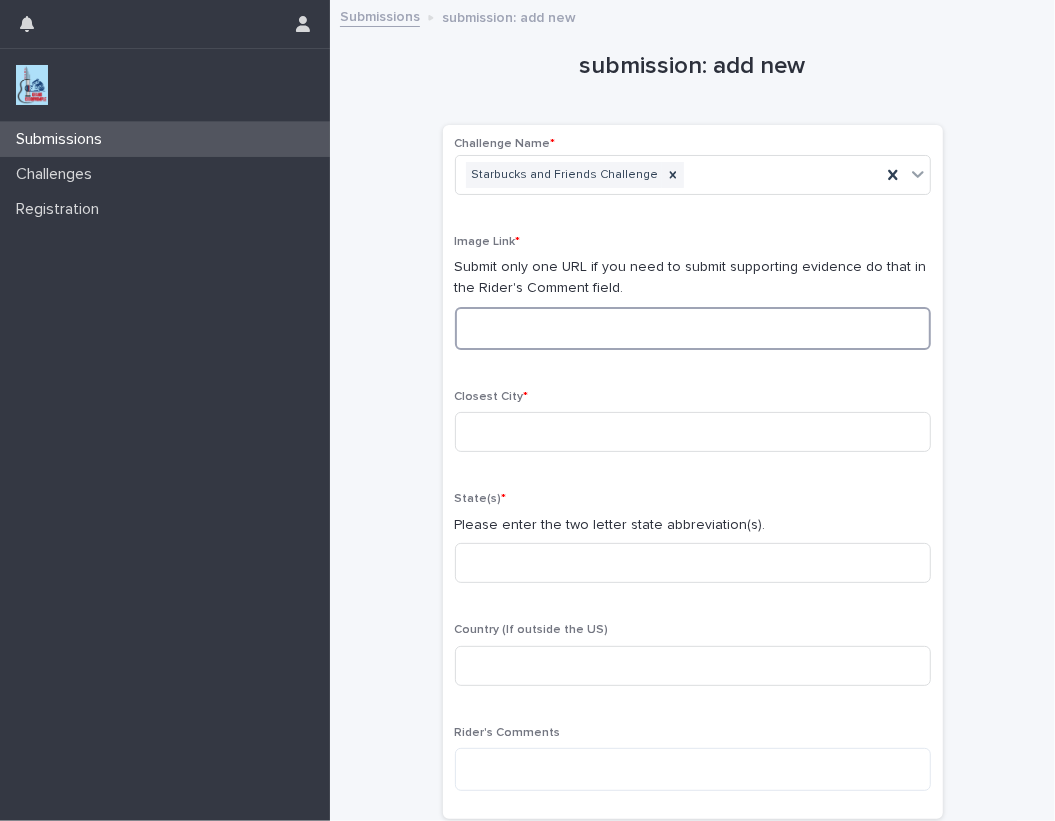 paste on "**********" 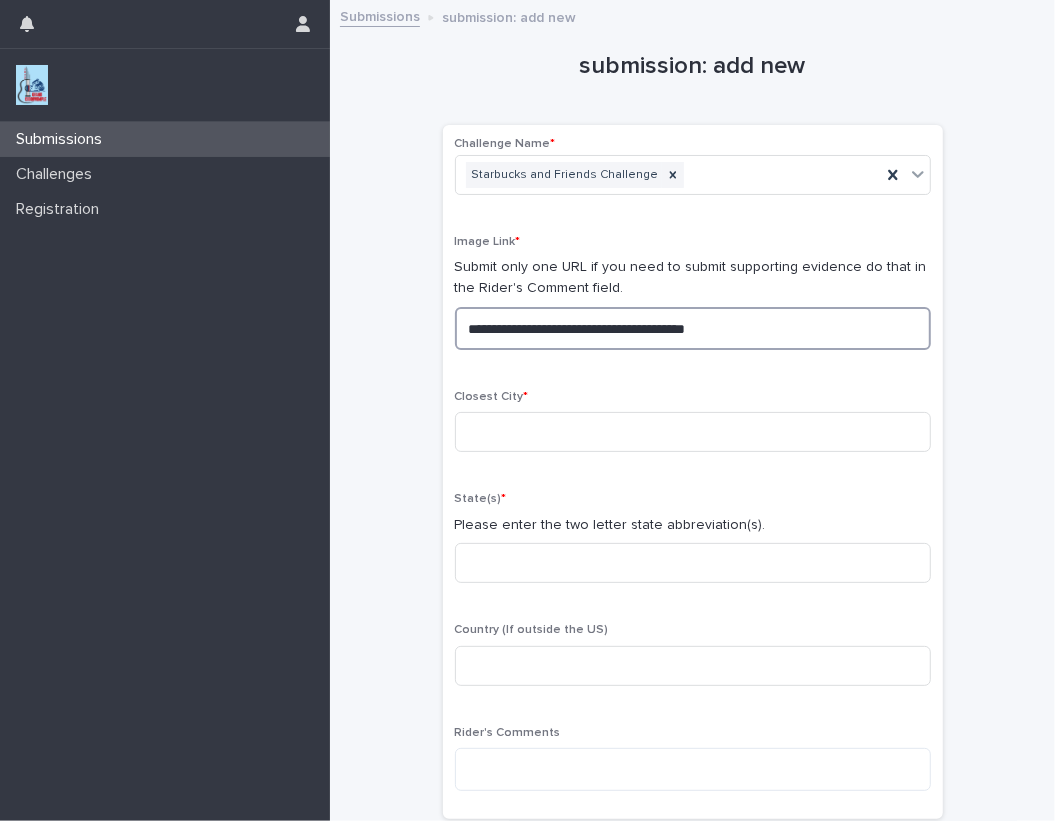 drag, startPoint x: 794, startPoint y: 329, endPoint x: 9, endPoint y: 311, distance: 785.20636 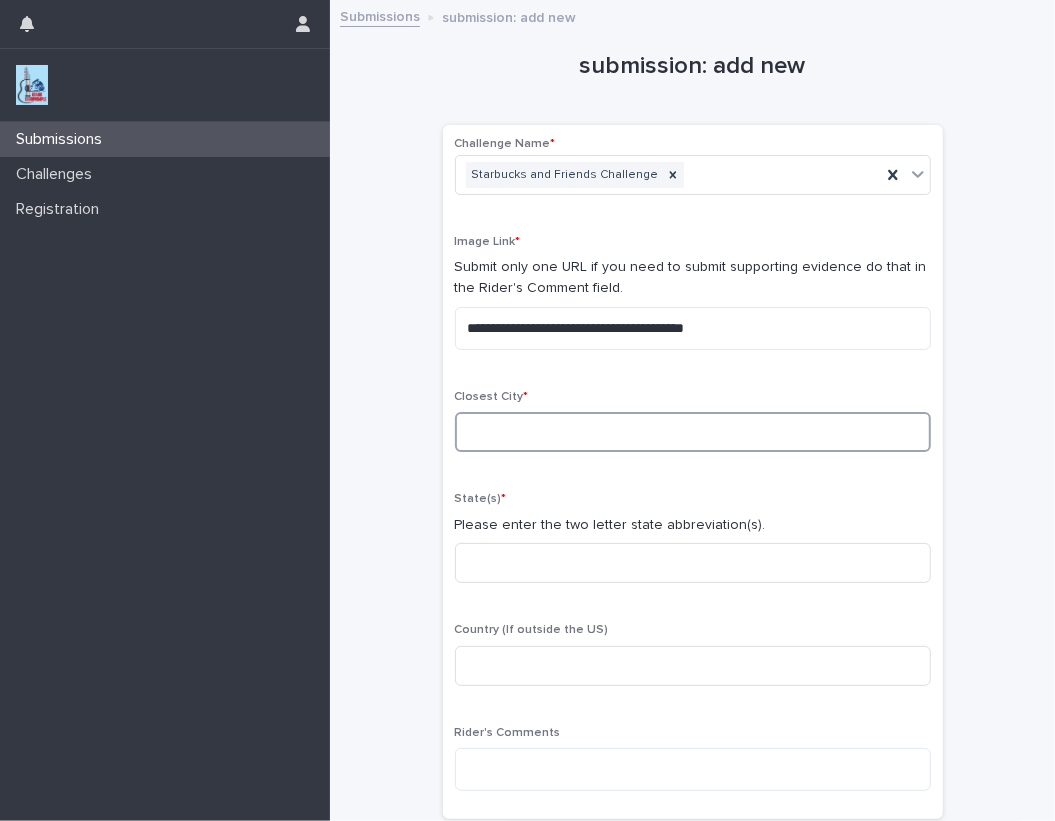 click at bounding box center [693, 432] 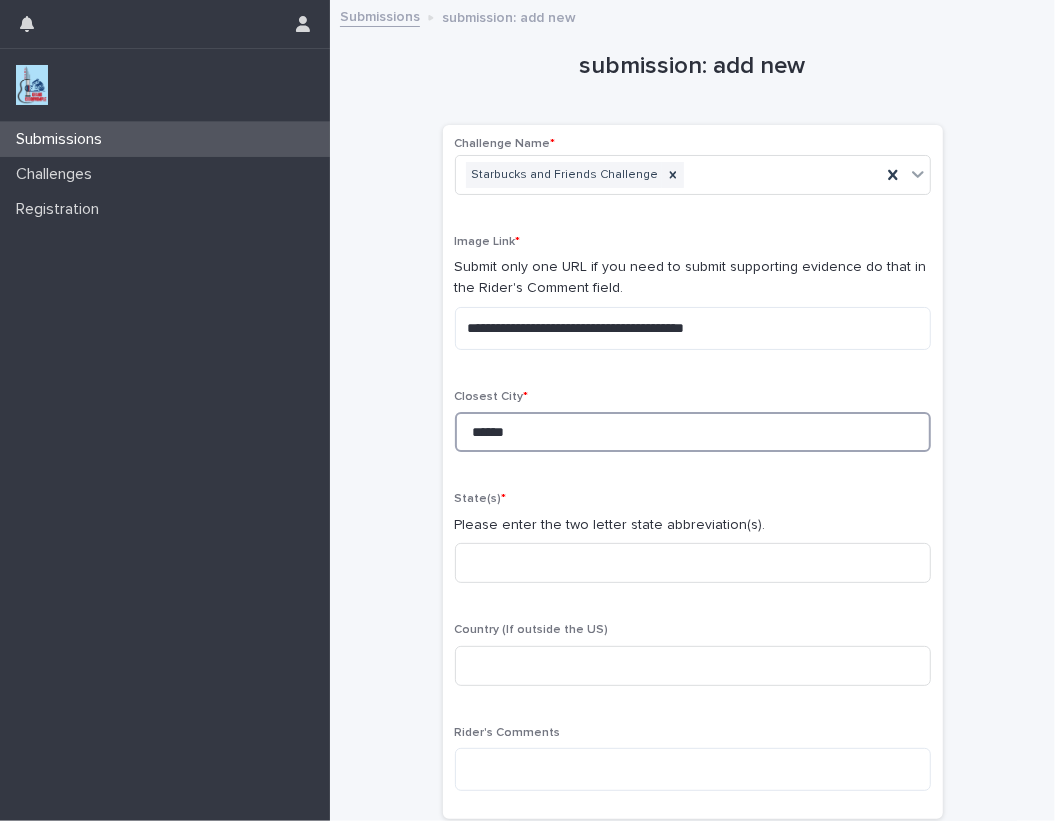 type on "******" 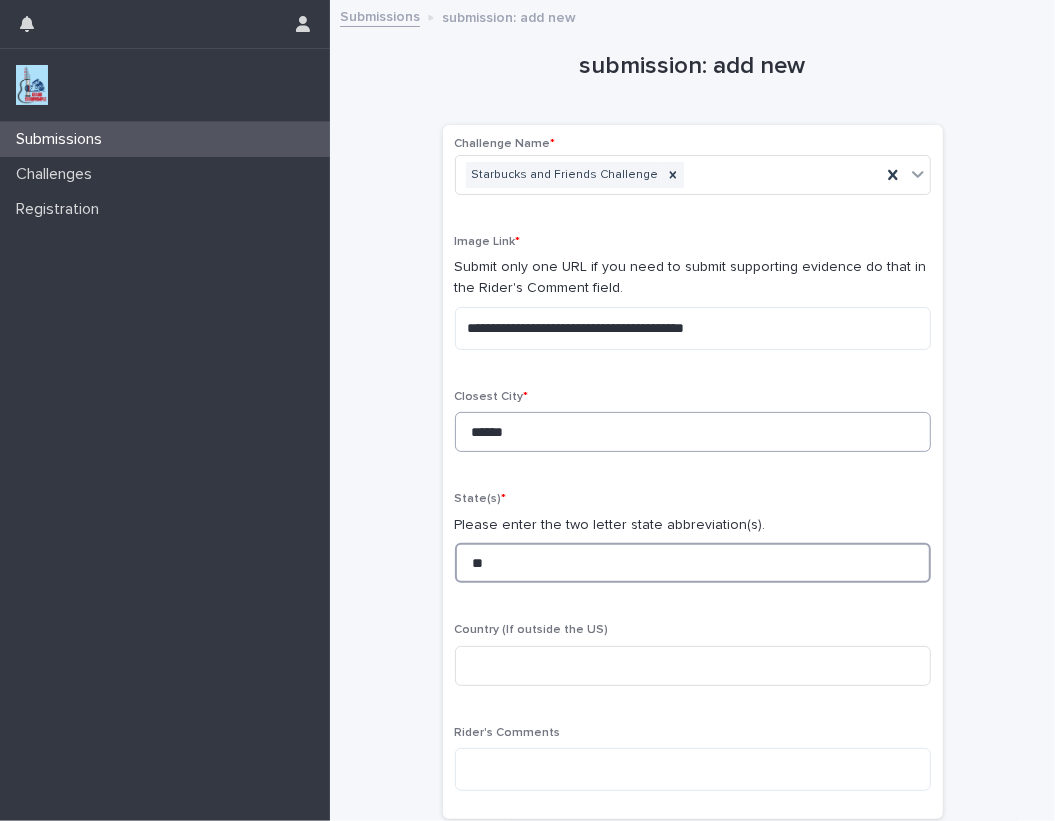 type on "**" 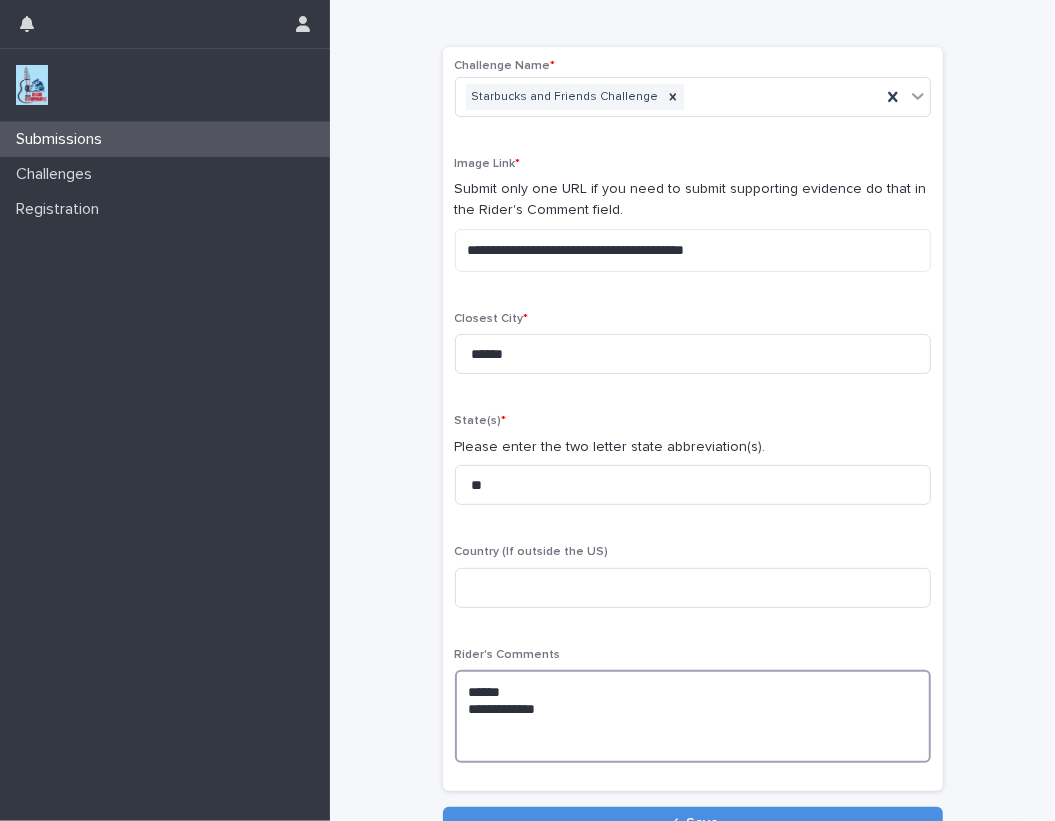 scroll, scrollTop: 181, scrollLeft: 0, axis: vertical 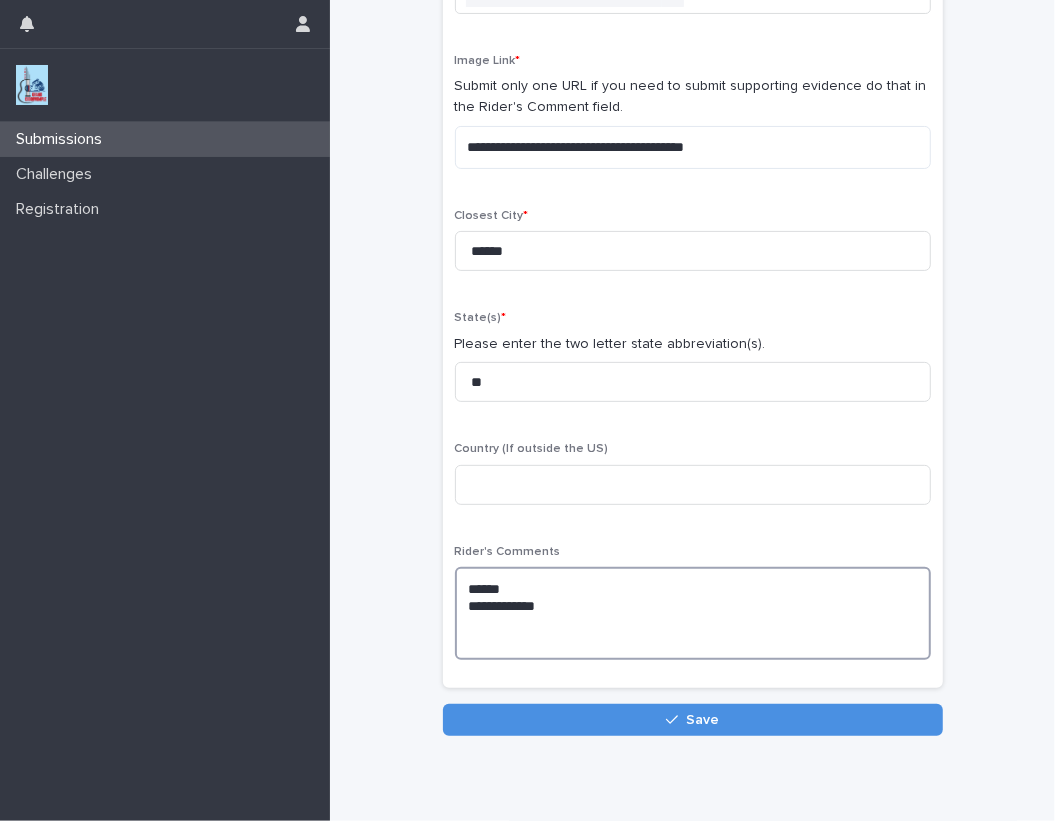 click on "**********" at bounding box center [693, 613] 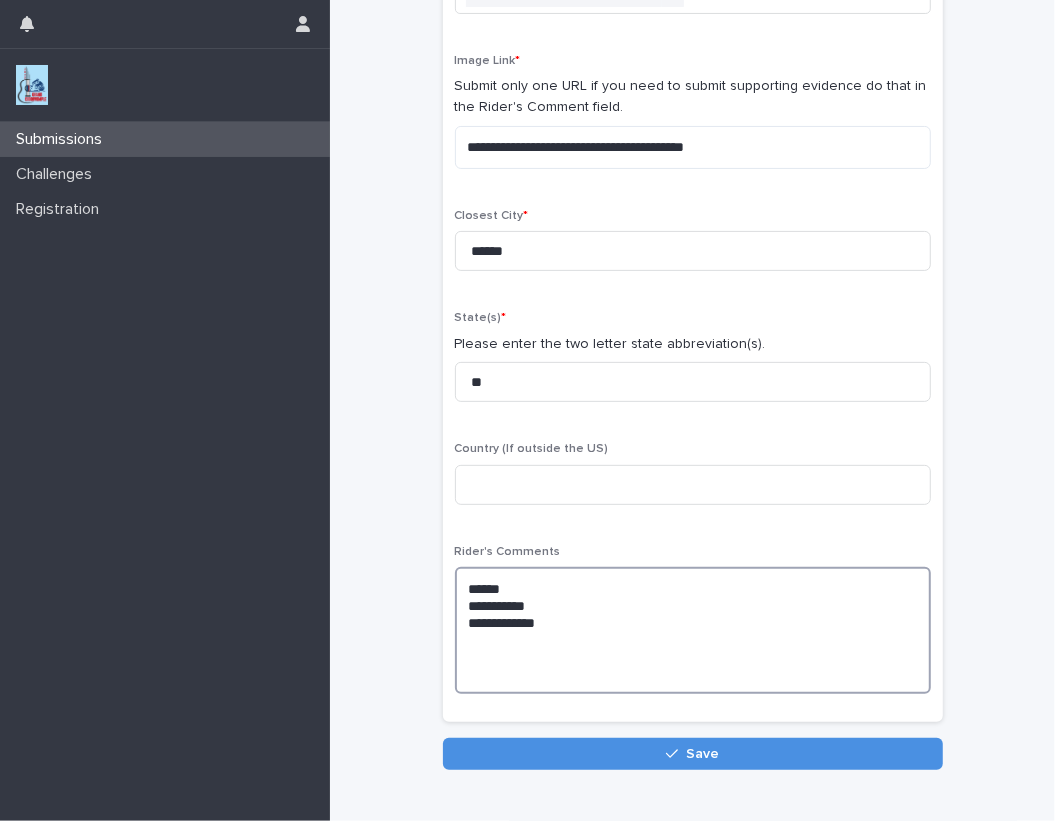 click on "**********" at bounding box center [693, 630] 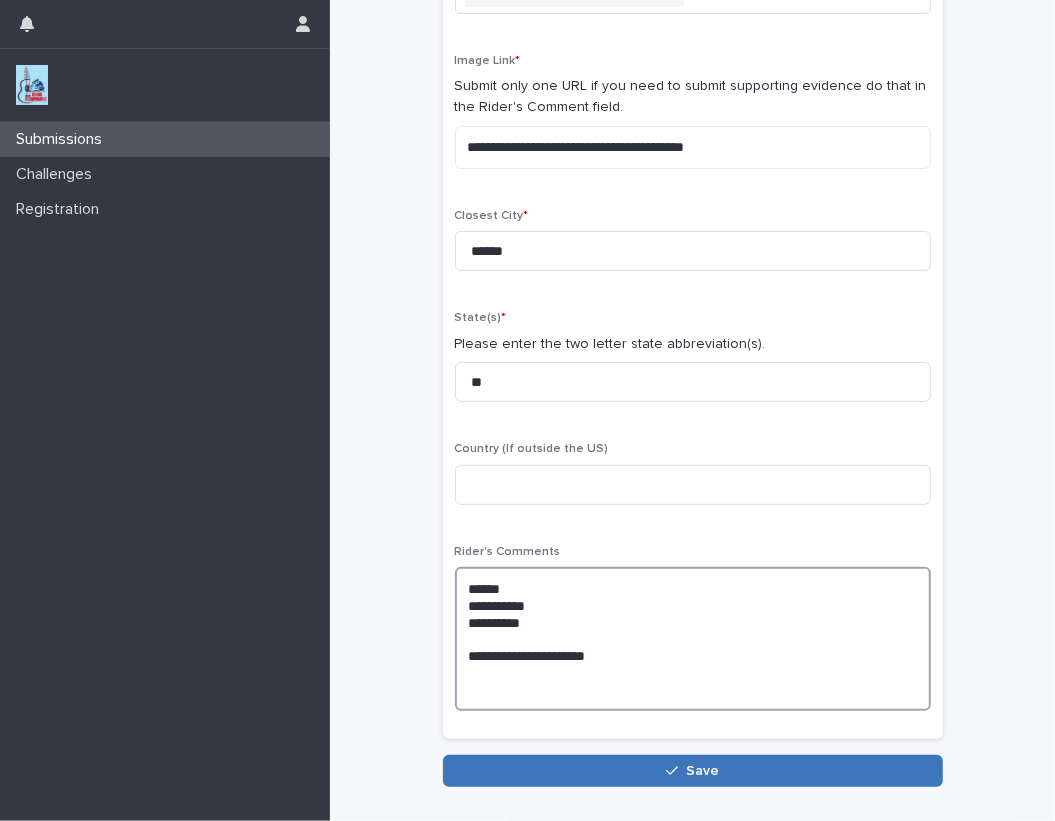 type on "**********" 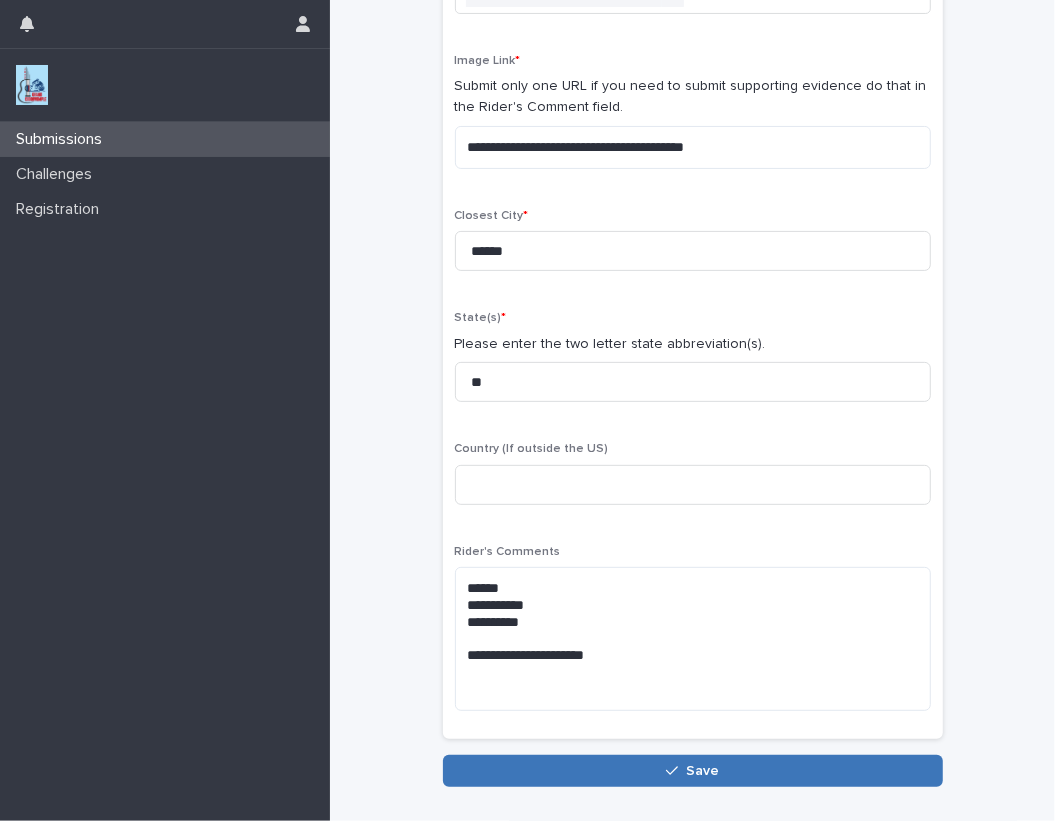 click on "Save" at bounding box center [702, 771] 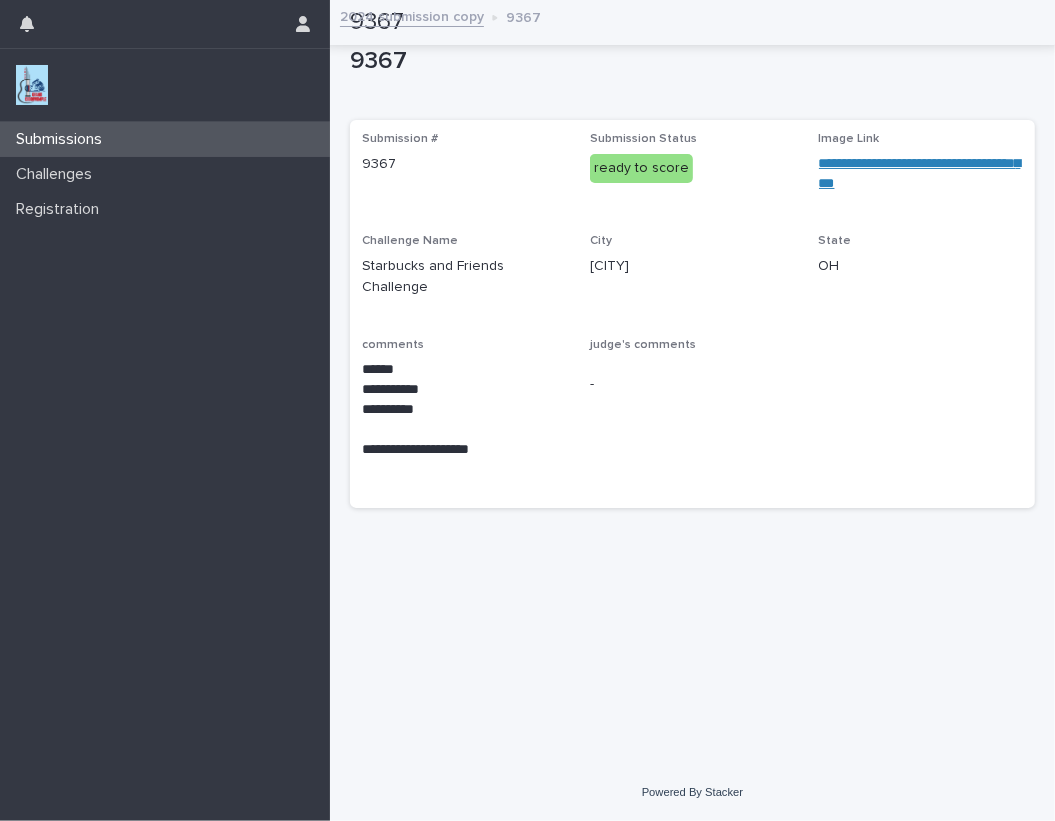scroll, scrollTop: 0, scrollLeft: 0, axis: both 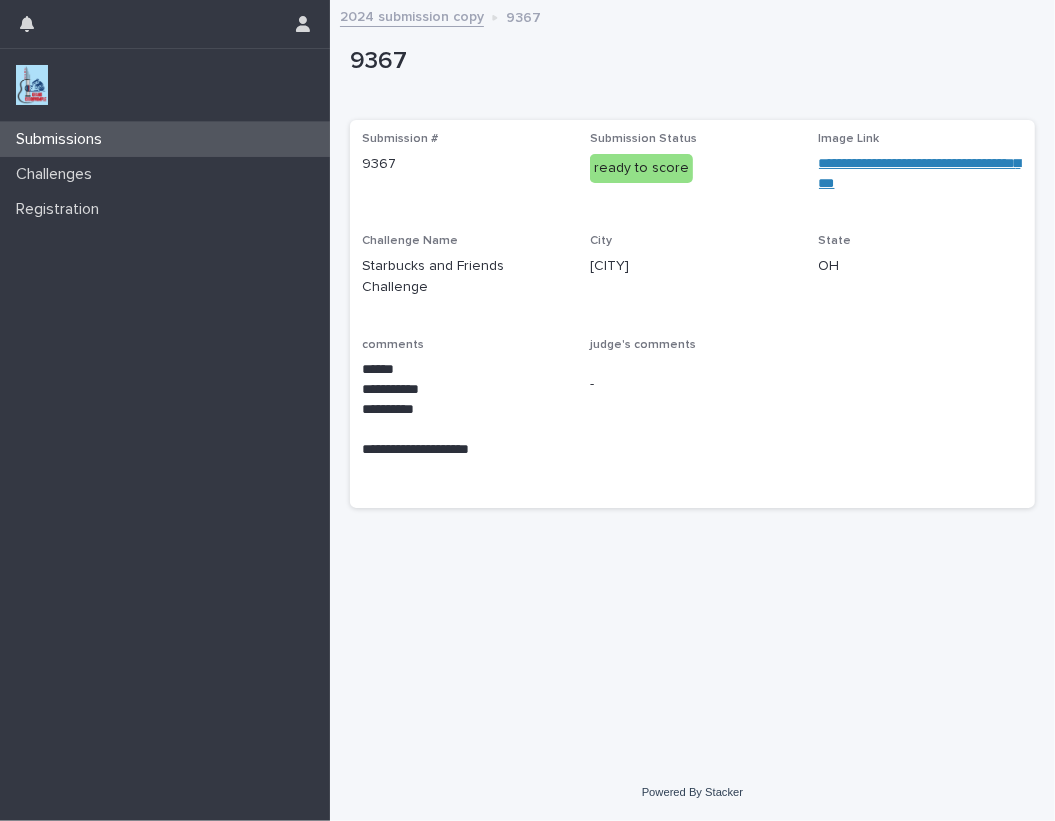click at bounding box center (32, 85) 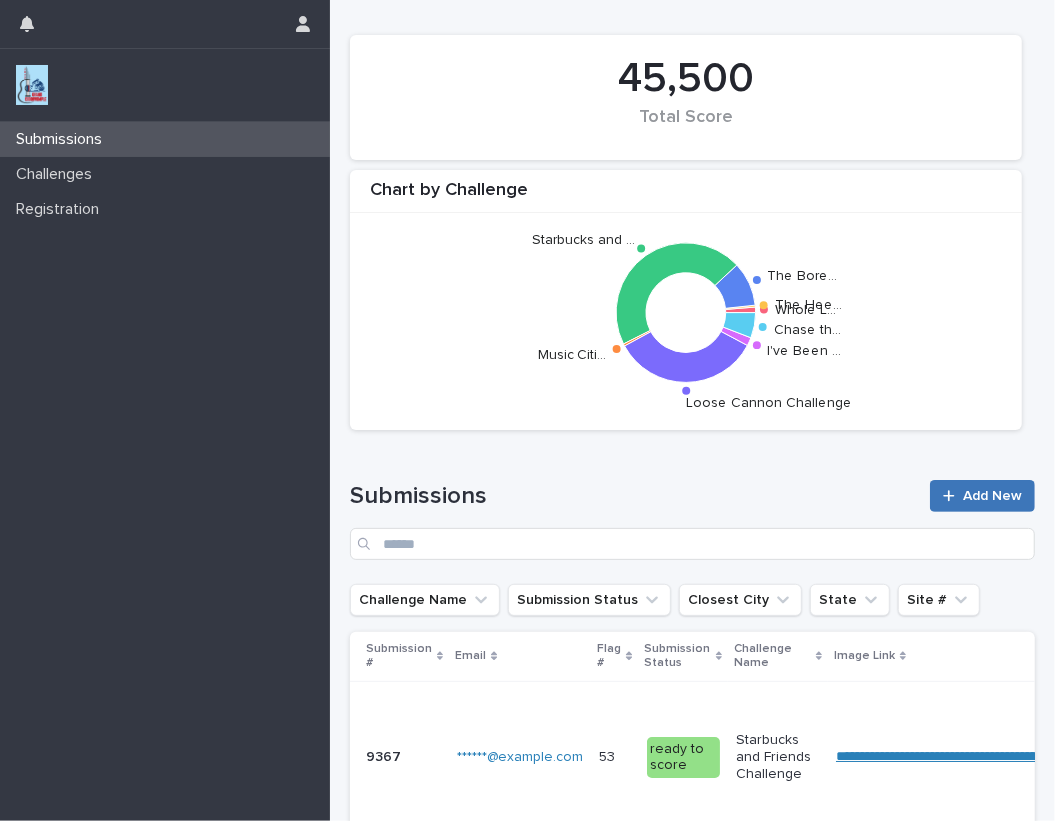 click on "Add New" at bounding box center [982, 496] 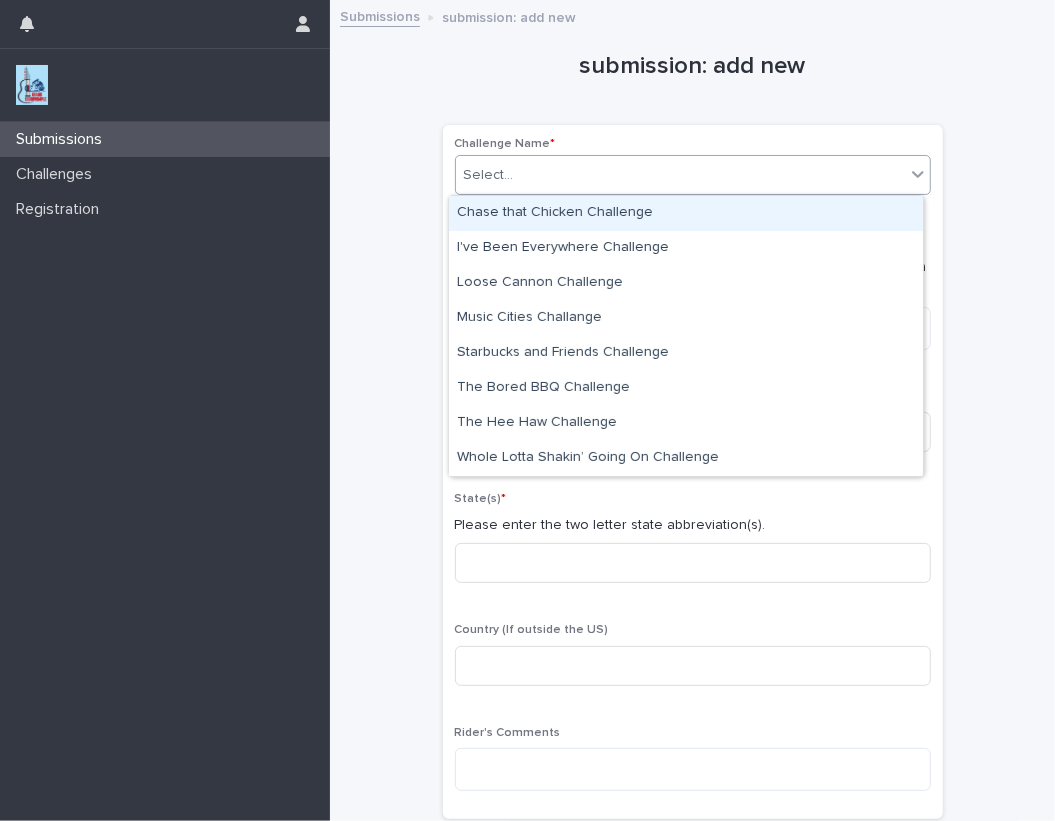 click on "Select..." at bounding box center (680, 175) 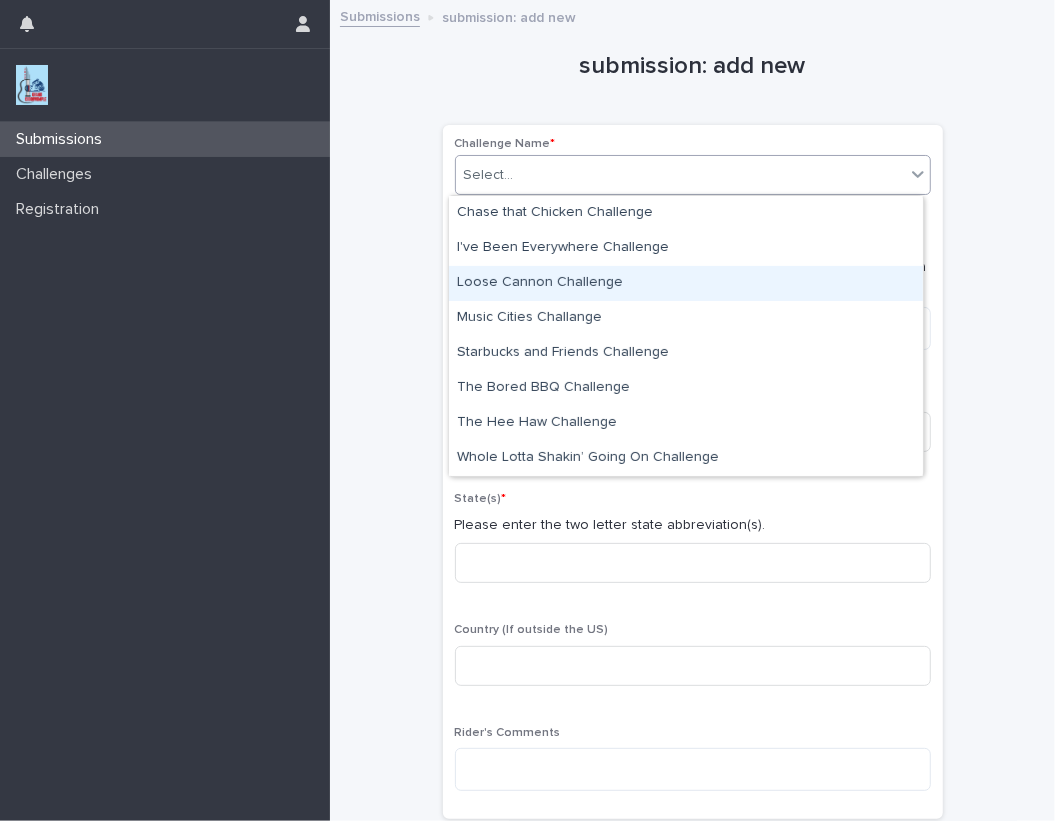 click on "Loose Cannon Challenge" at bounding box center [686, 283] 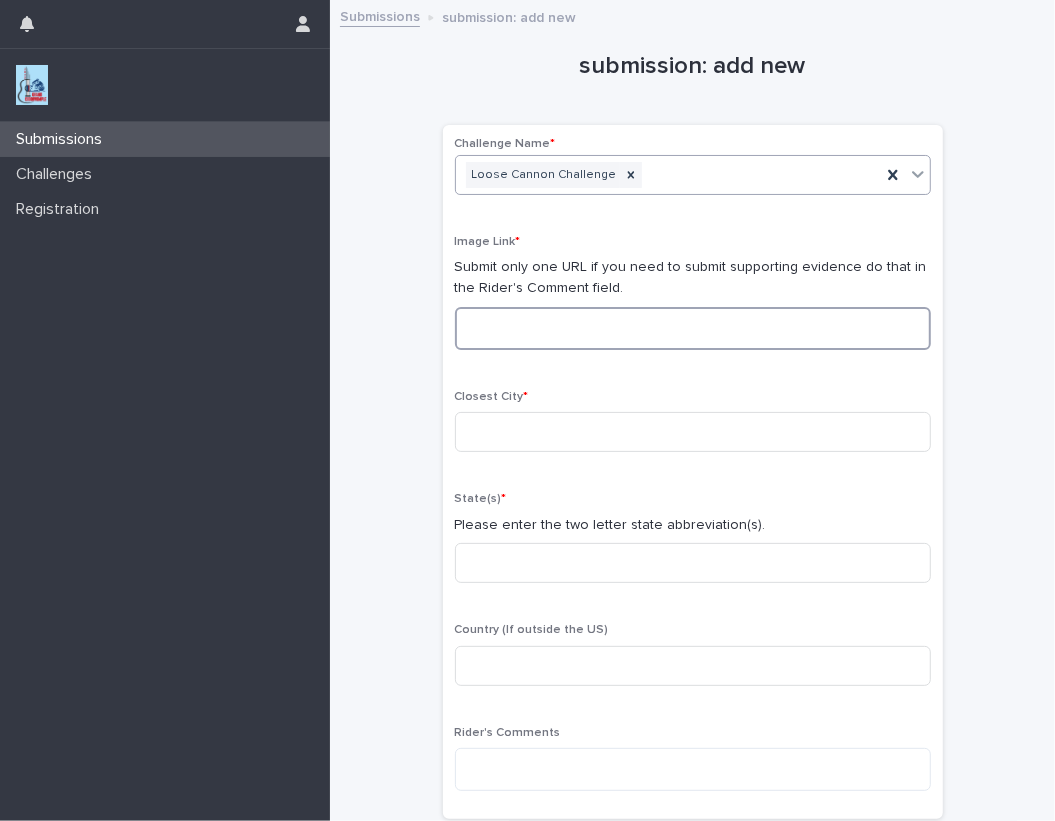 click at bounding box center (693, 328) 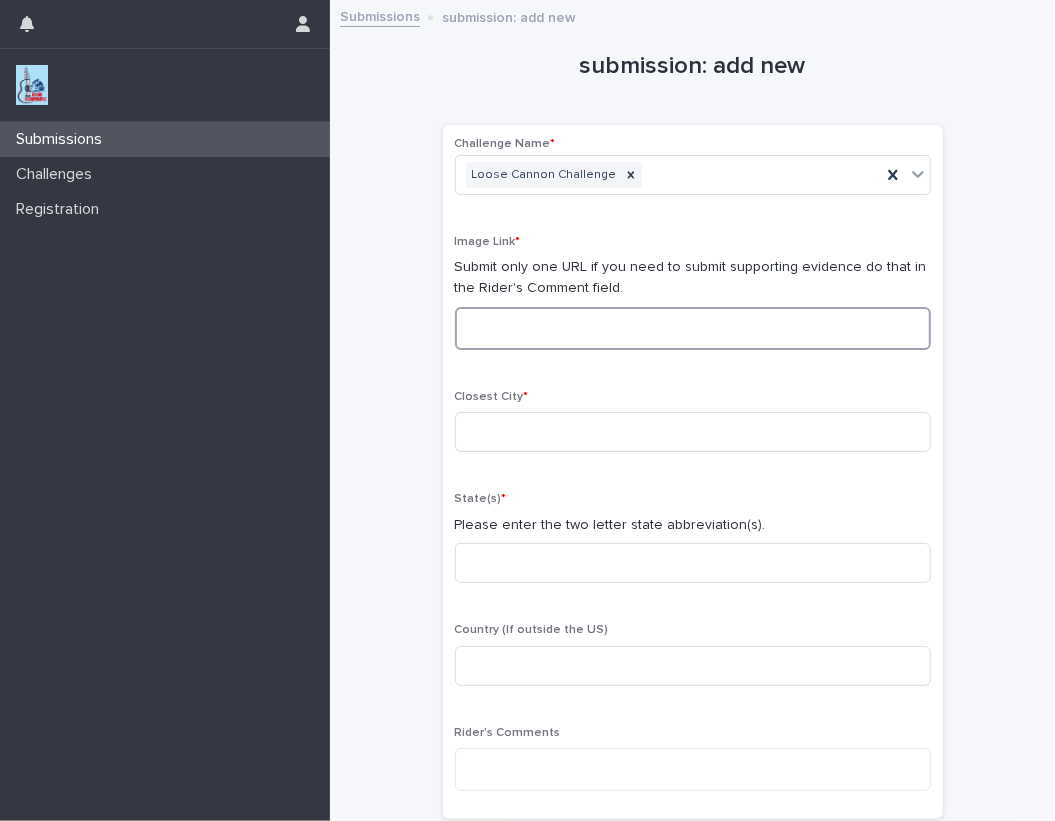 paste on "**********" 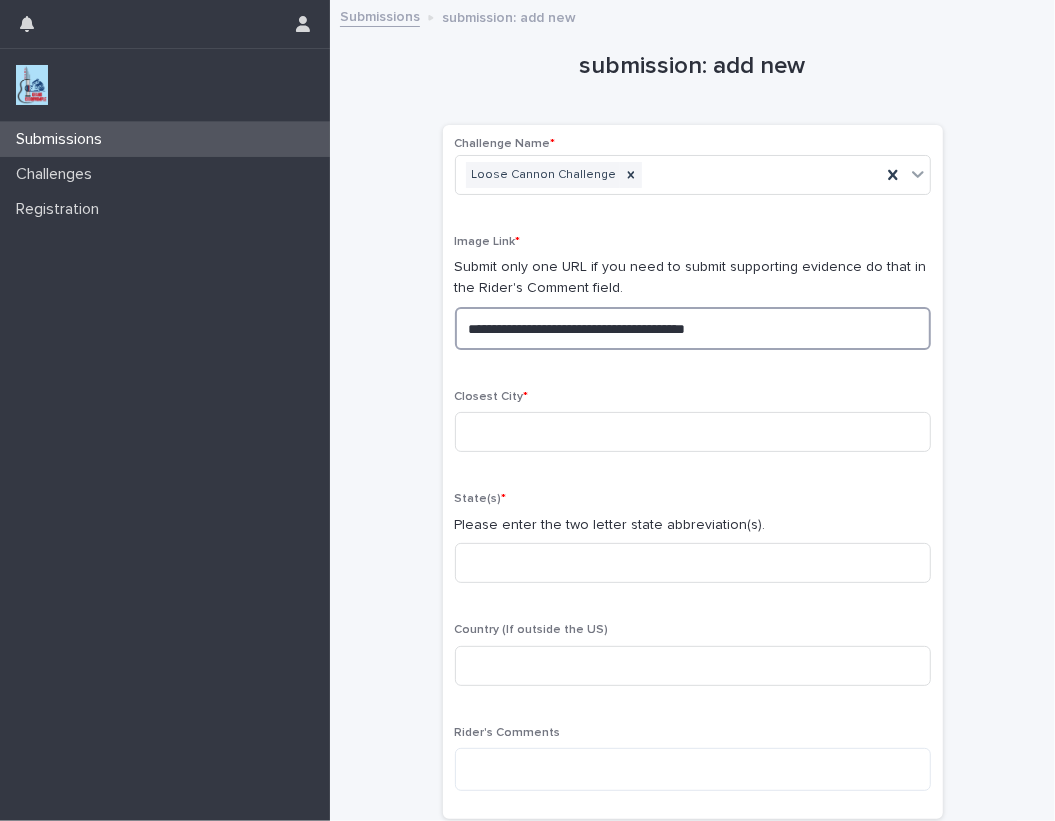 drag, startPoint x: 778, startPoint y: 332, endPoint x: 182, endPoint y: 330, distance: 596.00336 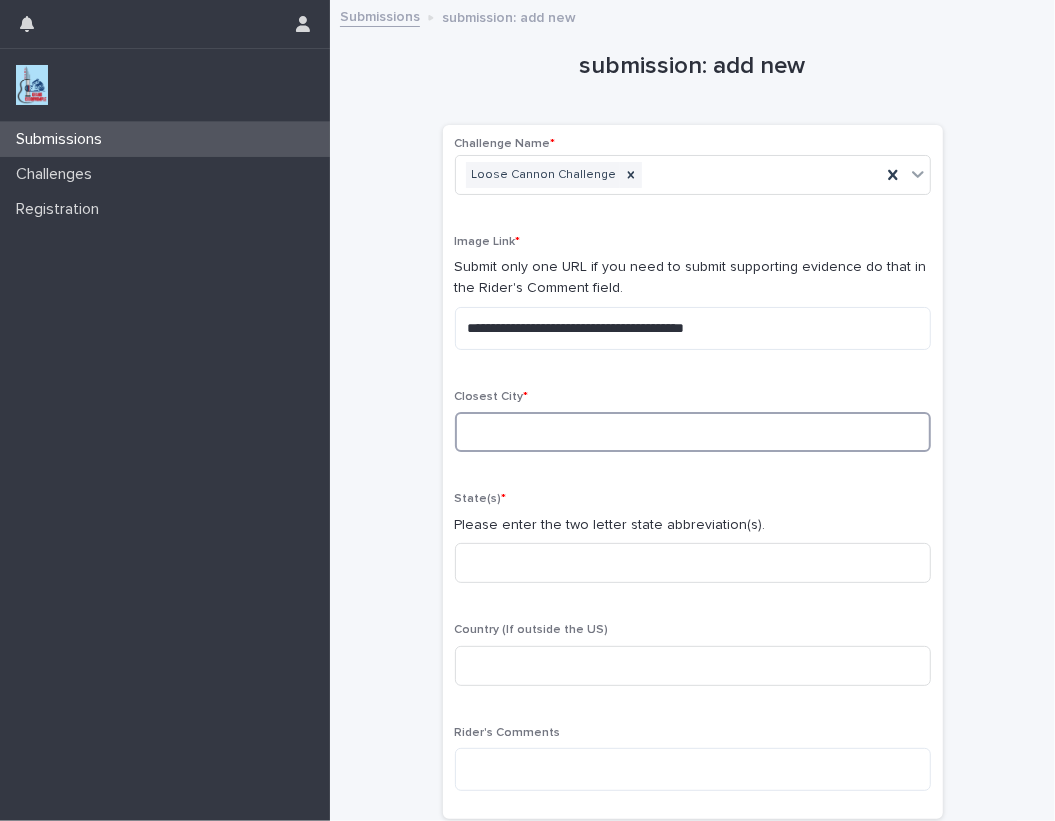 click at bounding box center (693, 432) 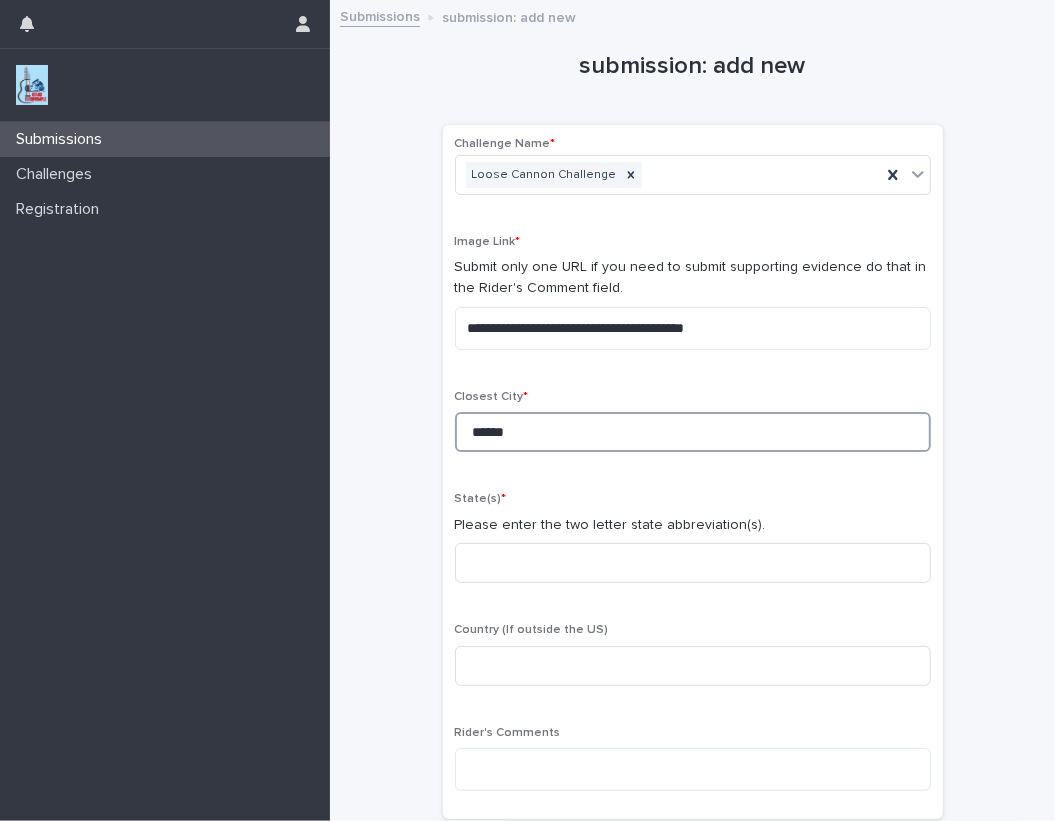 type on "******" 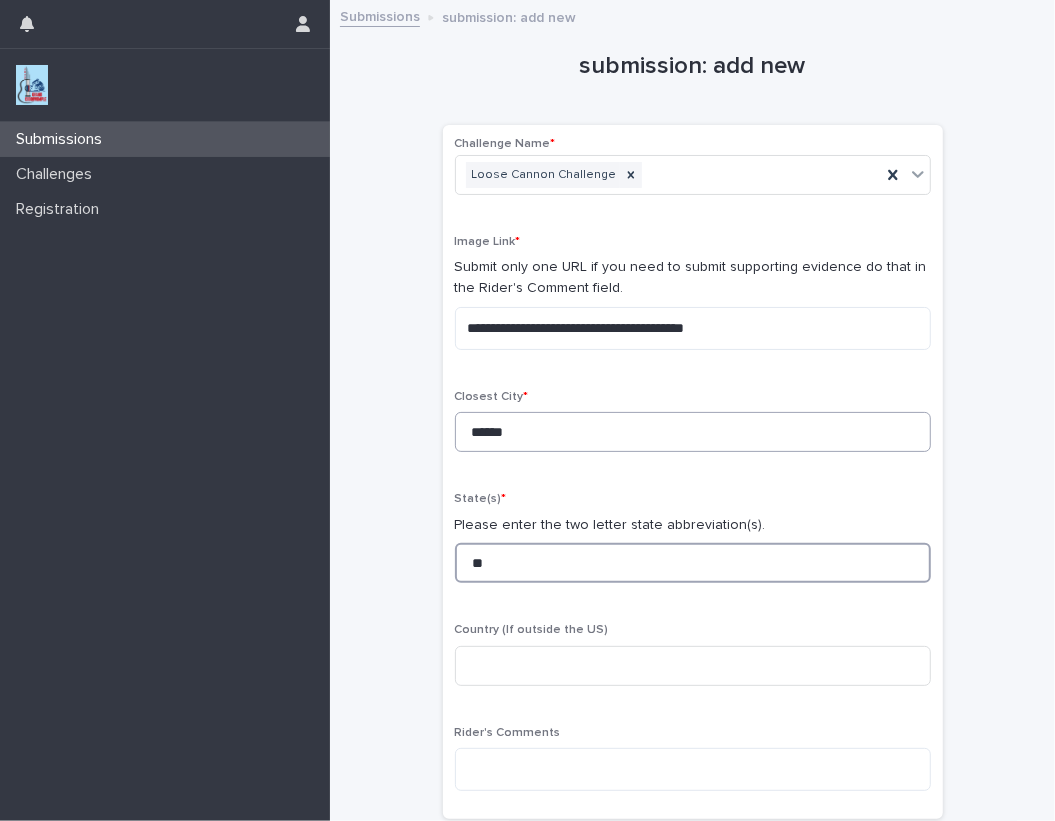 type on "**" 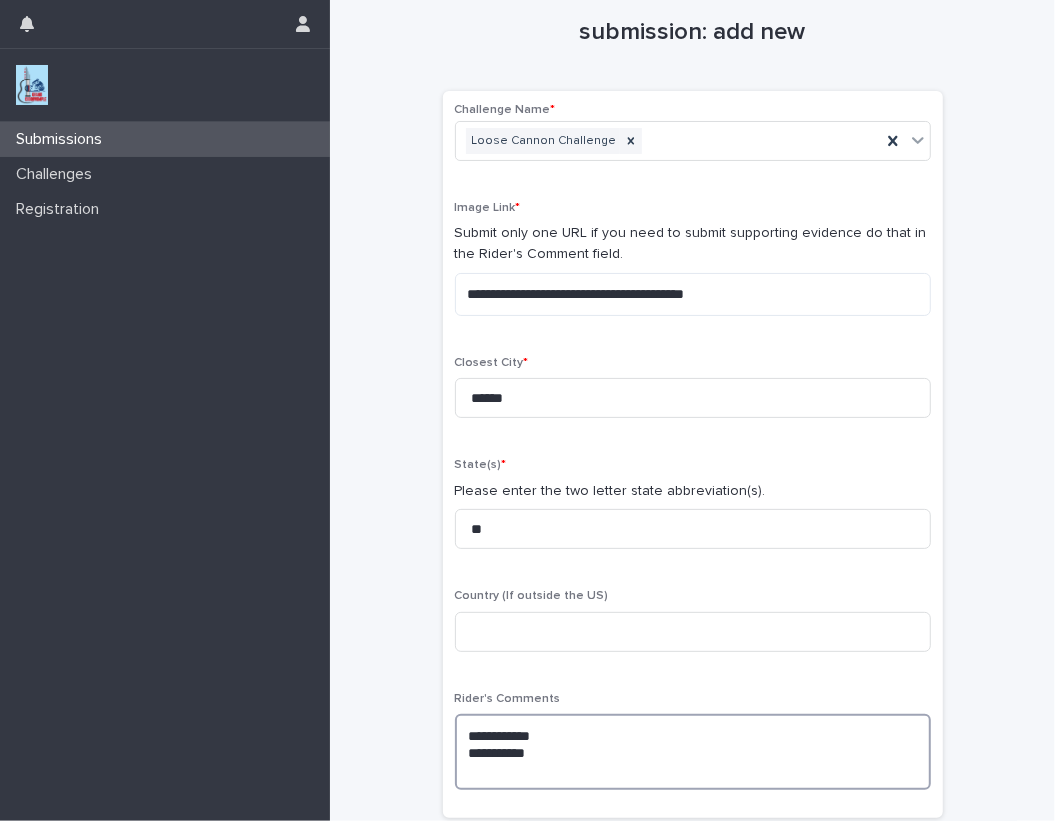 scroll, scrollTop: 121, scrollLeft: 0, axis: vertical 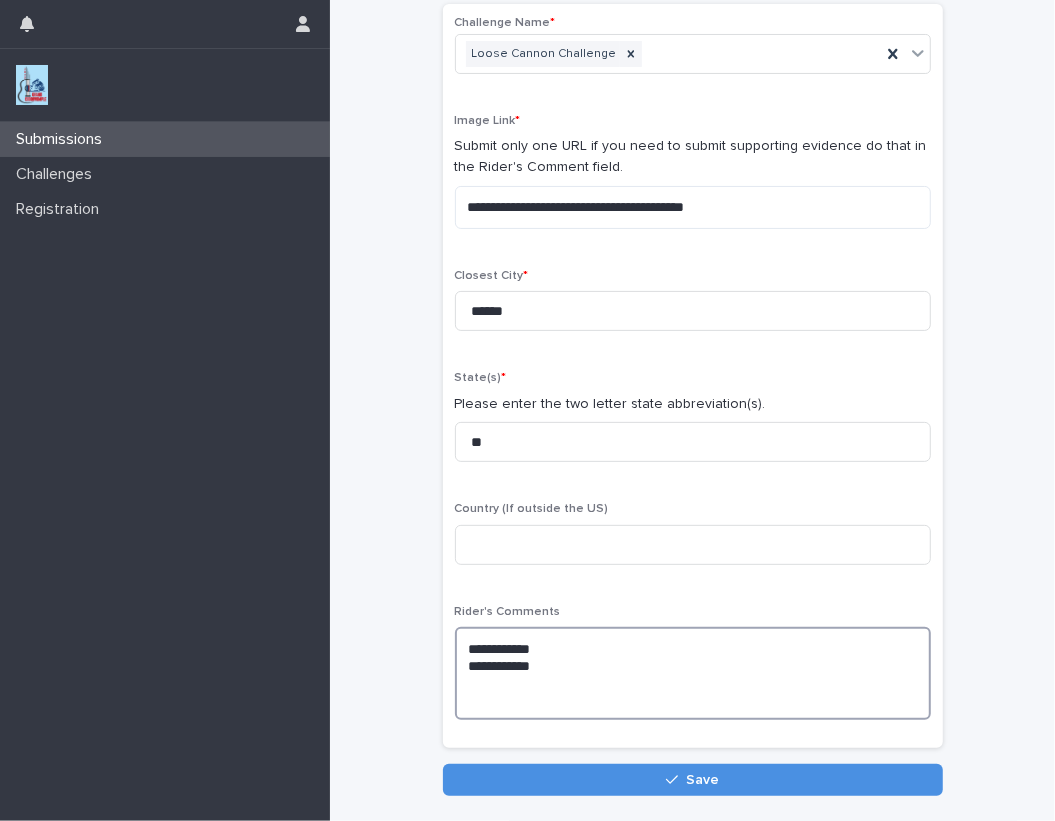 click on "**********" at bounding box center [693, 673] 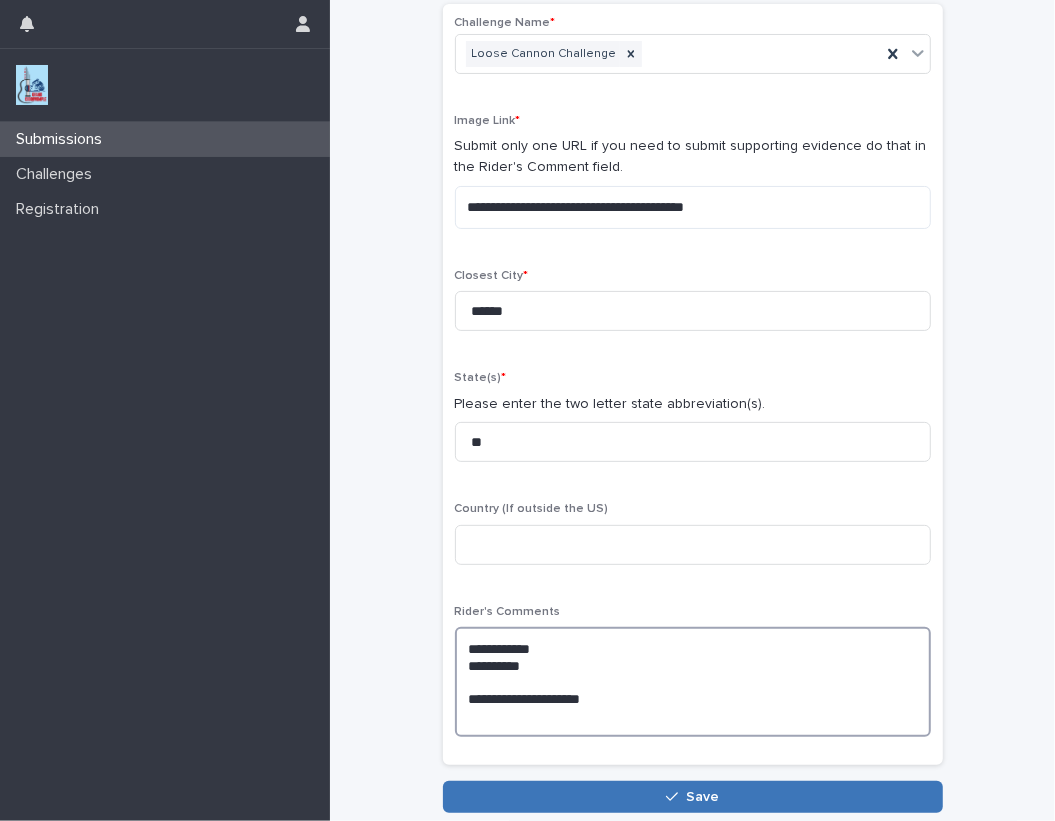 type on "**********" 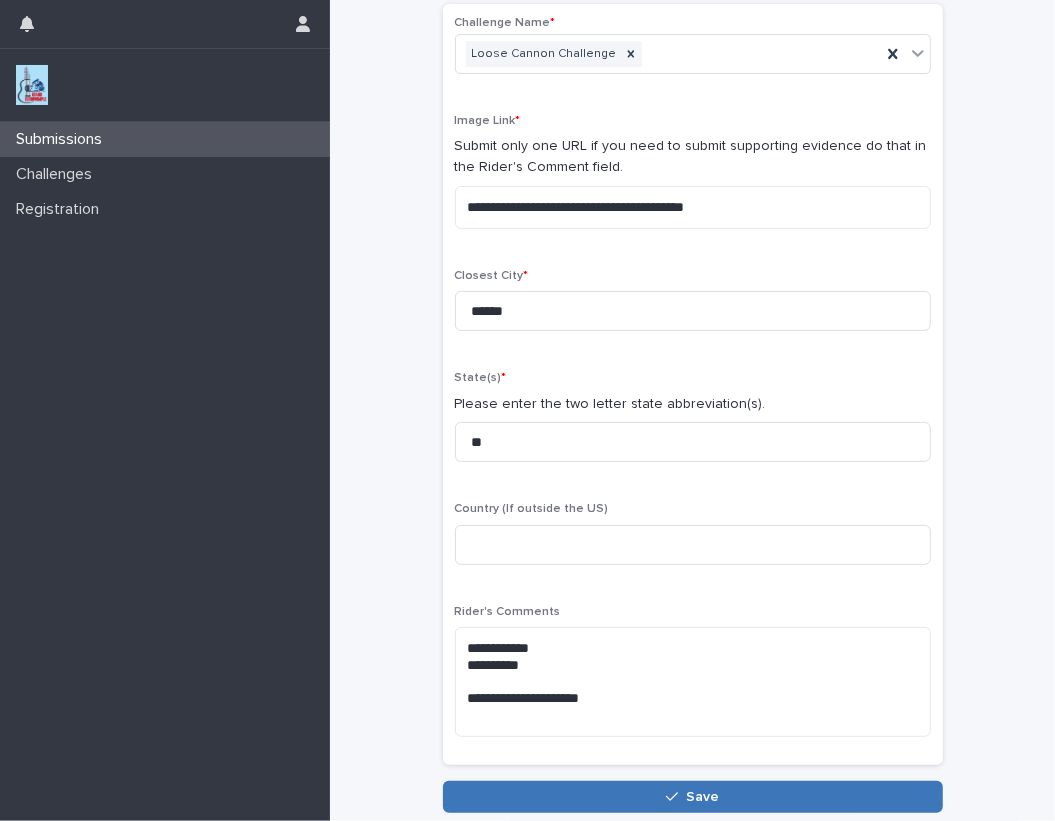 click on "Save" at bounding box center (693, 797) 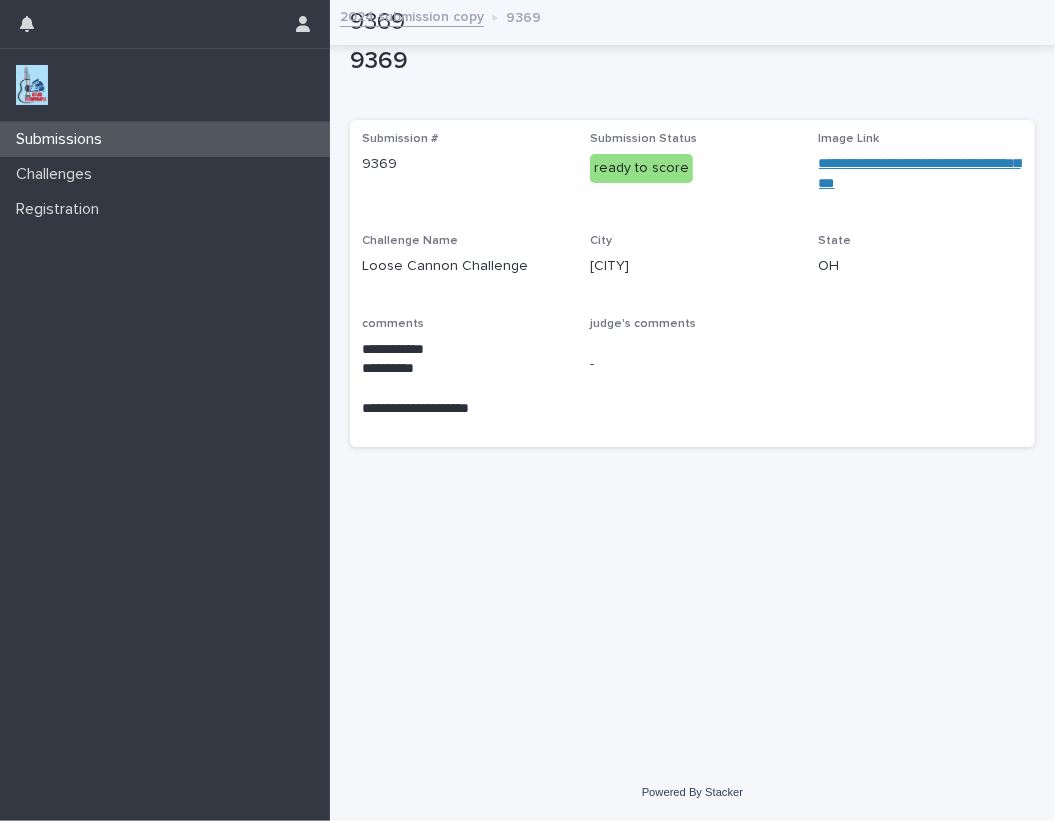 scroll, scrollTop: 0, scrollLeft: 0, axis: both 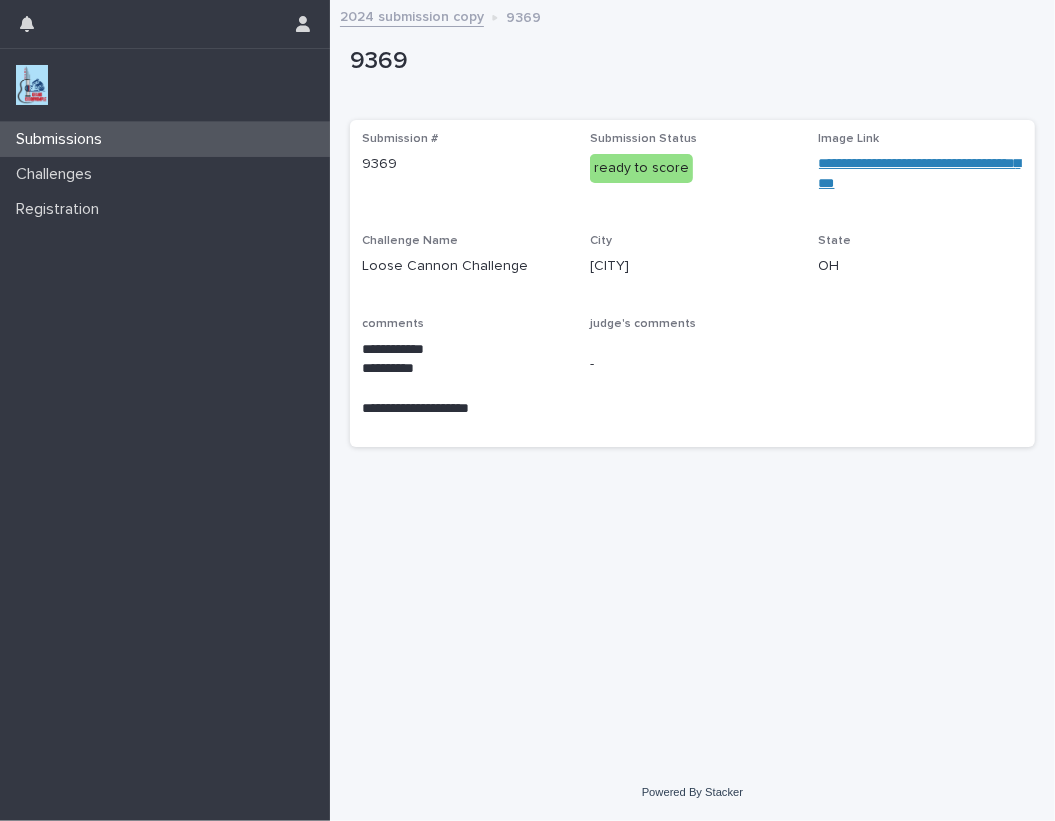 click at bounding box center [32, 85] 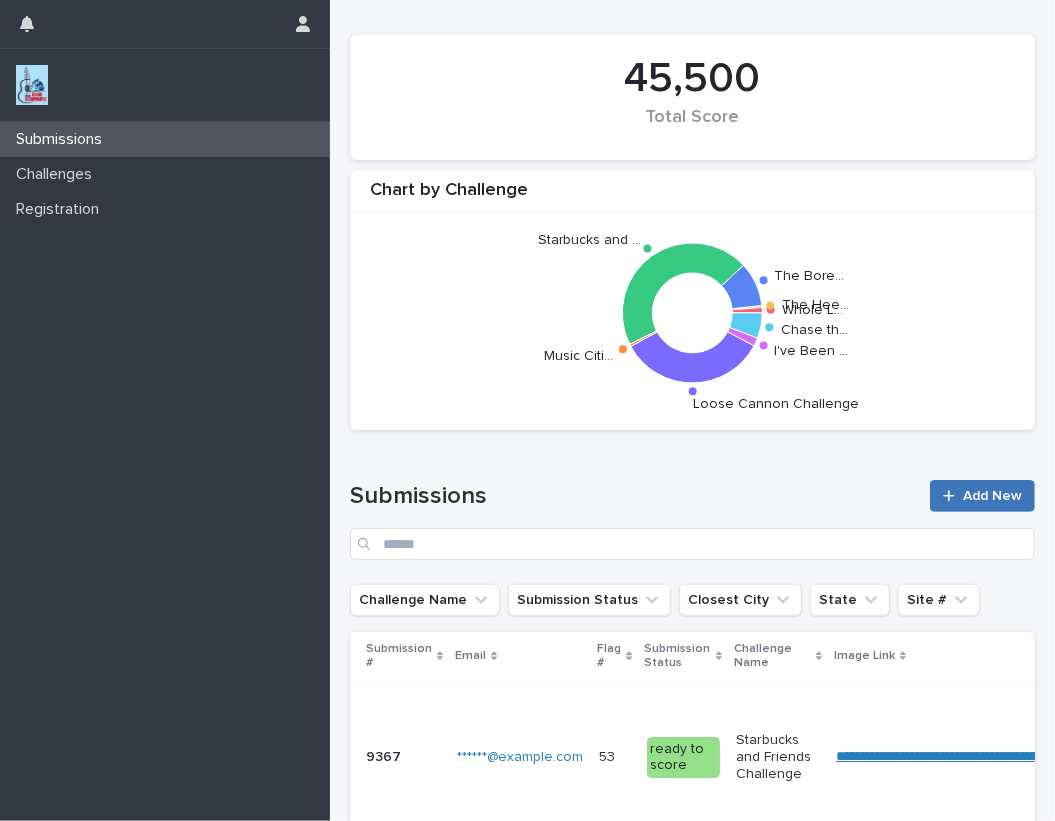 click on "Add New" at bounding box center (982, 496) 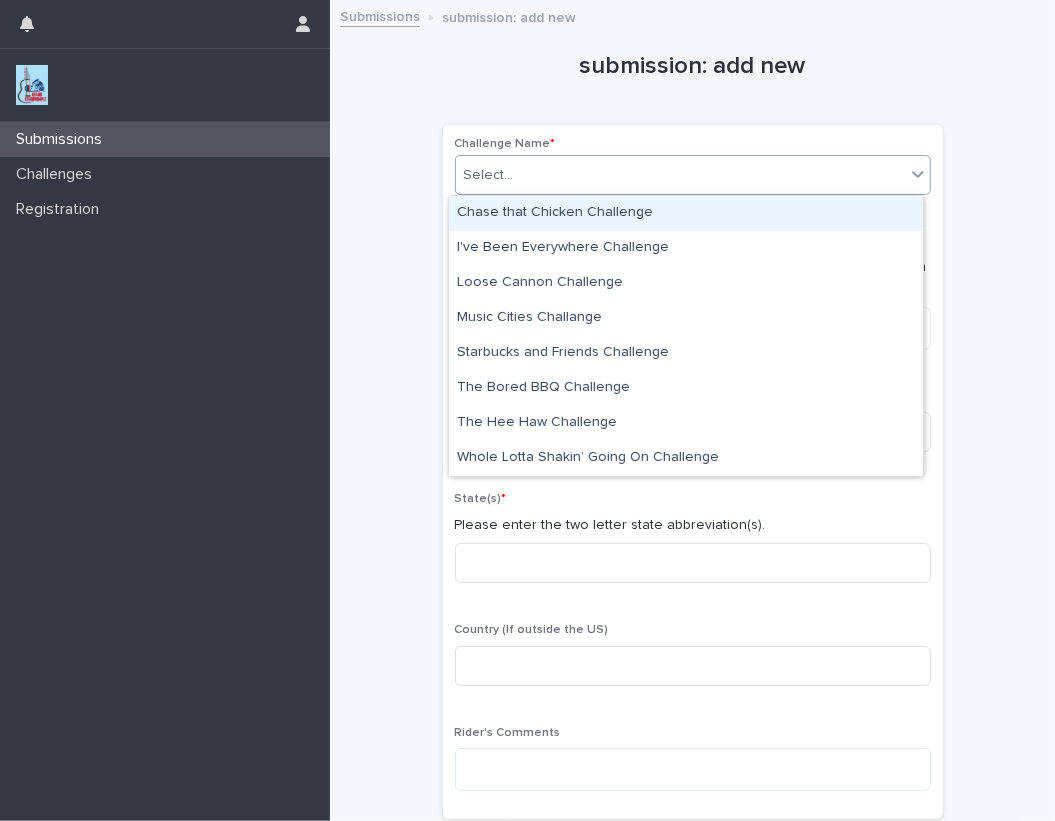 click on "Select..." at bounding box center (680, 175) 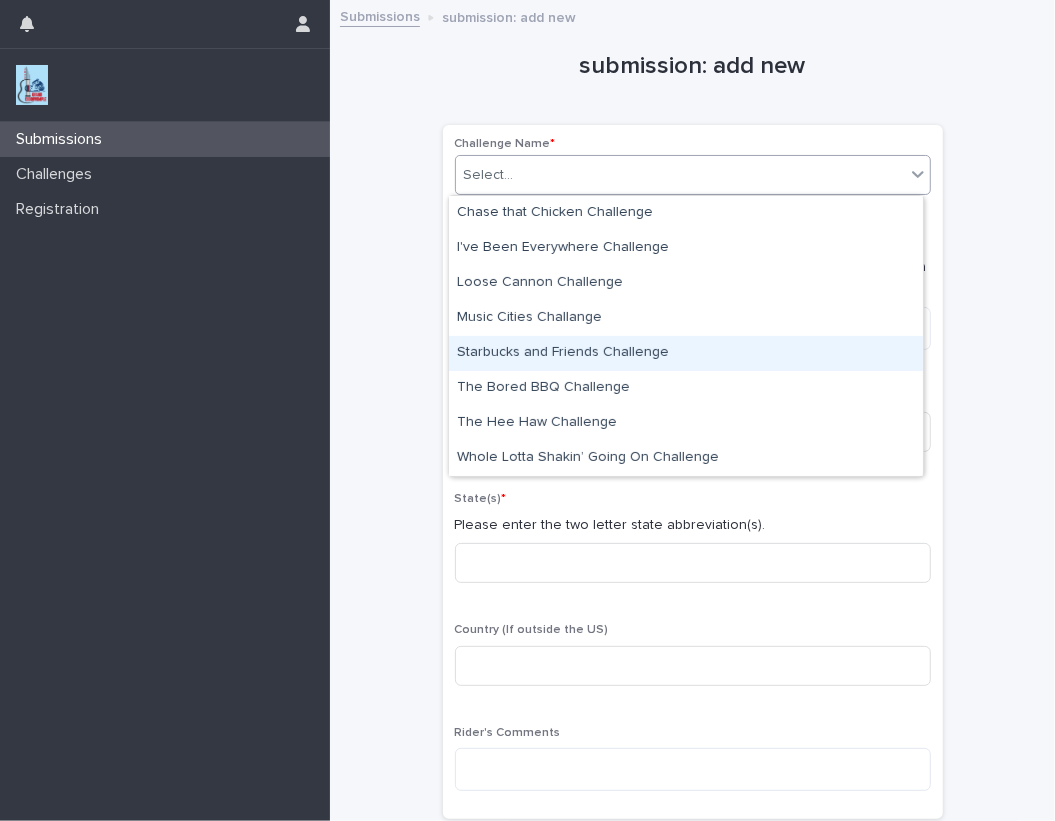click on "Starbucks and Friends Challenge" at bounding box center [686, 353] 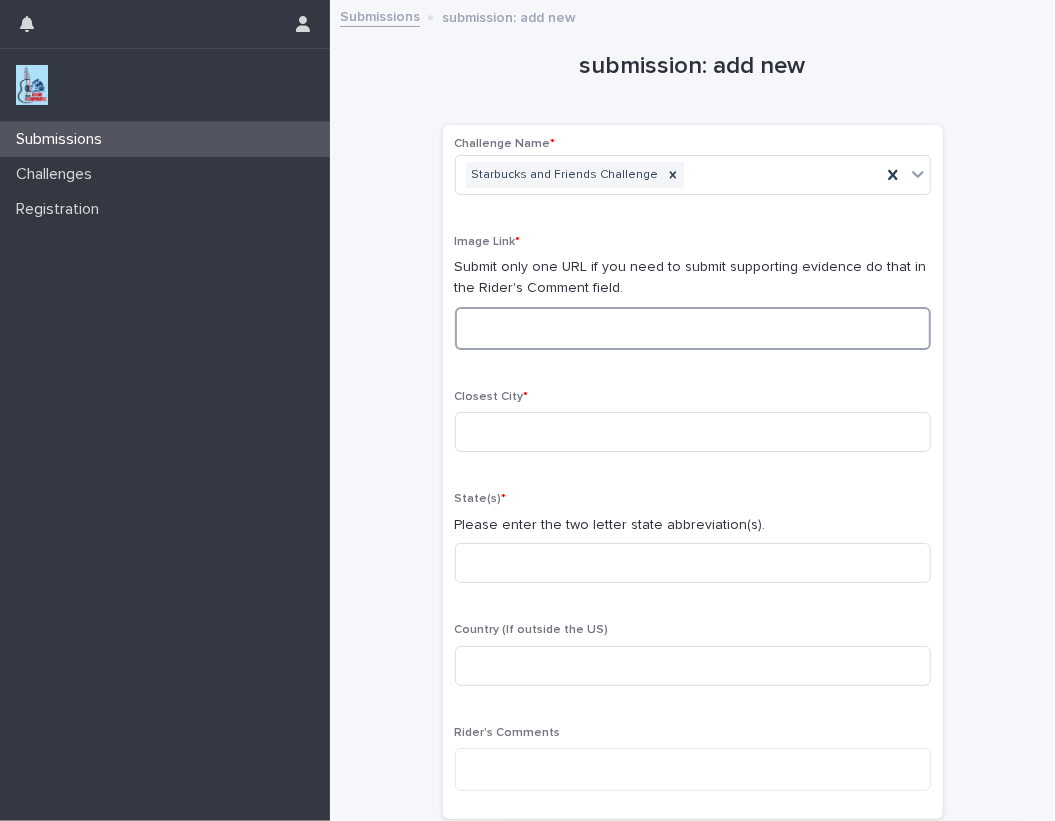 click at bounding box center [693, 328] 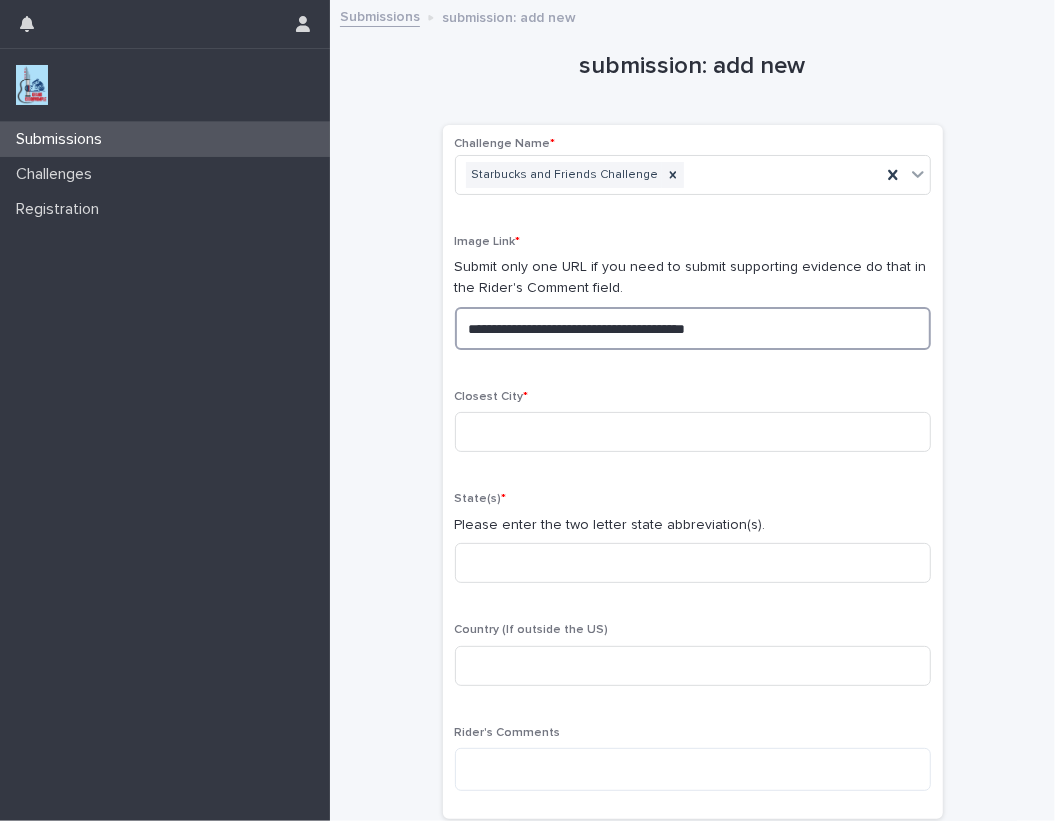 drag, startPoint x: 772, startPoint y: 329, endPoint x: 290, endPoint y: 321, distance: 482.06638 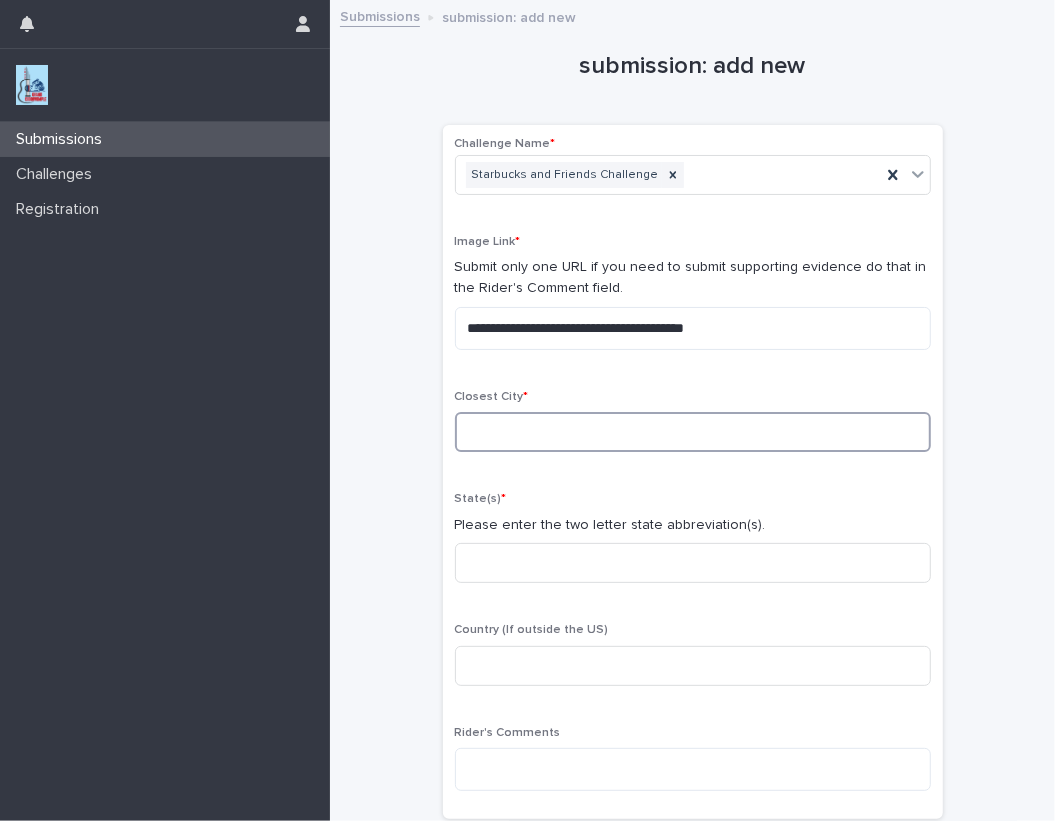 click at bounding box center (693, 432) 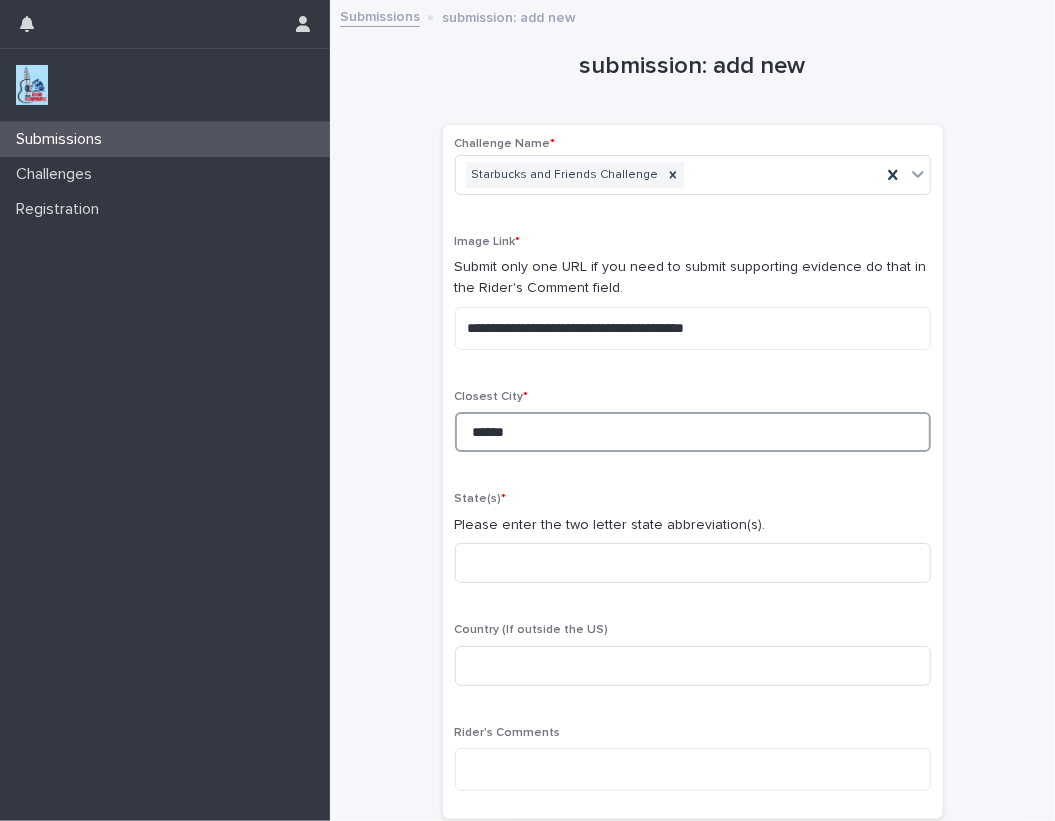 type on "******" 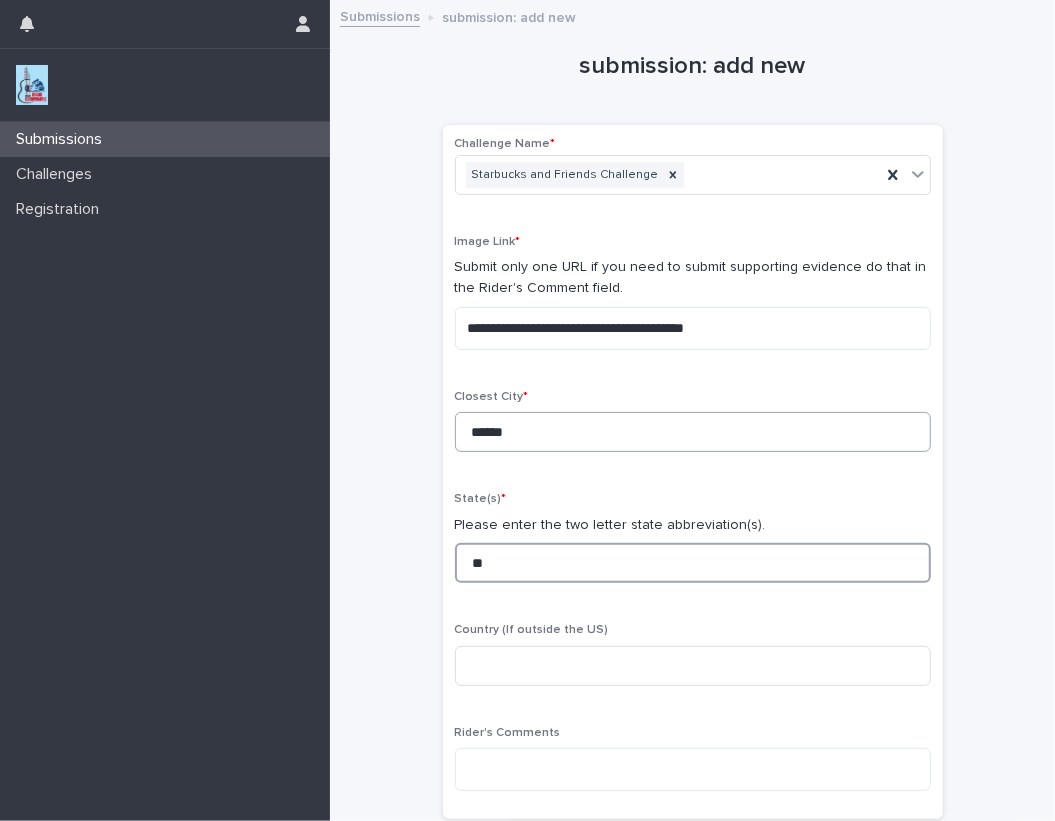 type on "**" 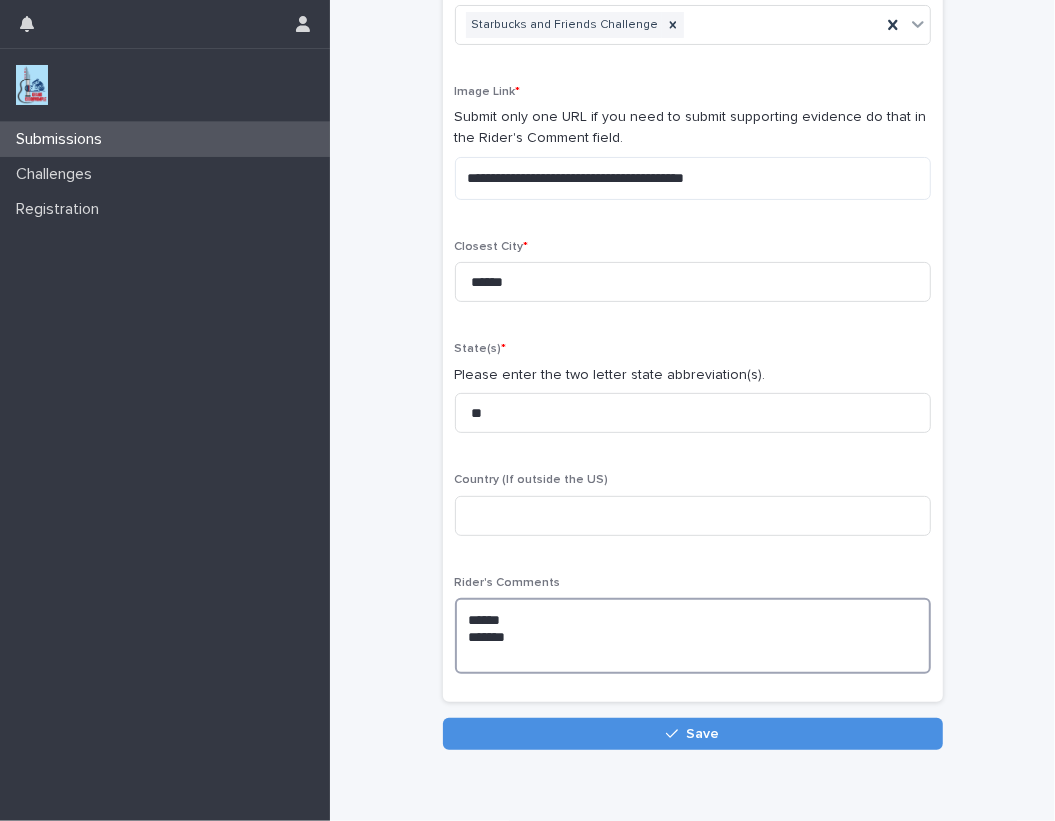 scroll, scrollTop: 151, scrollLeft: 0, axis: vertical 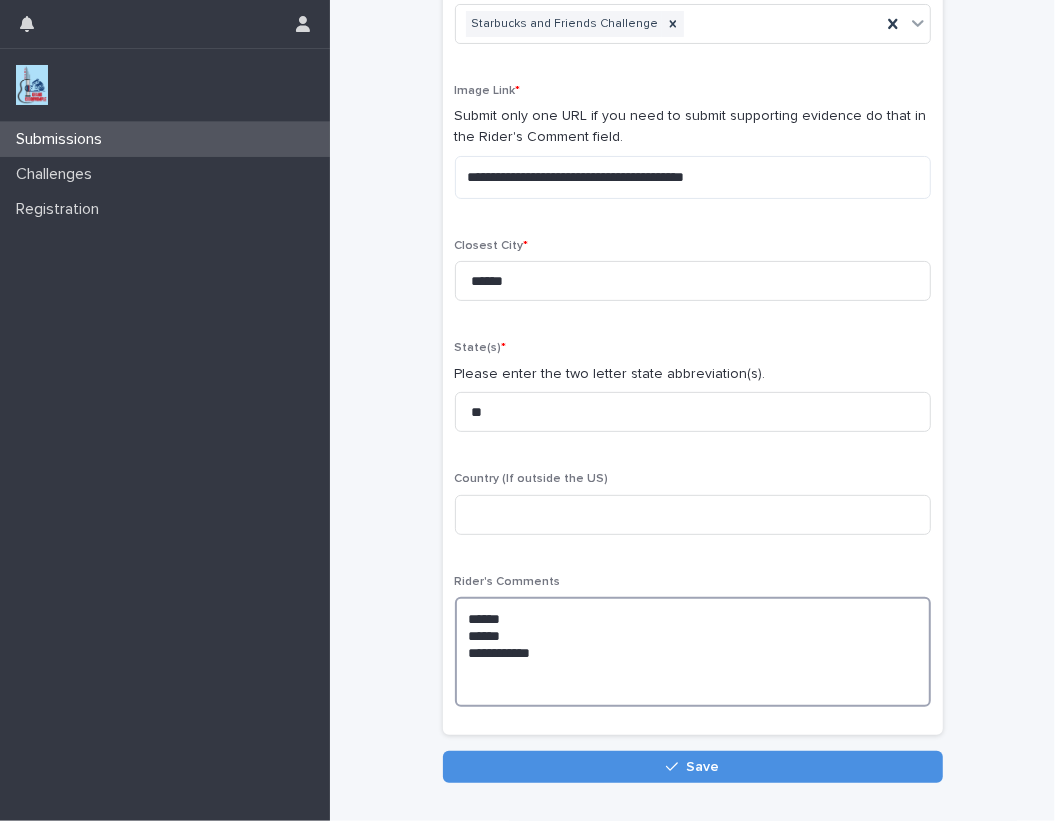 click on "**********" at bounding box center (693, 652) 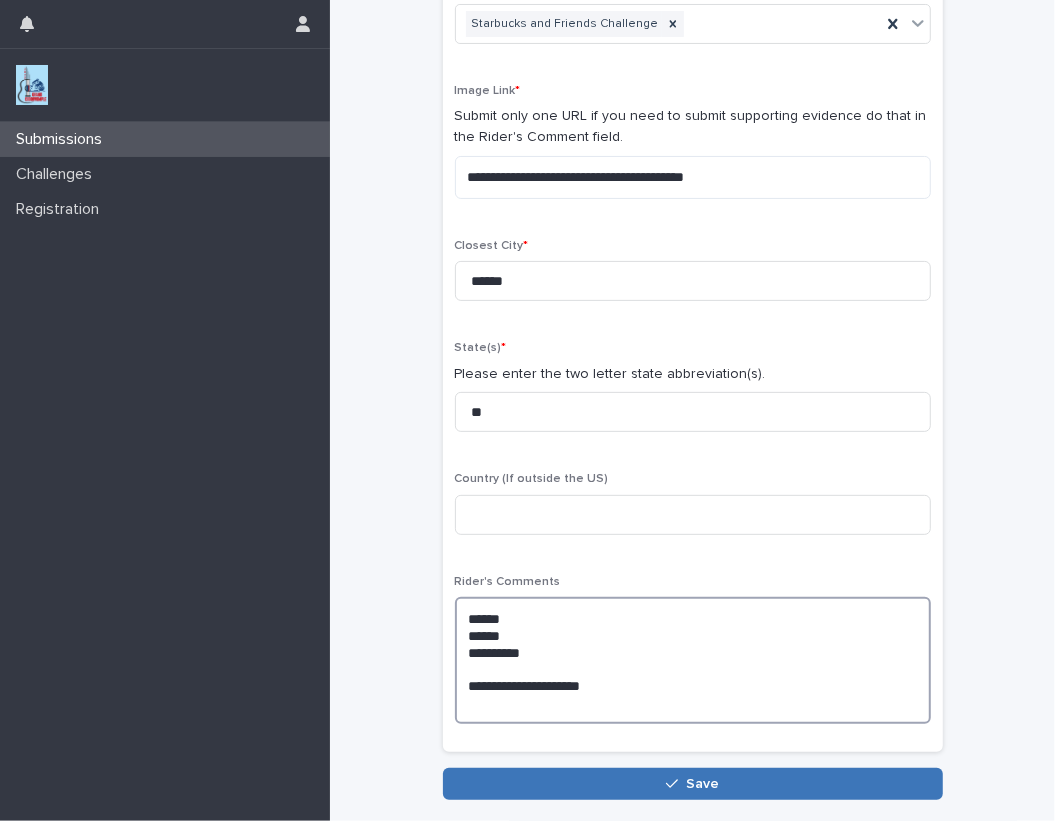type on "**********" 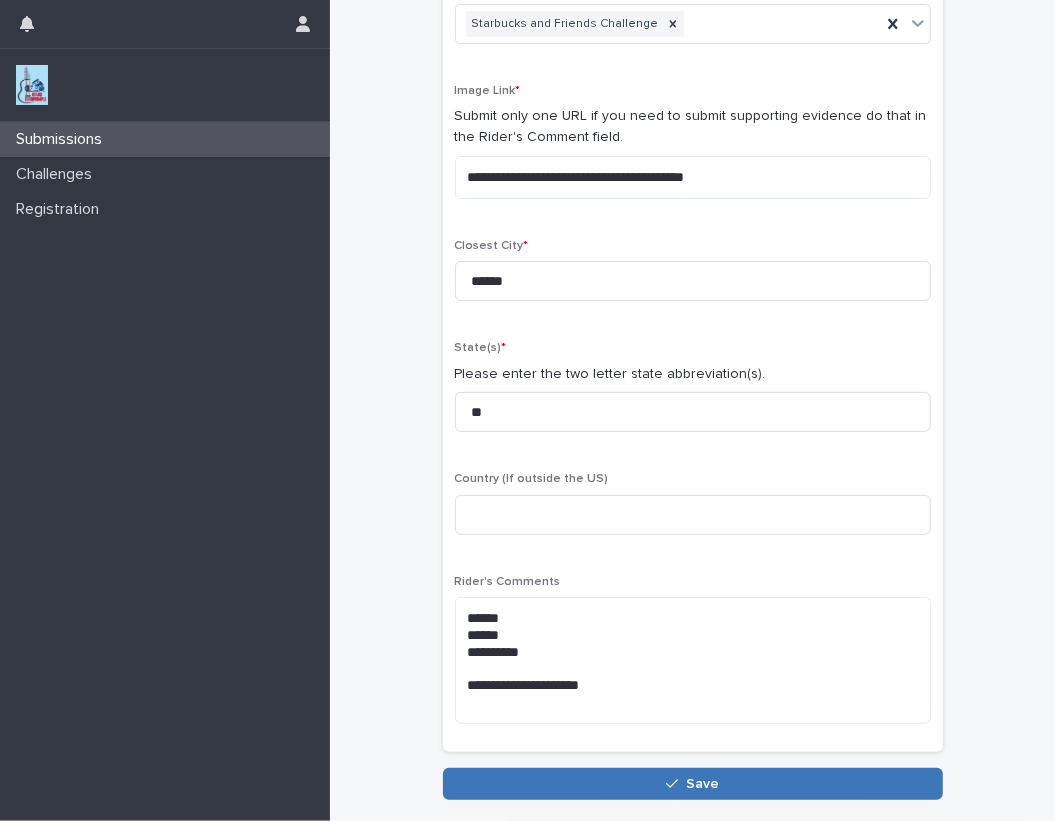 click at bounding box center [676, 784] 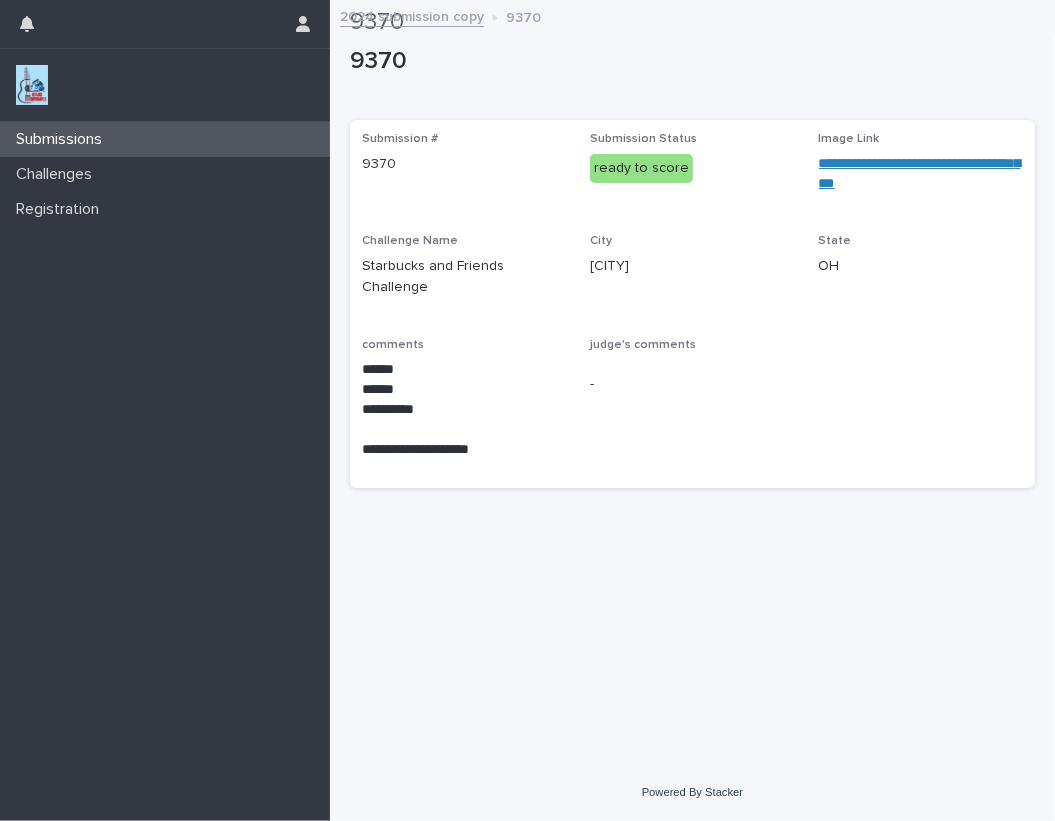 scroll, scrollTop: 0, scrollLeft: 0, axis: both 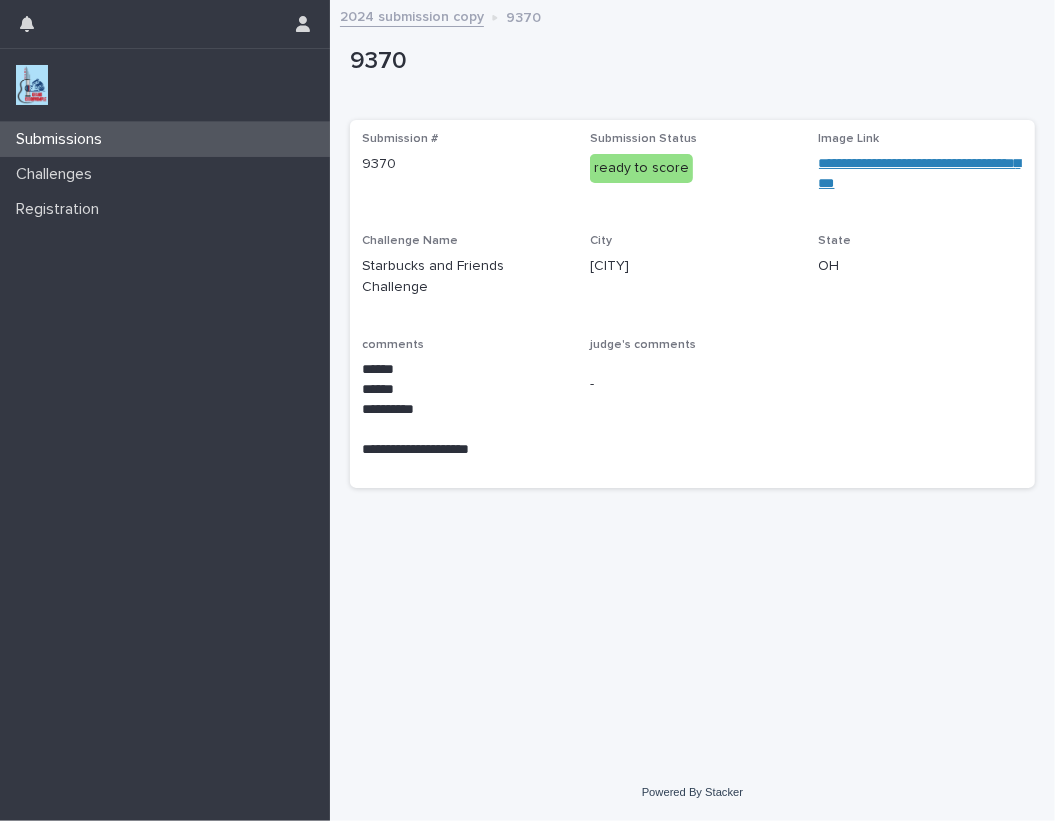click at bounding box center [32, 85] 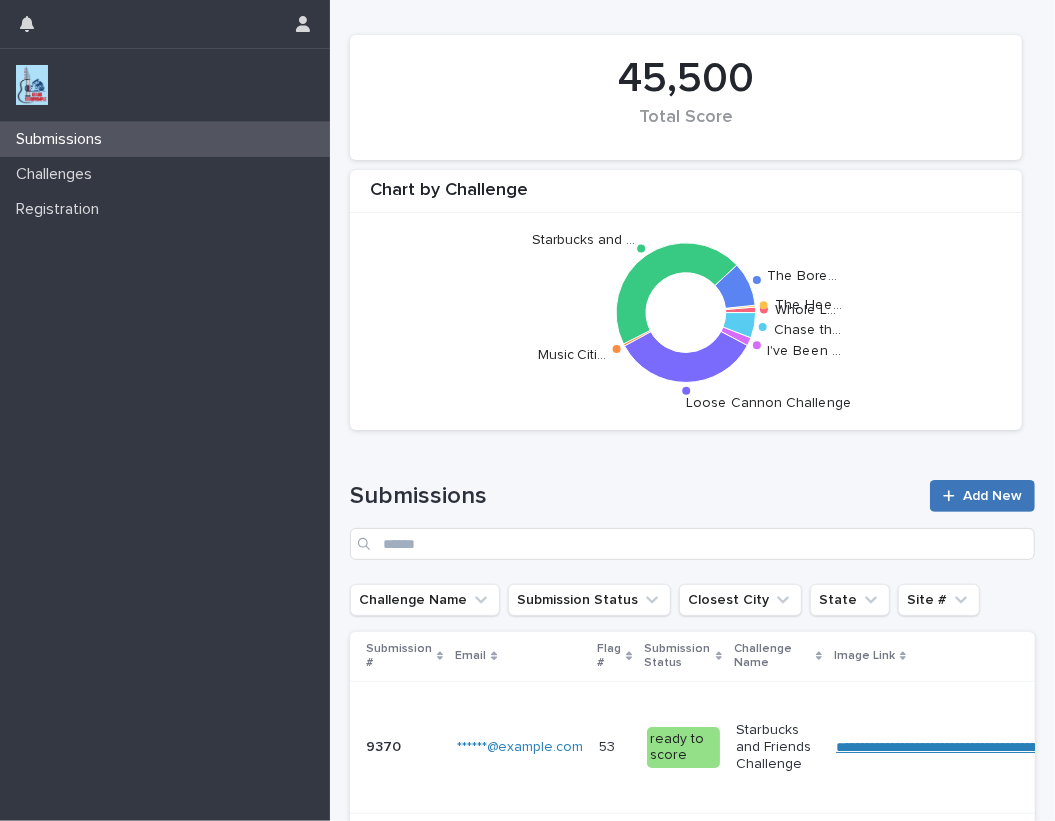 click on "Add New" at bounding box center [992, 496] 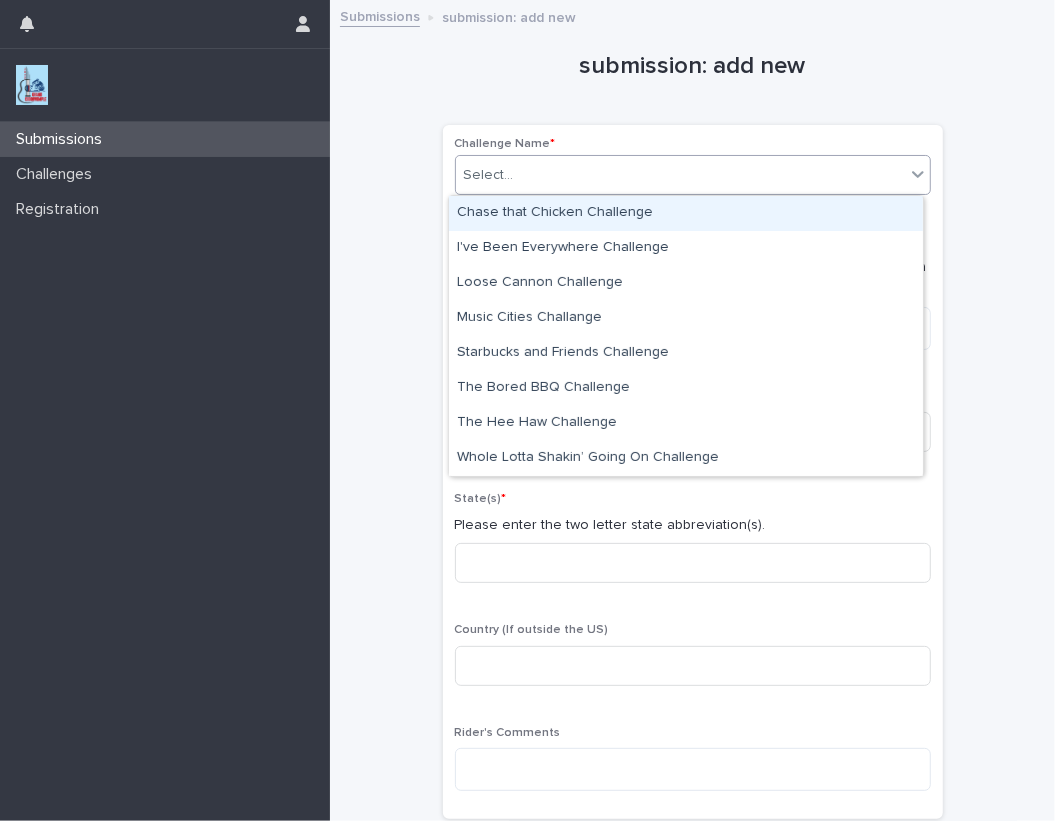 click on "Select..." at bounding box center [680, 175] 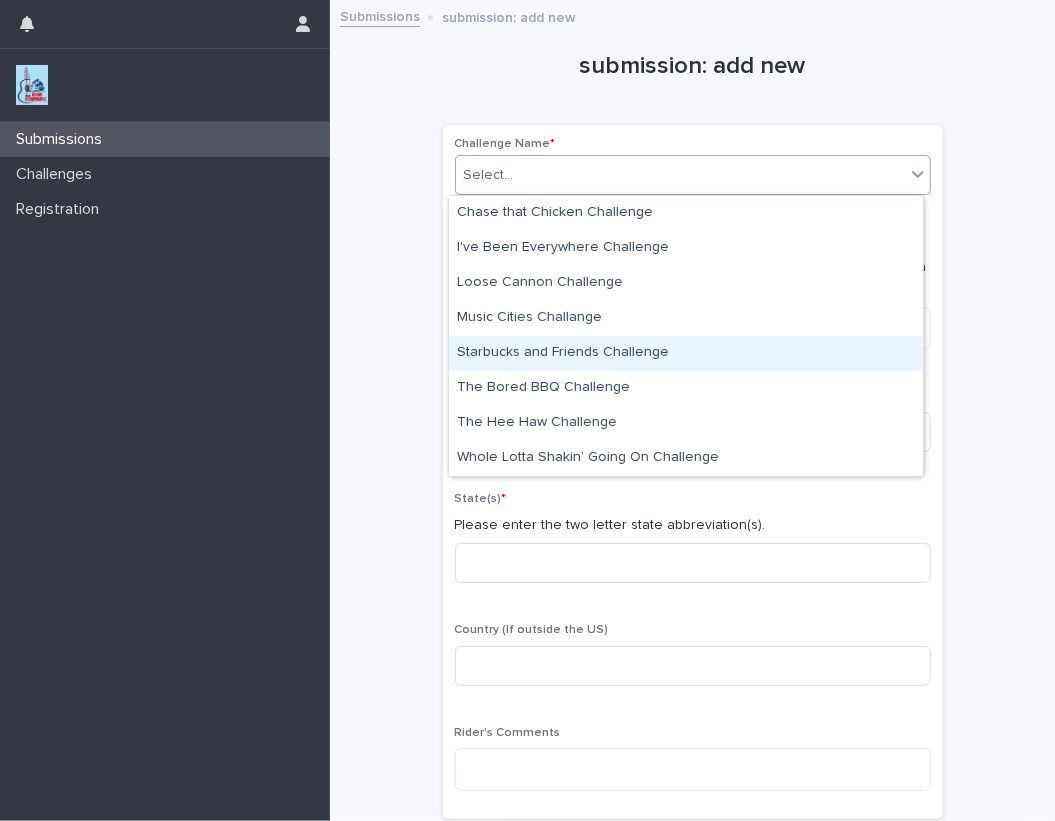 click on "Starbucks and Friends Challenge" at bounding box center (686, 353) 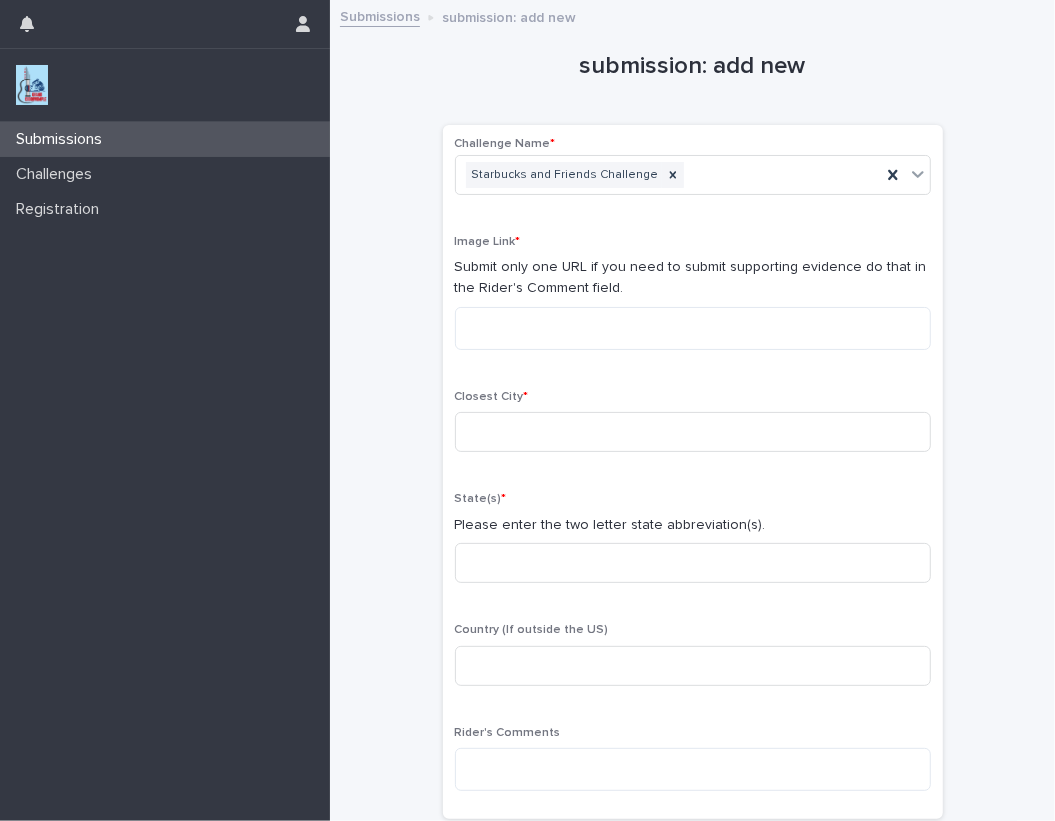 click on "Image Link * Submit only one URL if you need to submit supporting evidence do that in the Rider's Comment field." at bounding box center (693, 300) 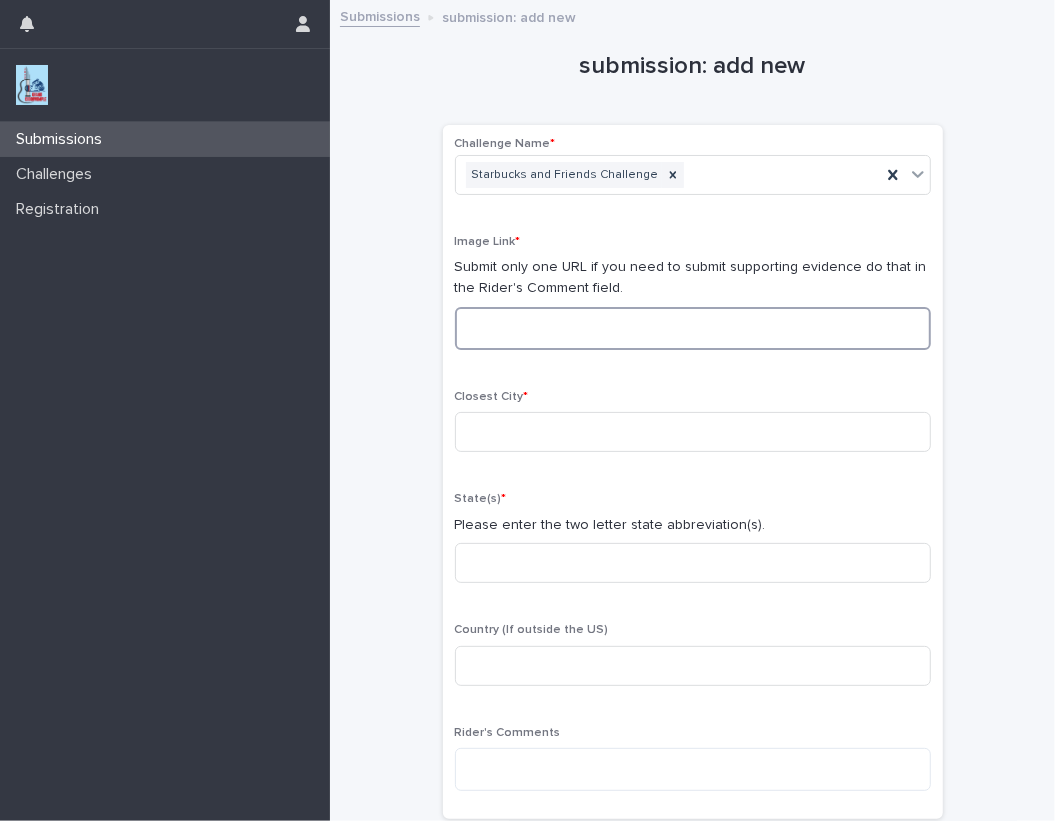 click at bounding box center (693, 328) 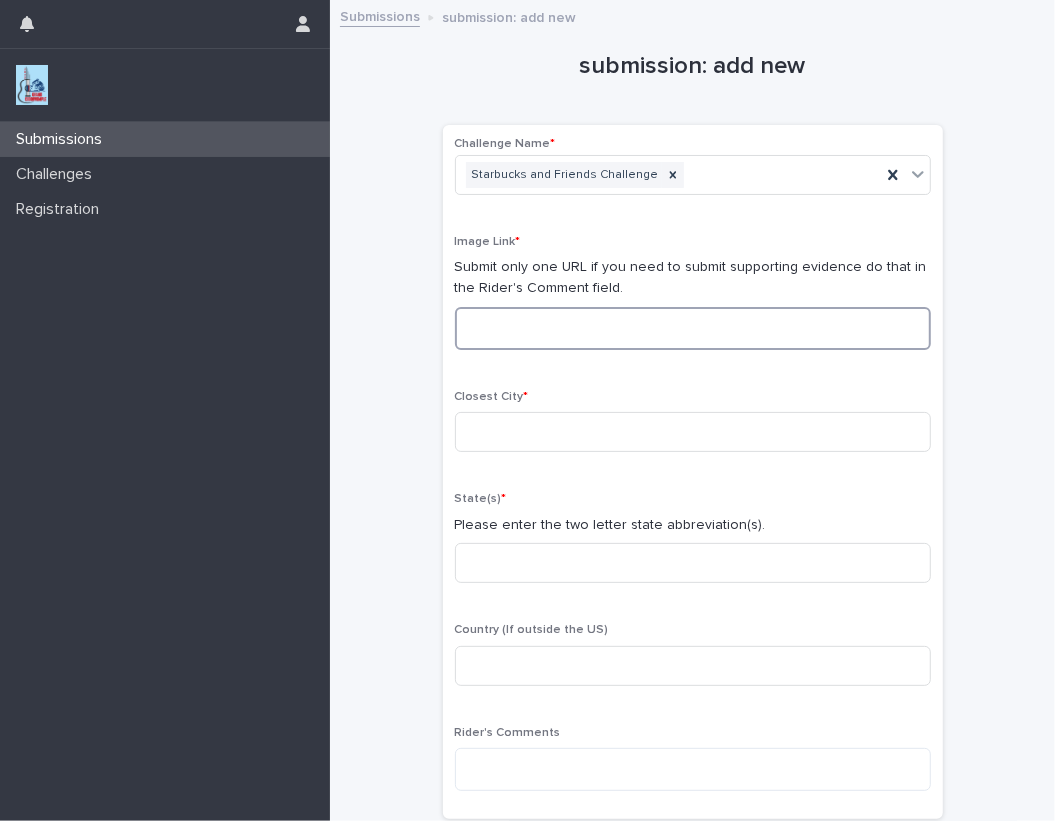 paste on "**********" 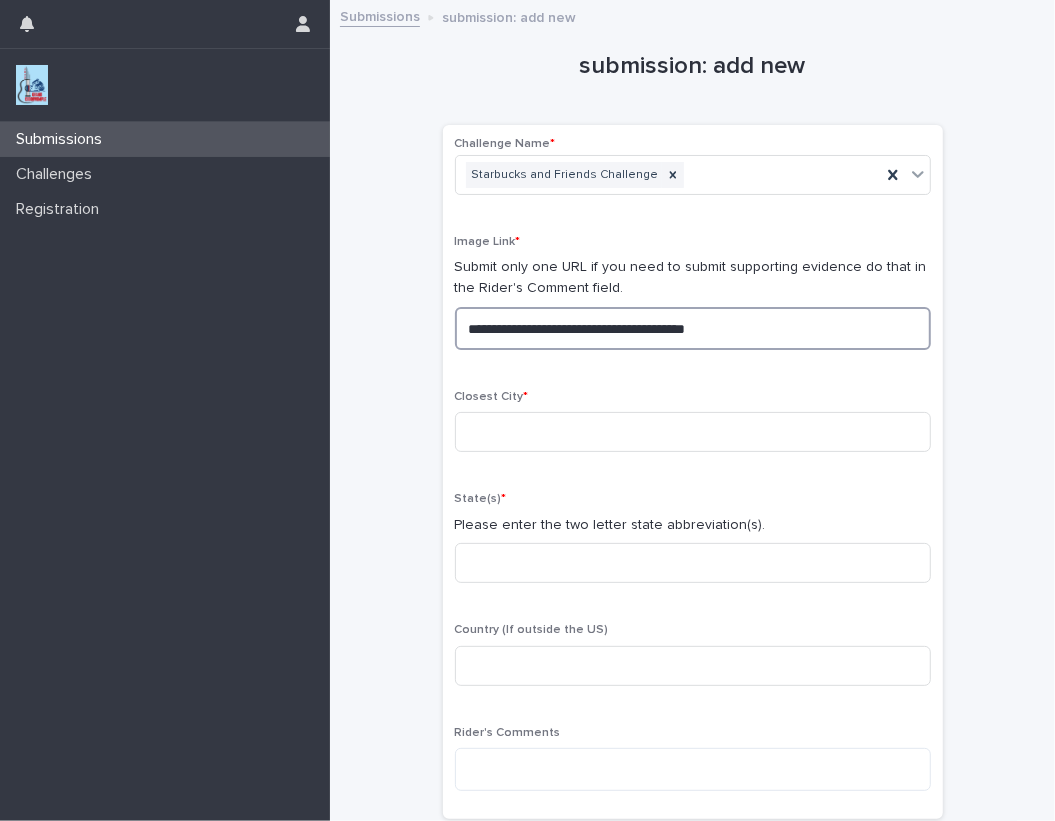 drag, startPoint x: 806, startPoint y: 334, endPoint x: 341, endPoint y: 334, distance: 465 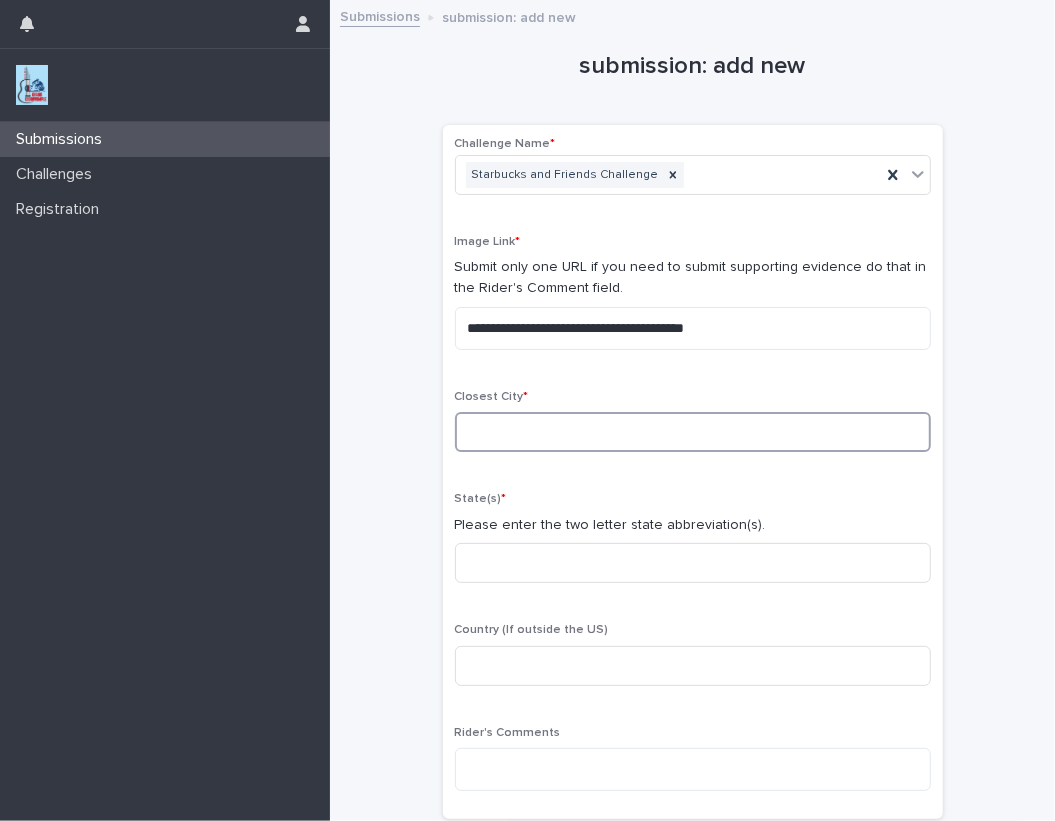 click at bounding box center [693, 432] 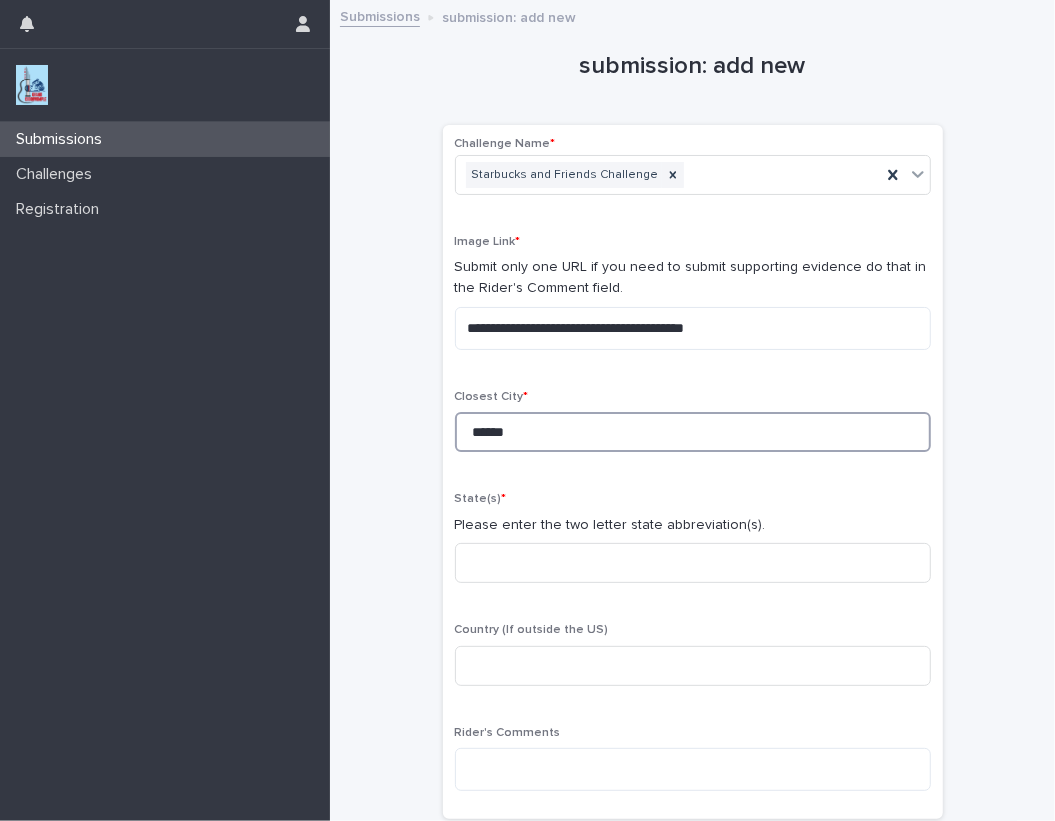 type on "******" 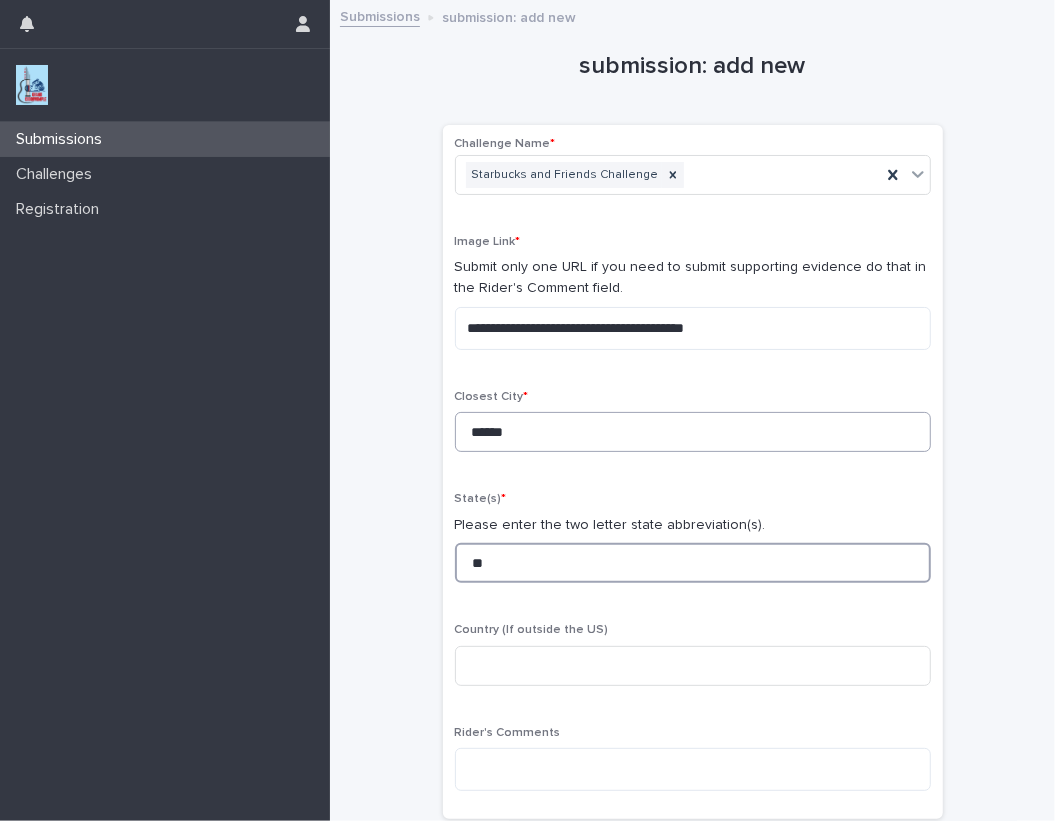 type on "**" 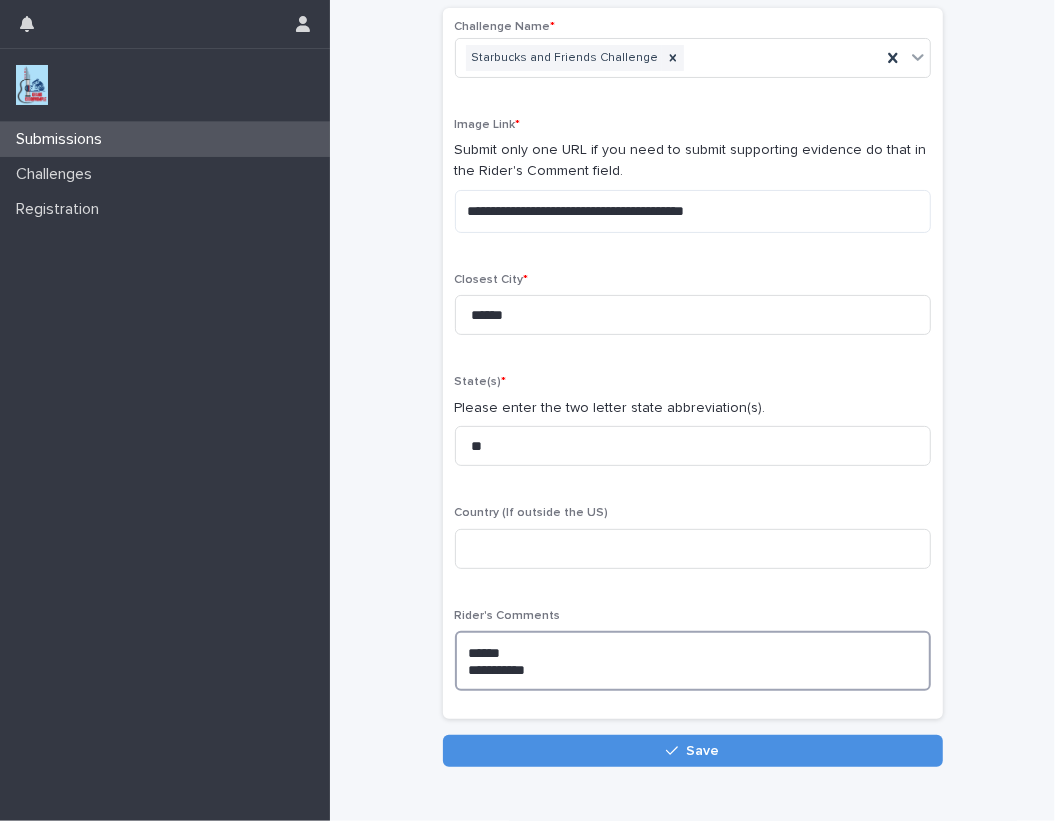 scroll, scrollTop: 121, scrollLeft: 0, axis: vertical 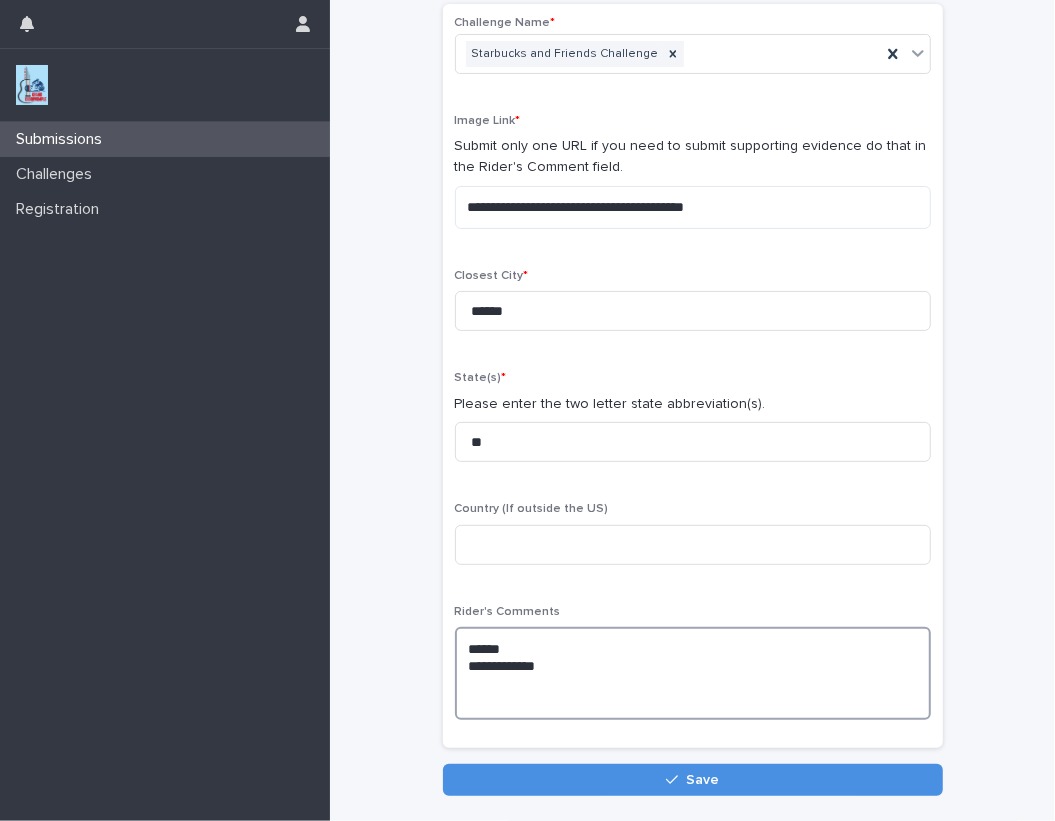 click on "**********" at bounding box center [693, 673] 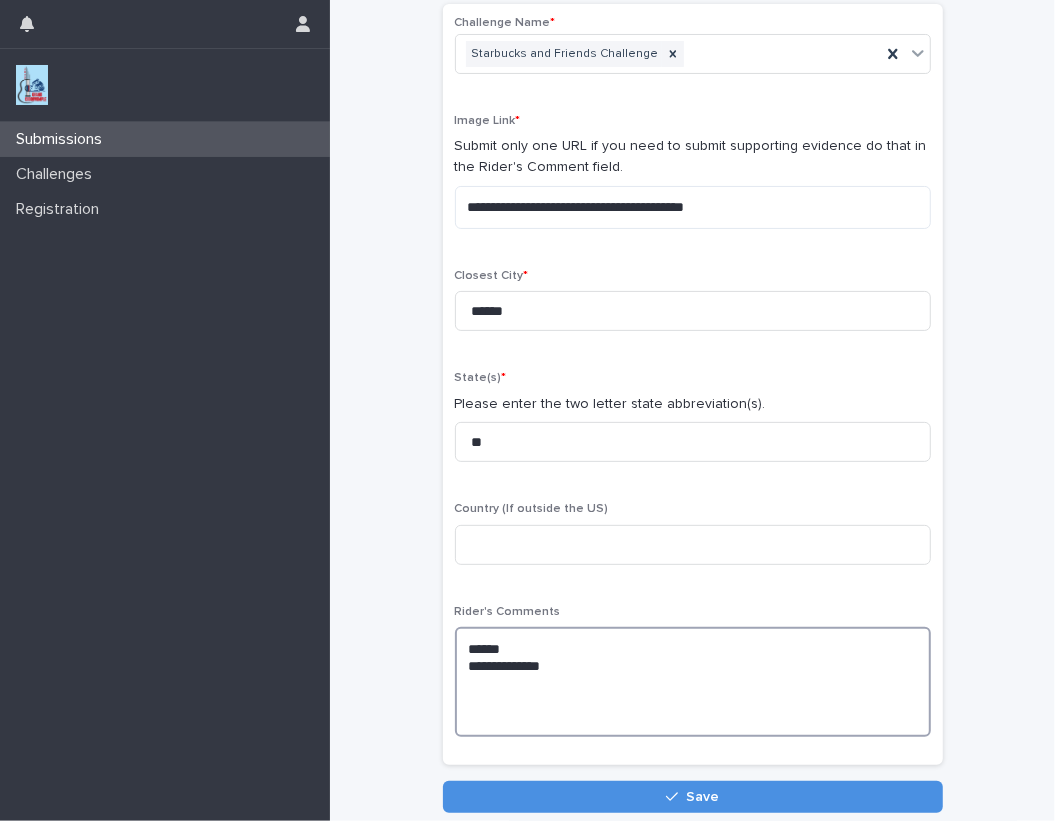 paste on "**********" 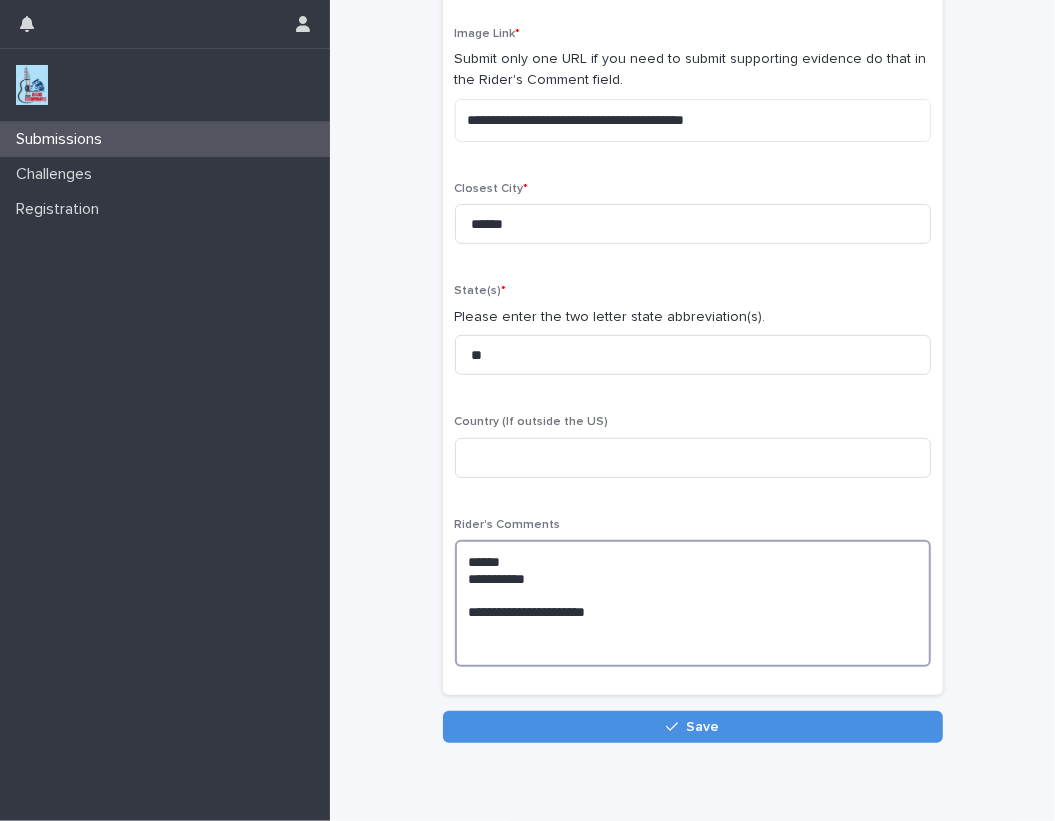 scroll, scrollTop: 212, scrollLeft: 0, axis: vertical 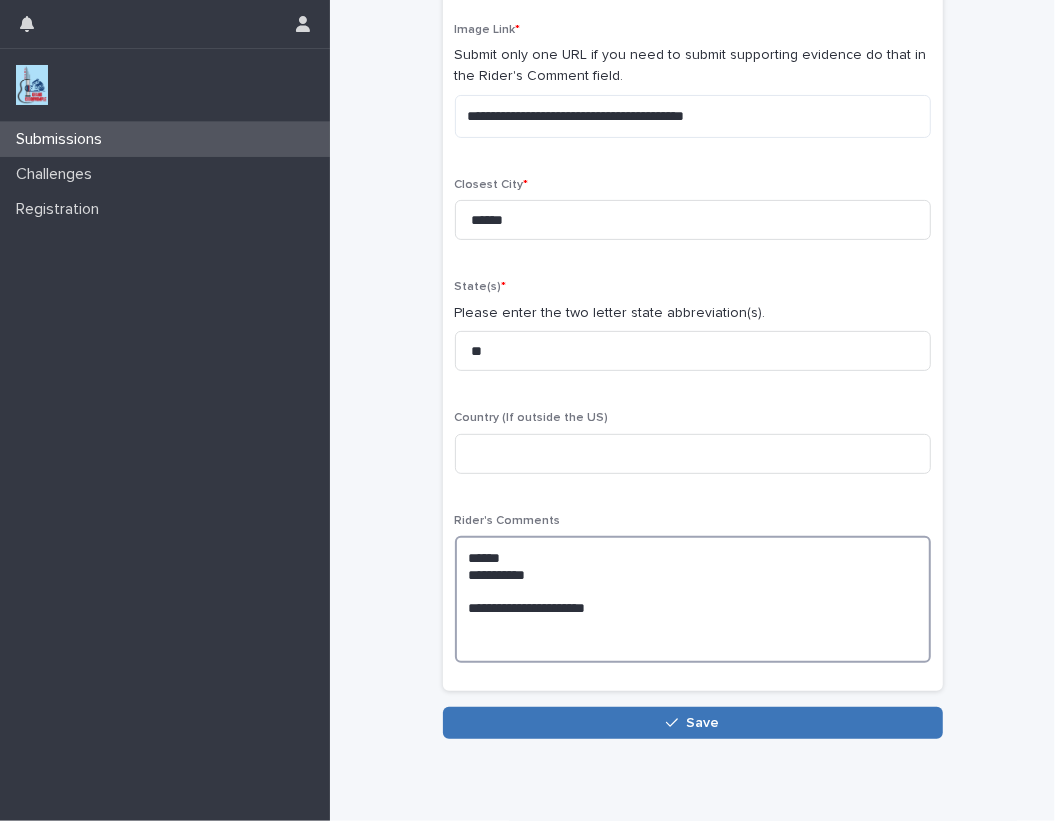 type on "**********" 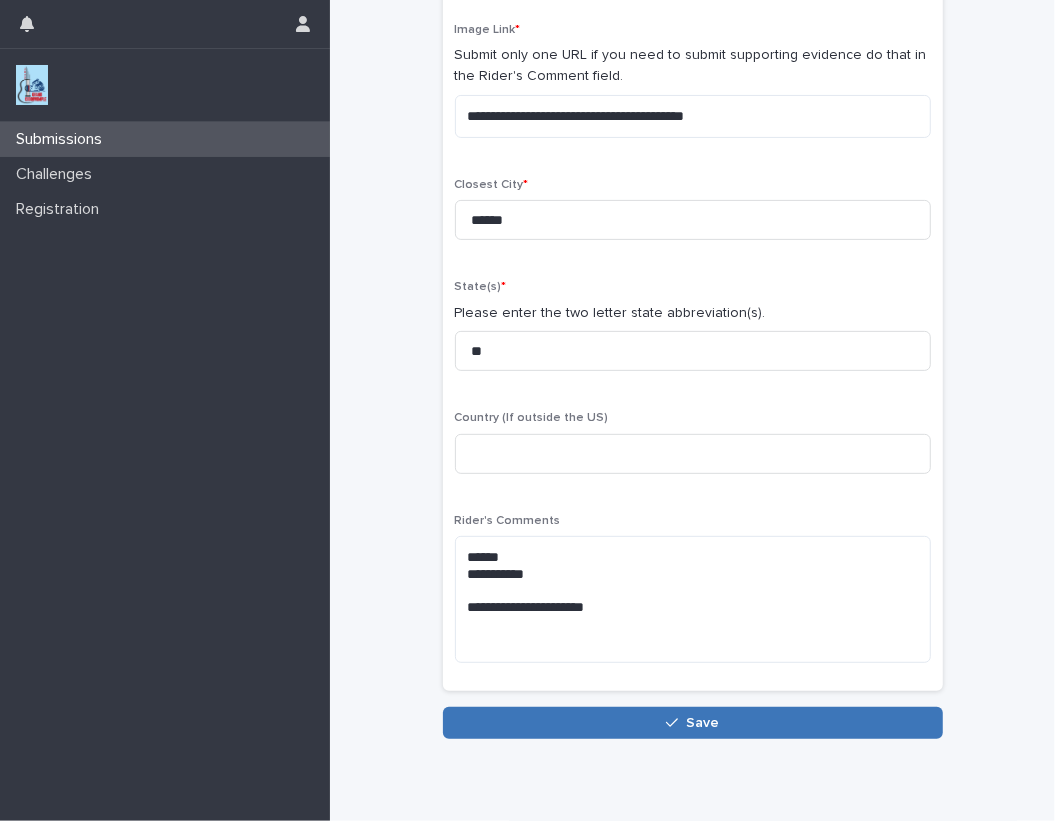 click 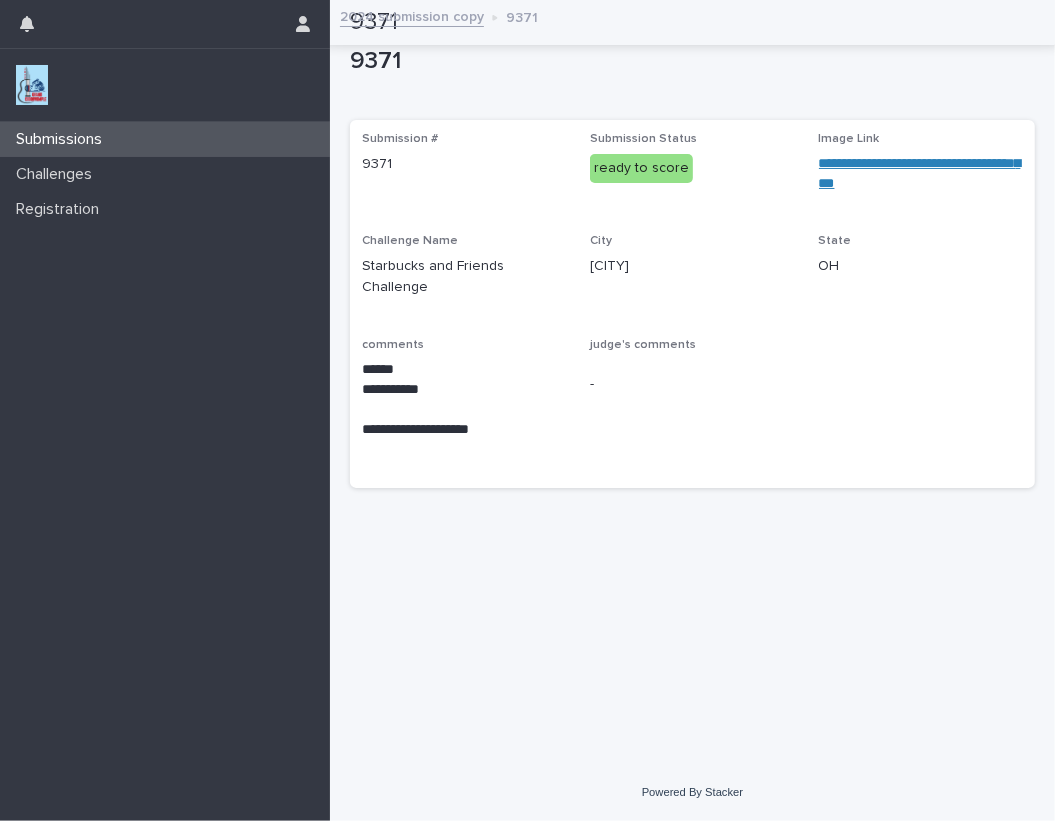 scroll, scrollTop: 0, scrollLeft: 0, axis: both 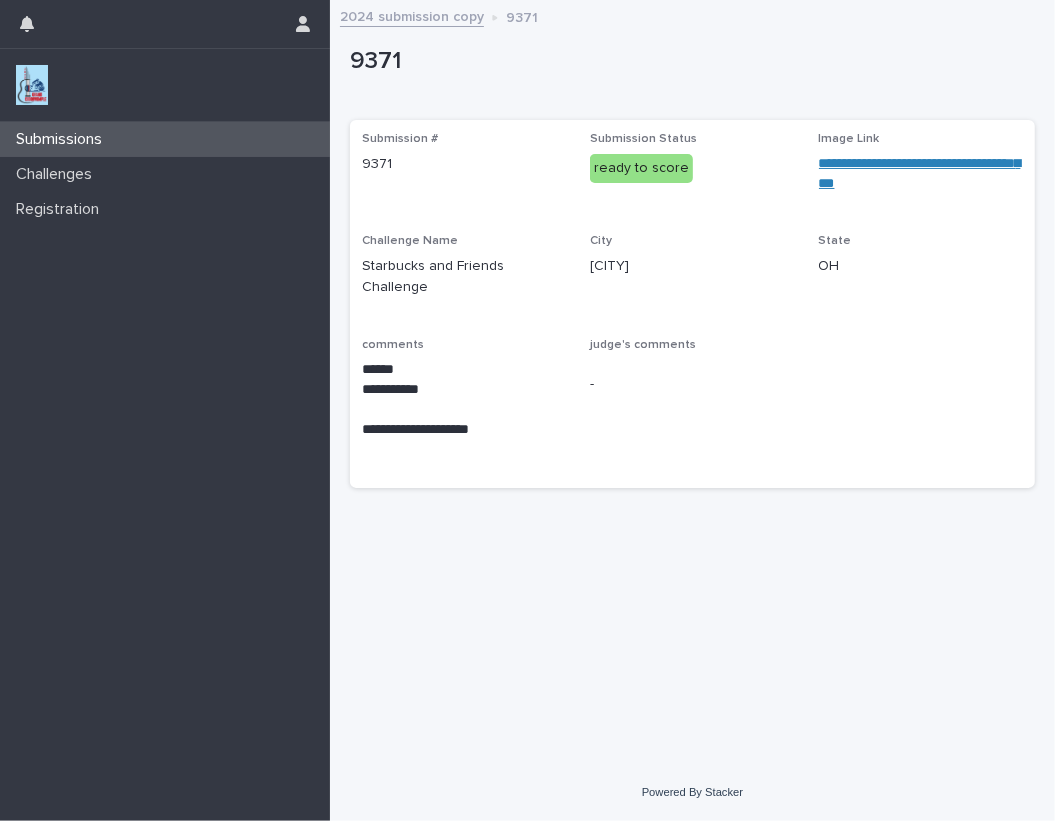 click at bounding box center [32, 85] 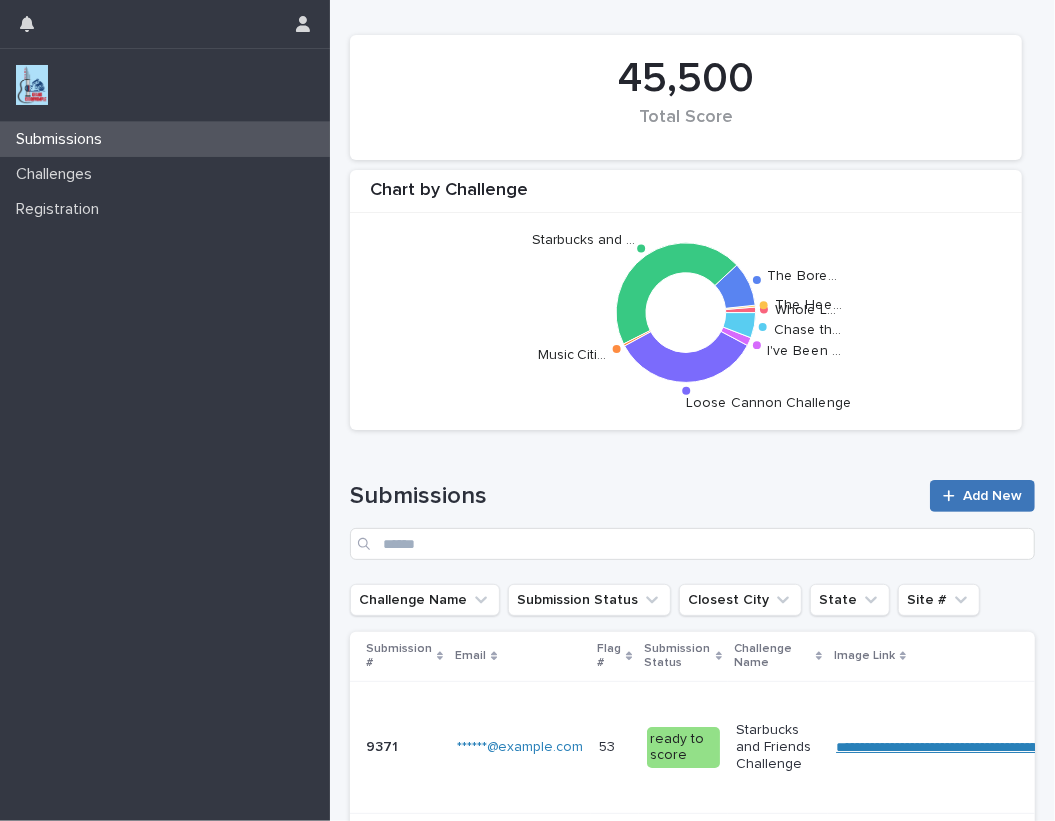 click on "Add New" at bounding box center [992, 496] 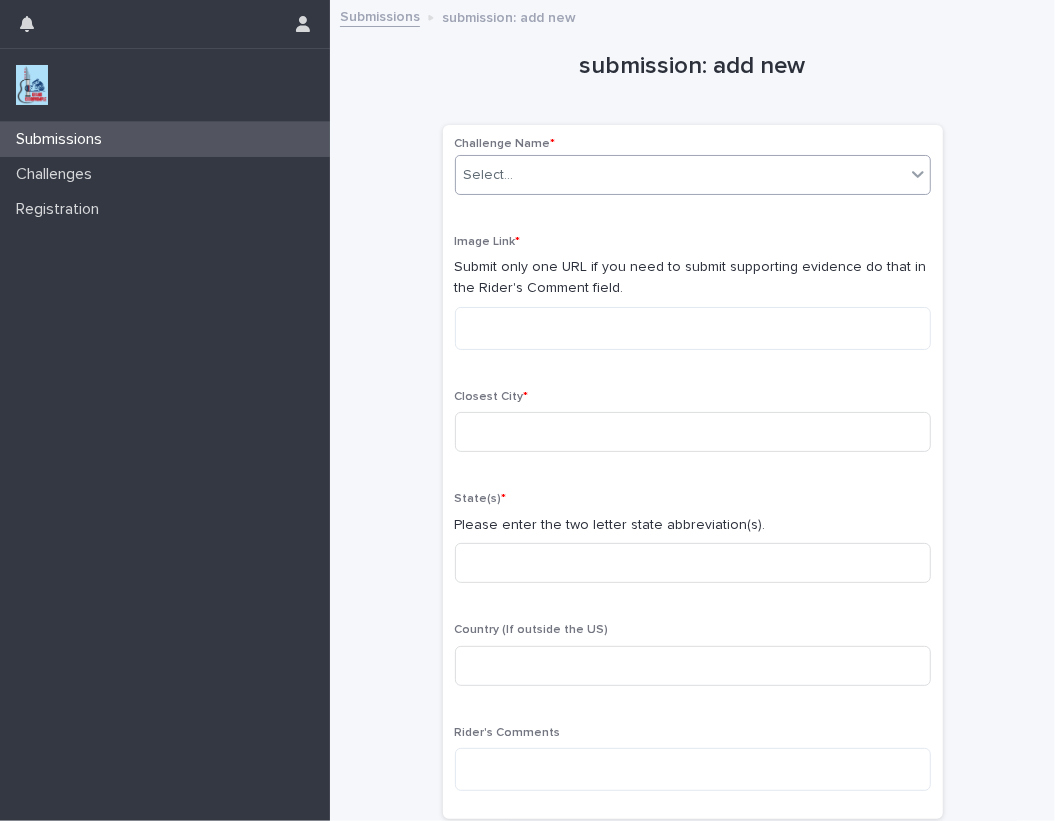 click on "Select..." at bounding box center [680, 175] 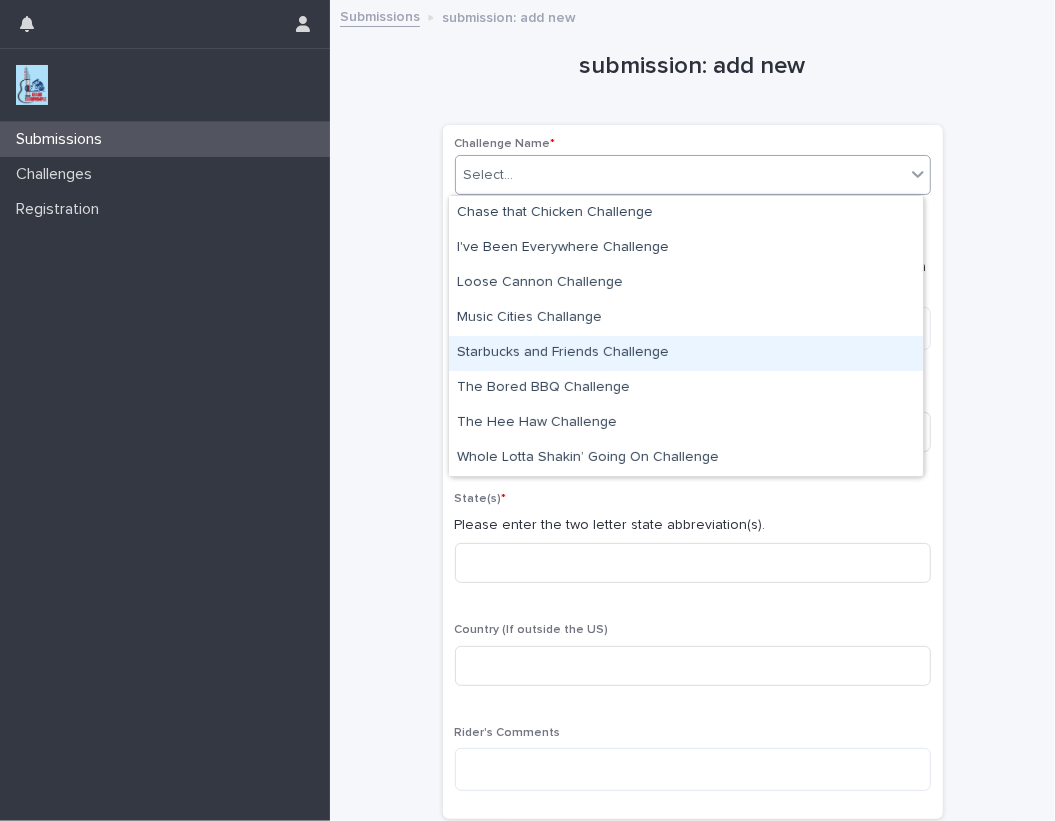 click on "Starbucks and Friends Challenge" at bounding box center [686, 353] 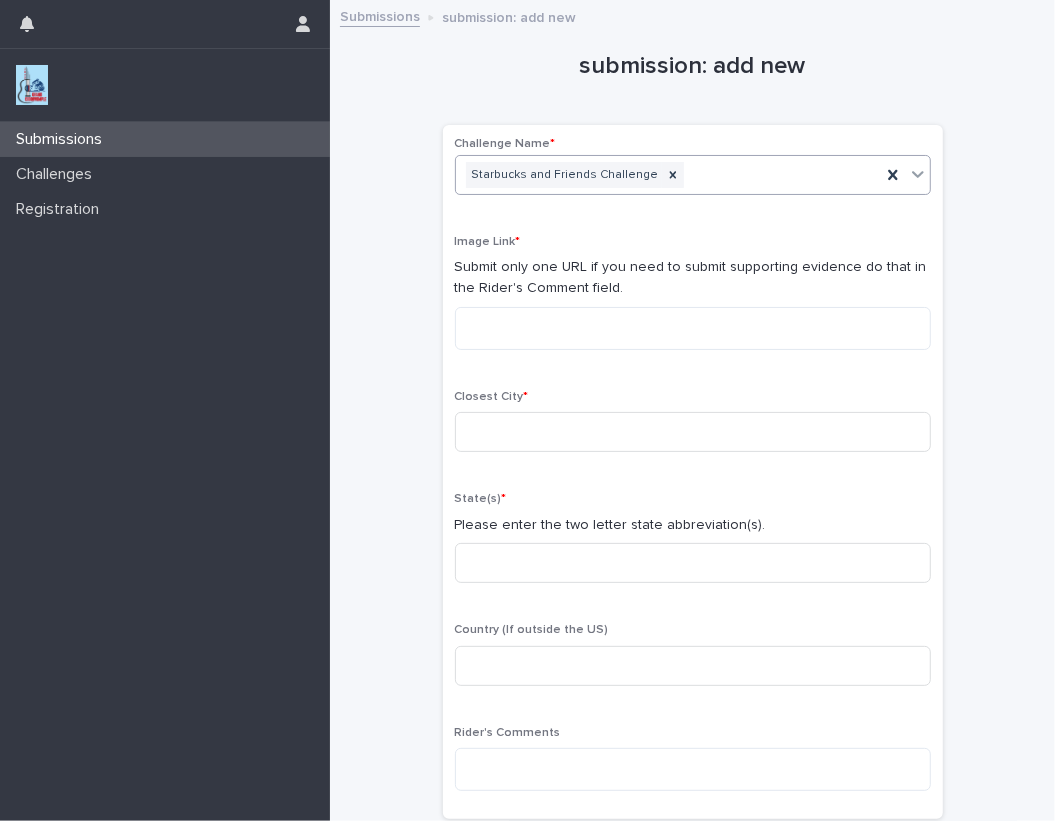 click on "Image Link * Submit only one URL if you need to submit supporting evidence do that in the Rider's Comment field." at bounding box center [693, 300] 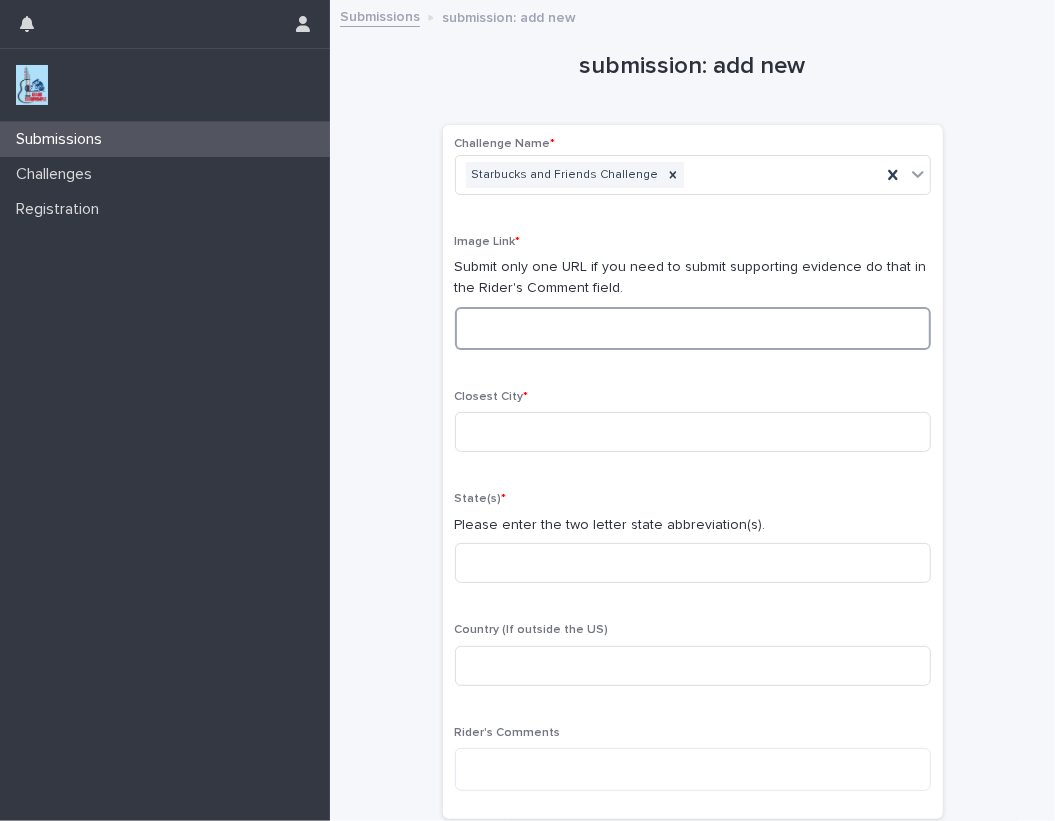 click at bounding box center (693, 328) 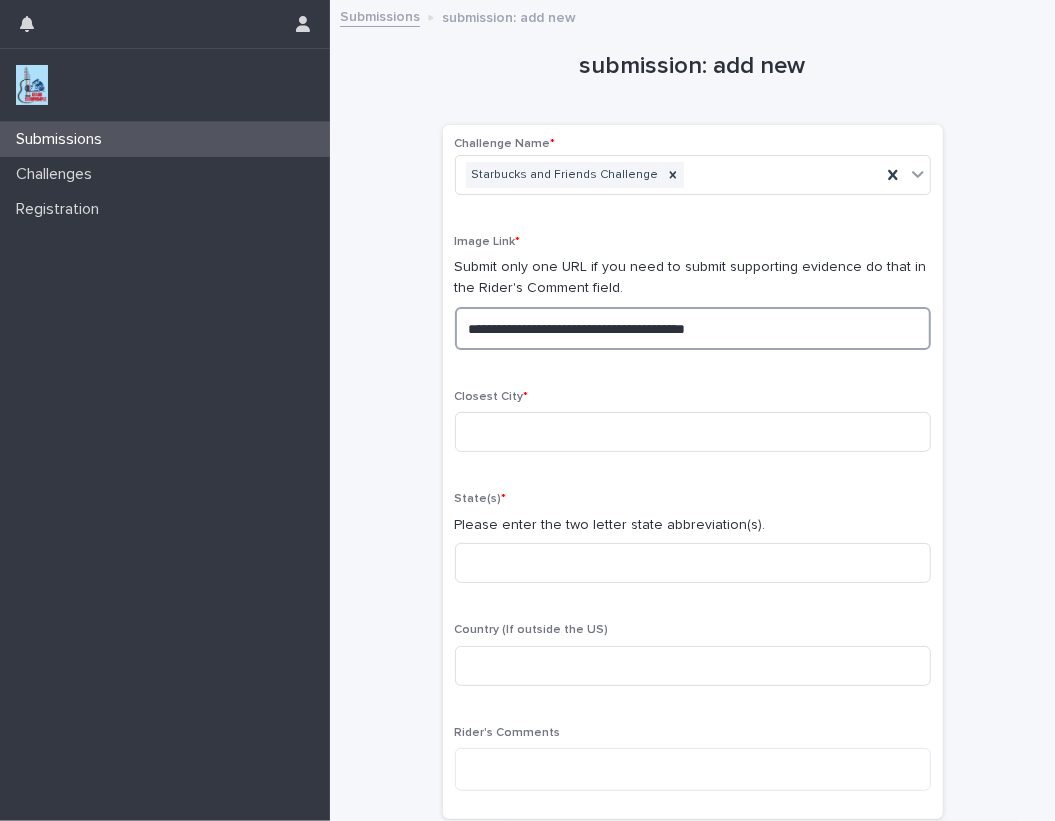 drag, startPoint x: 786, startPoint y: 324, endPoint x: 202, endPoint y: 280, distance: 585.6552 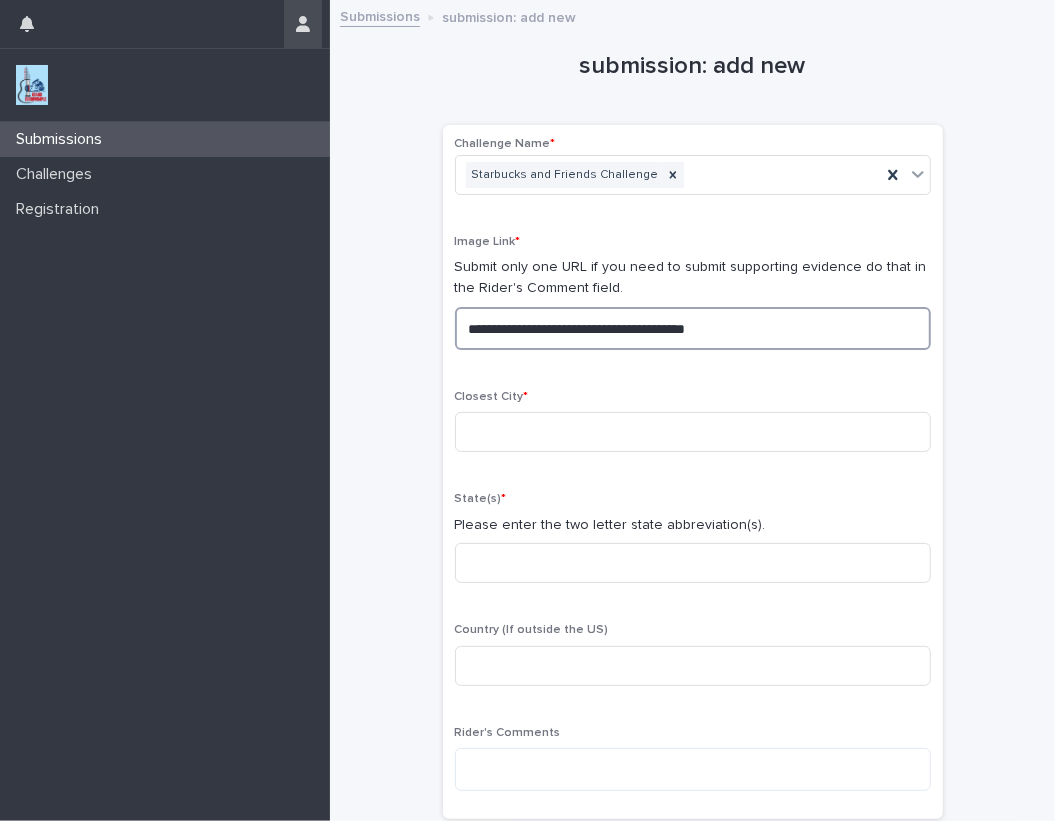 type on "**********" 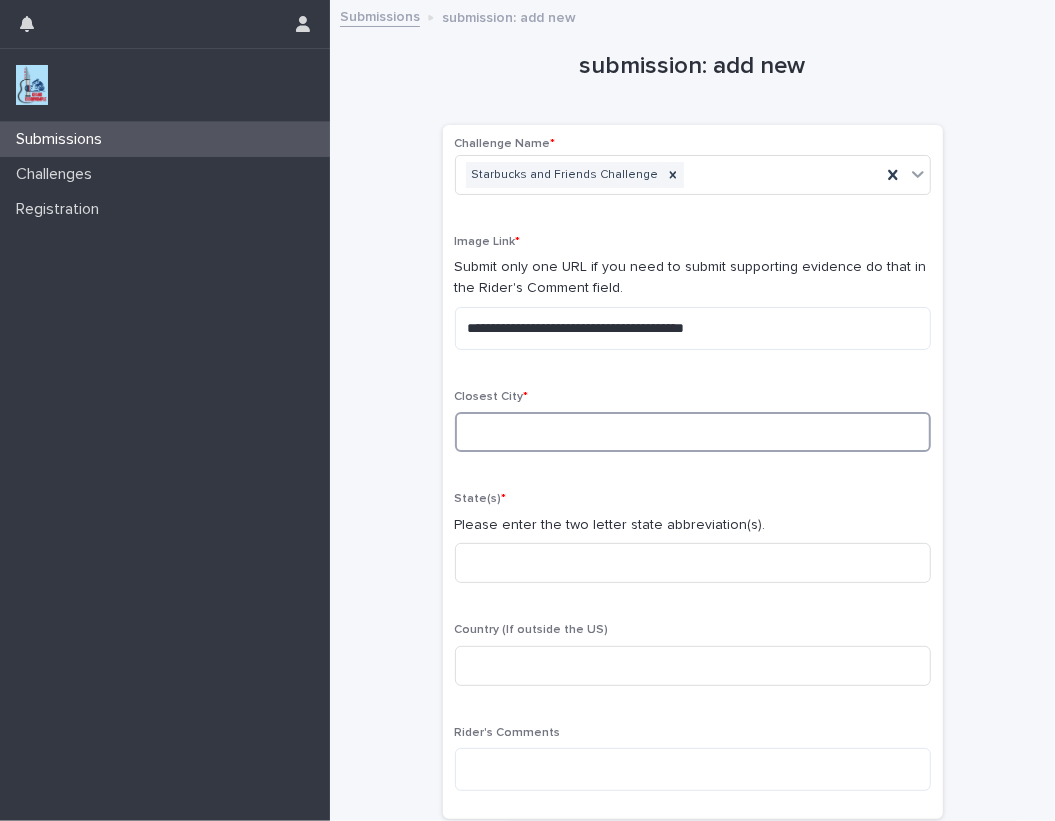 click at bounding box center (693, 432) 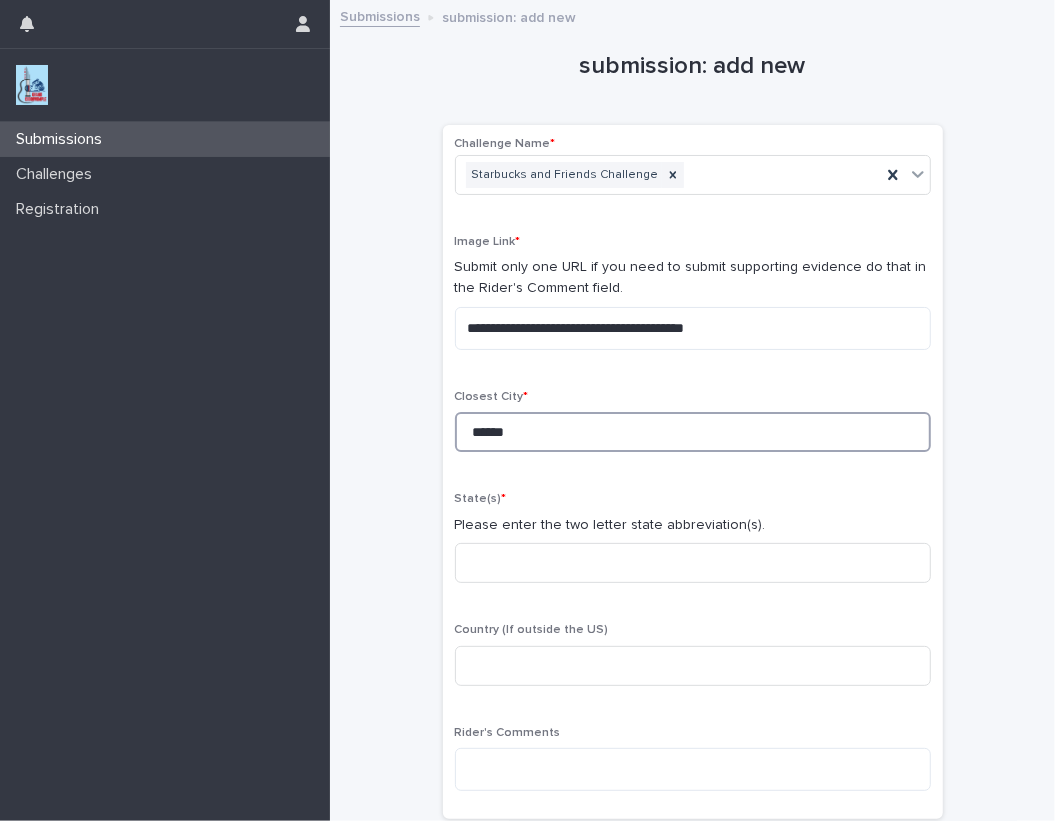type on "******" 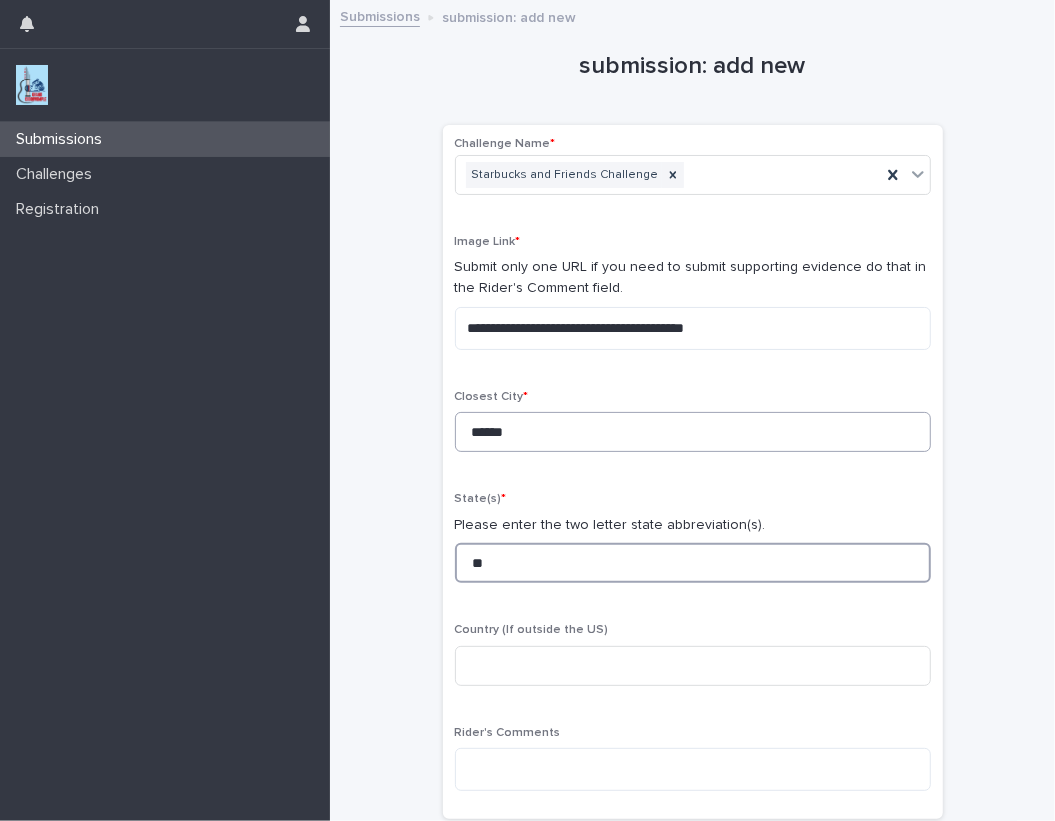 type on "**" 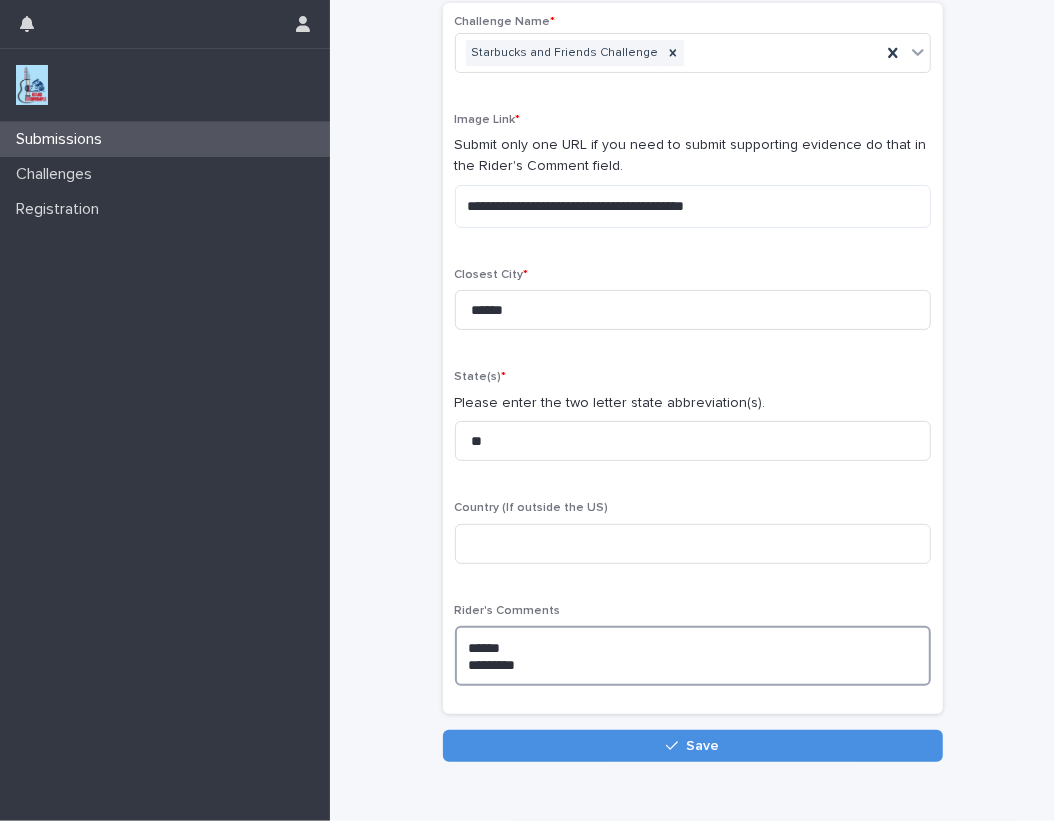 scroll, scrollTop: 181, scrollLeft: 0, axis: vertical 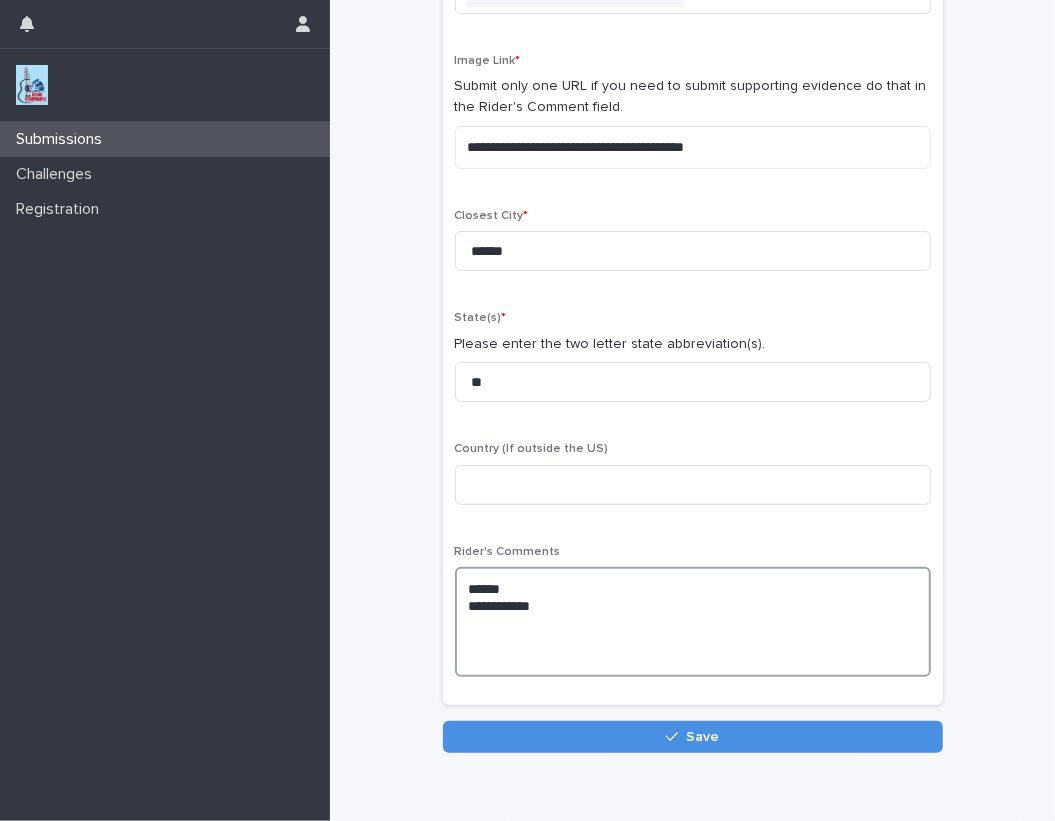 drag, startPoint x: 531, startPoint y: 584, endPoint x: 534, endPoint y: 603, distance: 19.235384 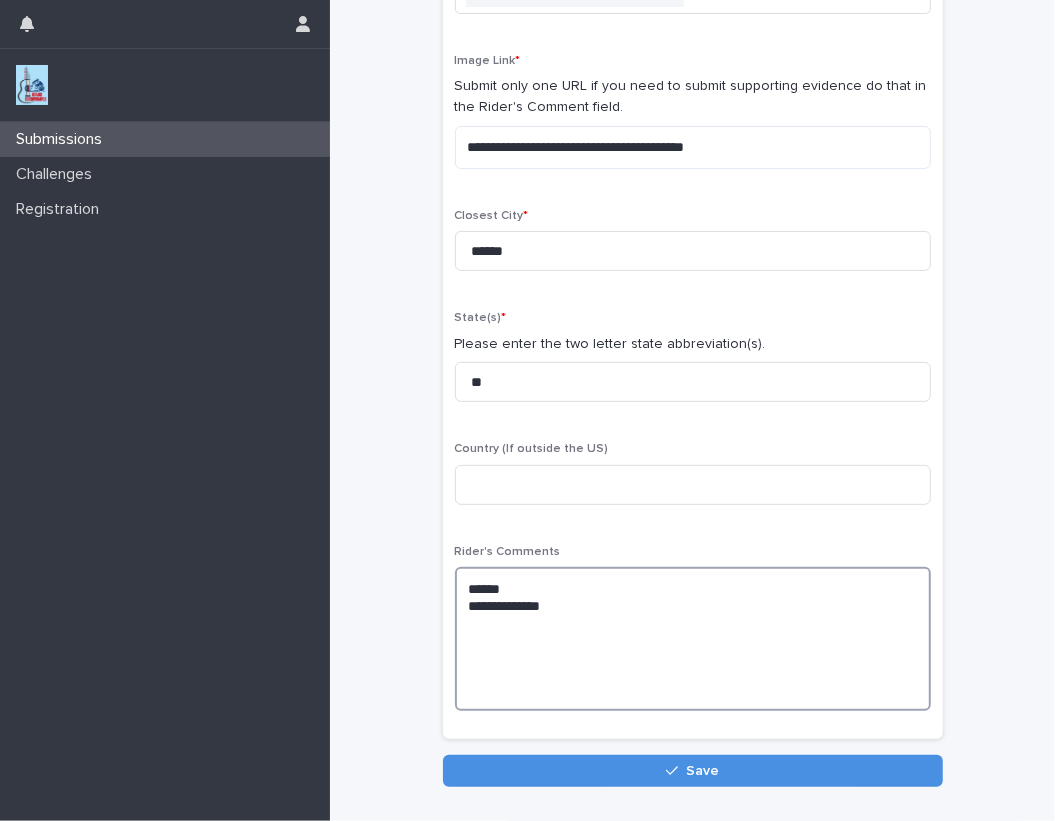 click on "******
*********" at bounding box center [693, 639] 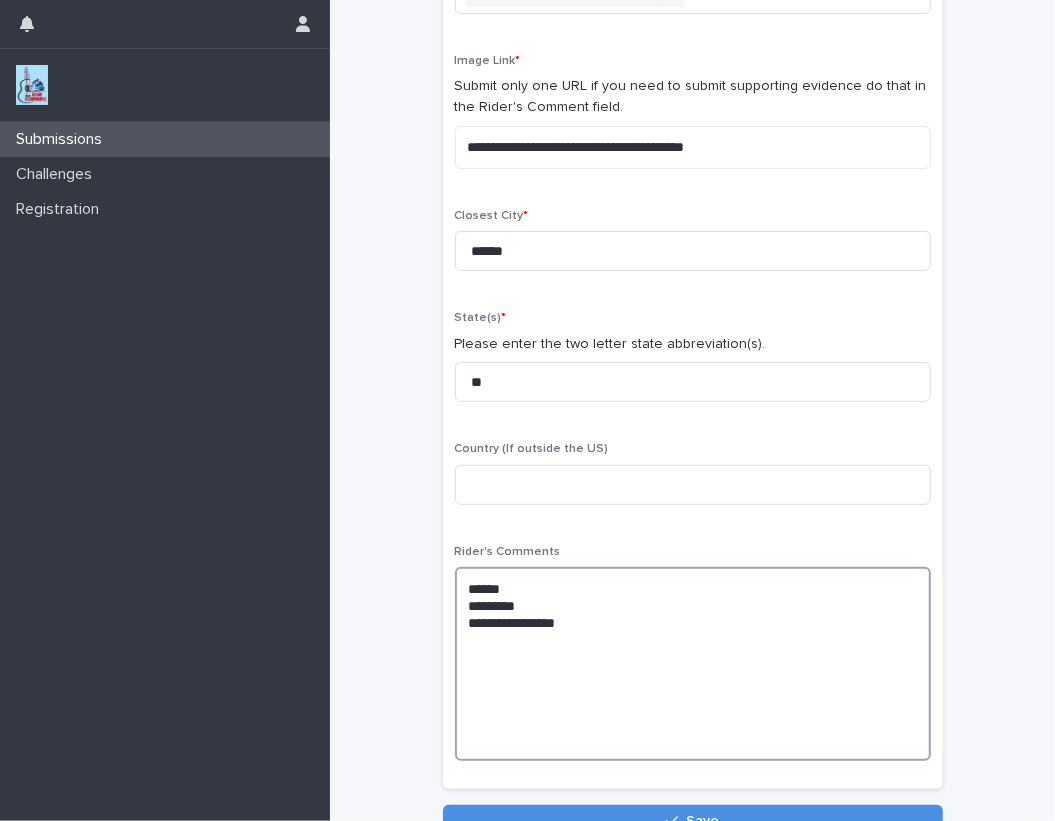 paste on "**********" 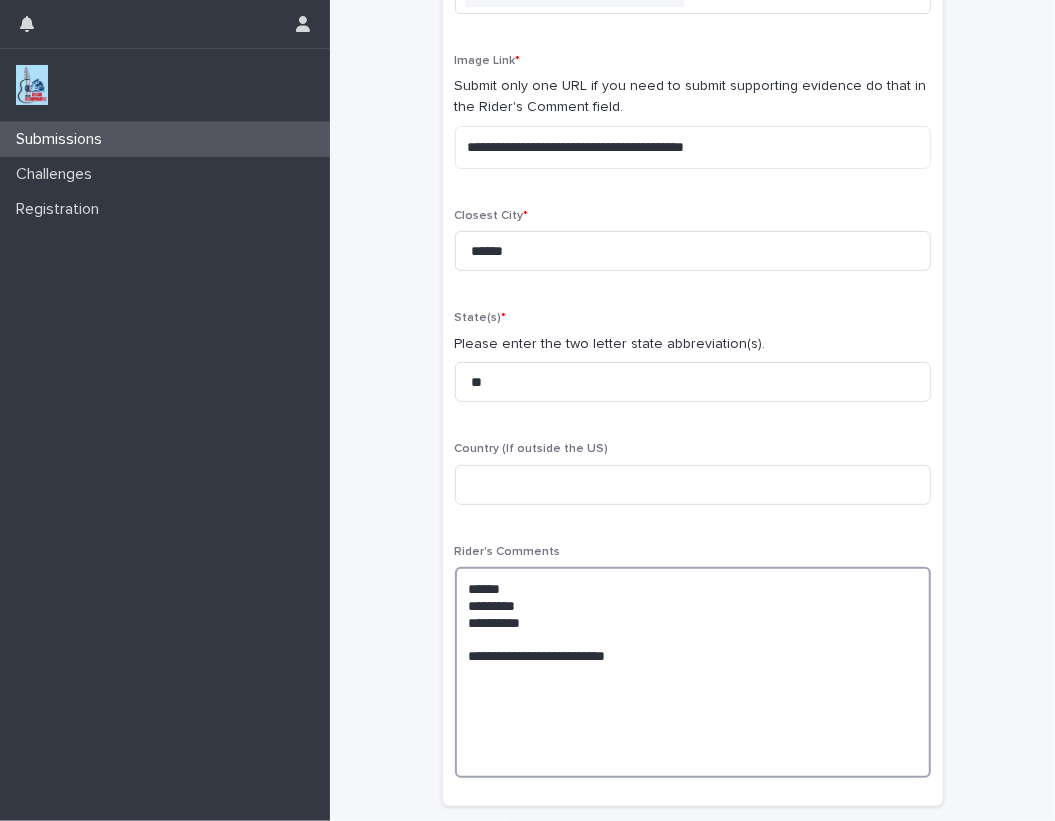 drag, startPoint x: 496, startPoint y: 658, endPoint x: 659, endPoint y: 655, distance: 163.0276 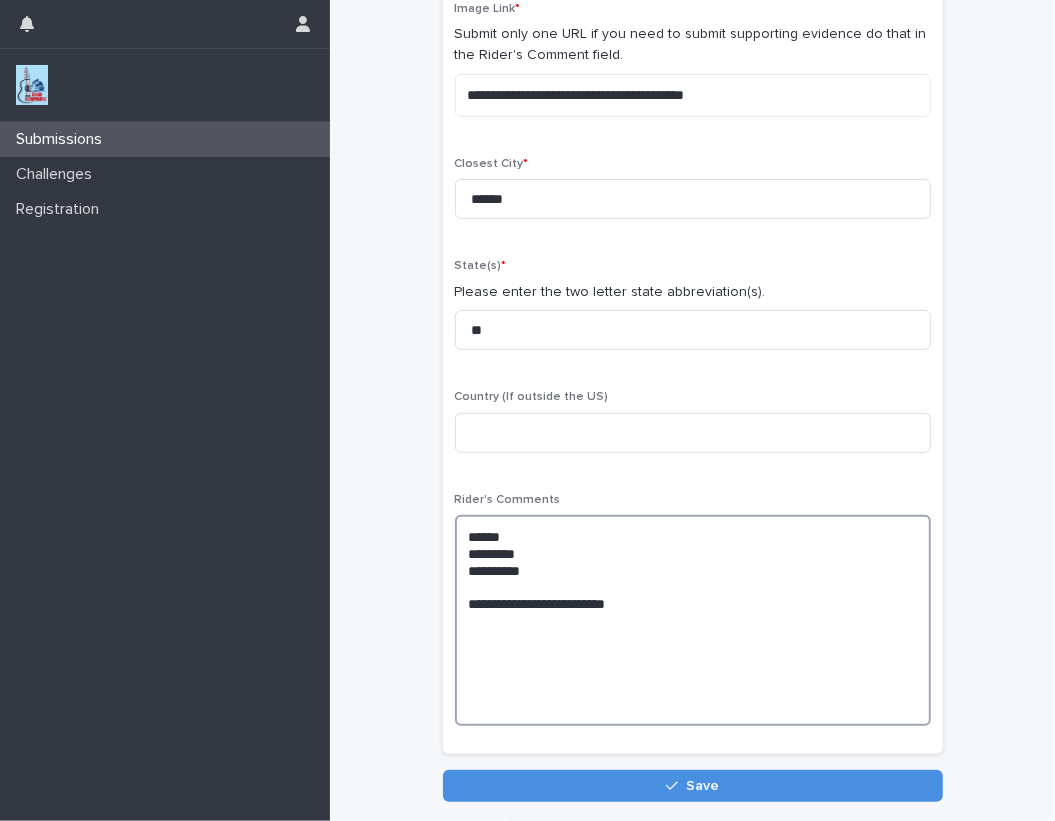 scroll, scrollTop: 242, scrollLeft: 0, axis: vertical 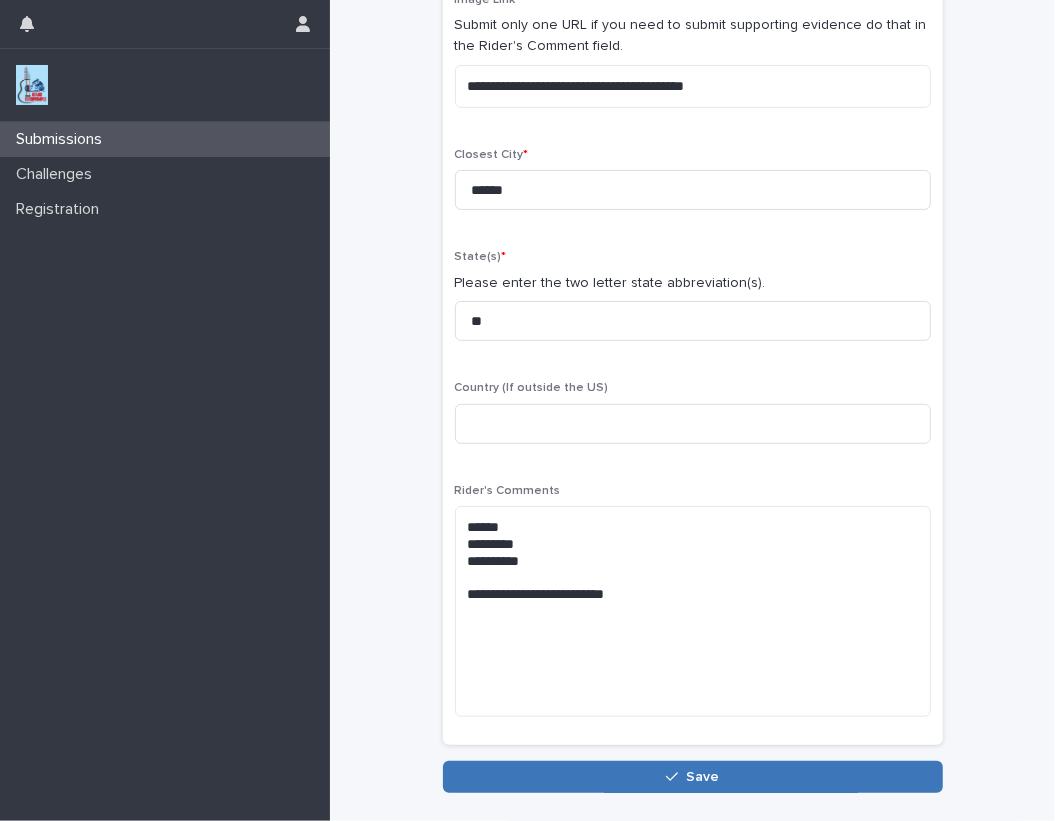 click on "Save" at bounding box center [702, 777] 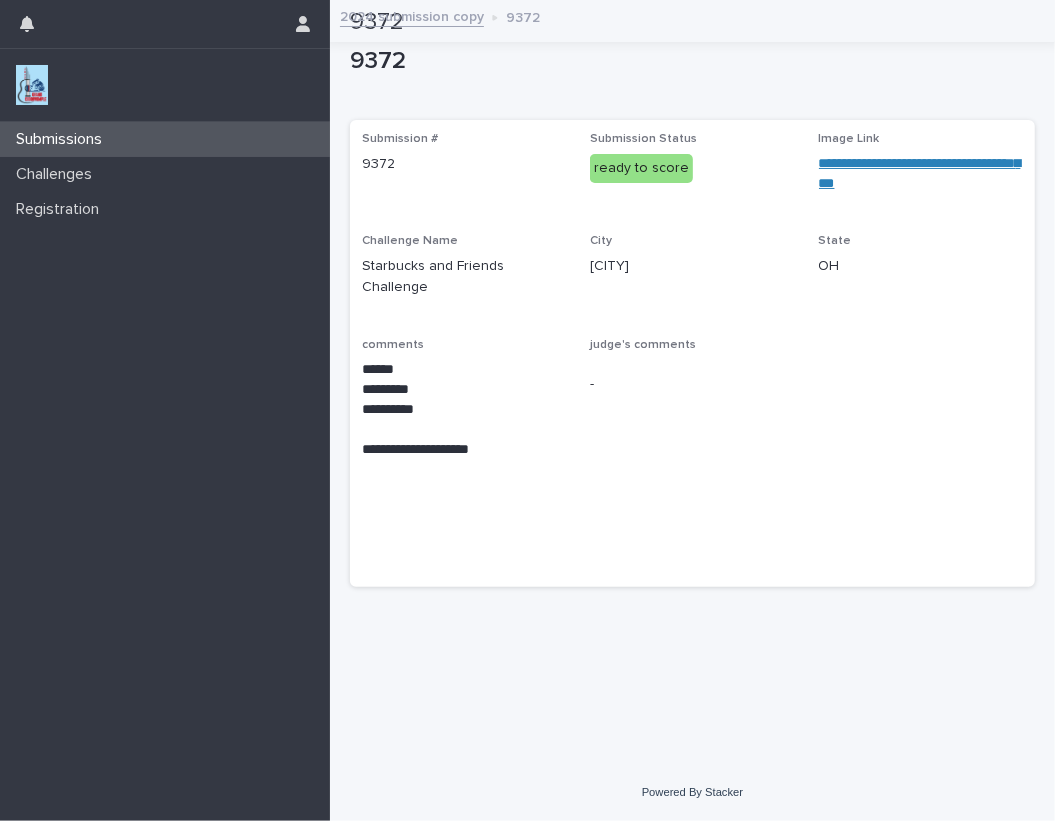 scroll, scrollTop: 0, scrollLeft: 0, axis: both 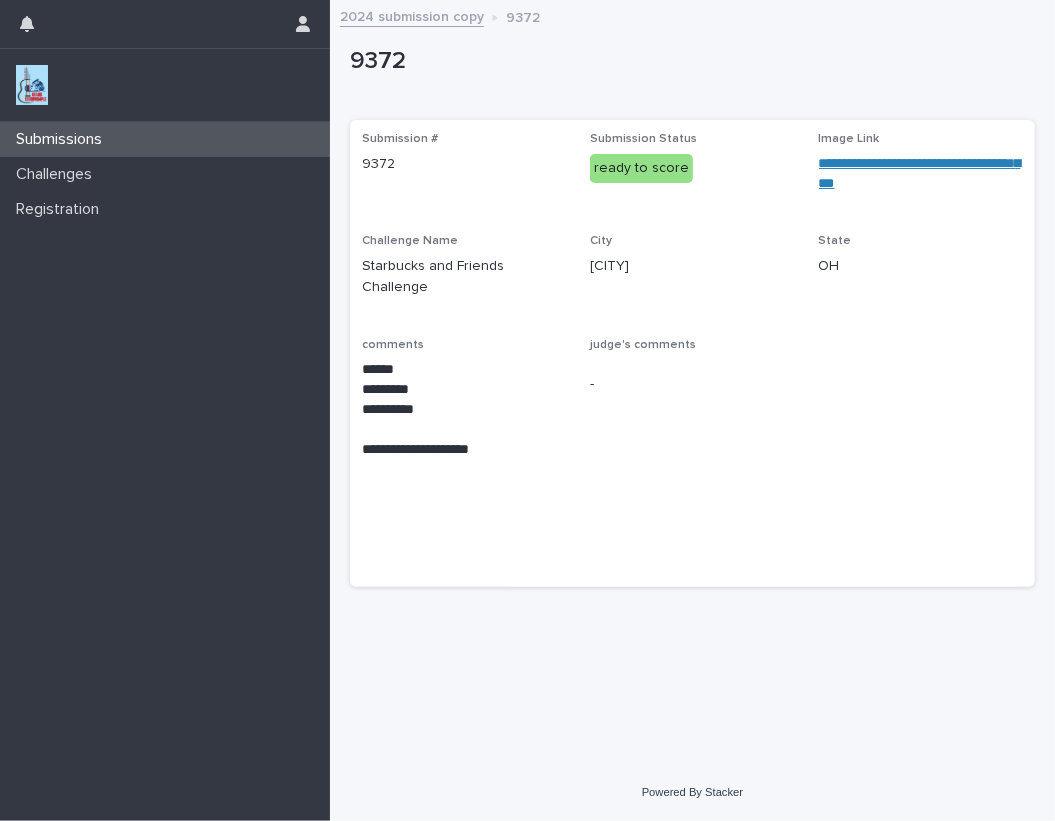 click at bounding box center (32, 85) 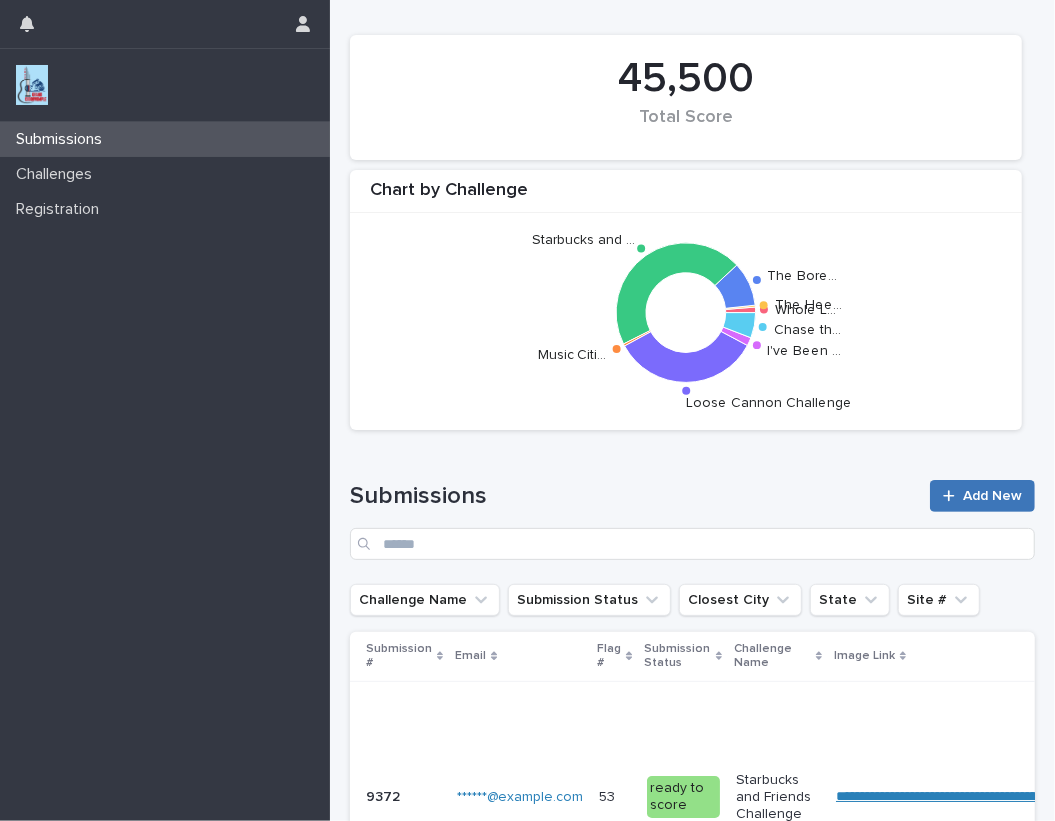 click on "Add New" at bounding box center [992, 496] 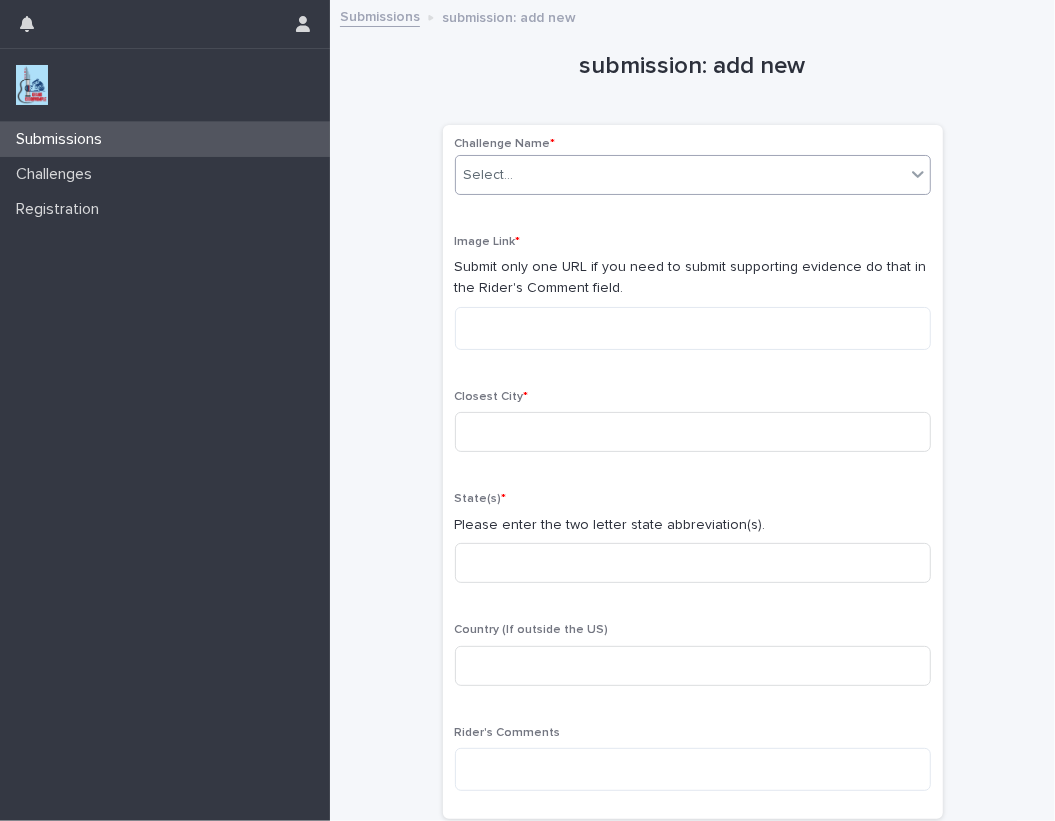 click on "Select..." at bounding box center (680, 175) 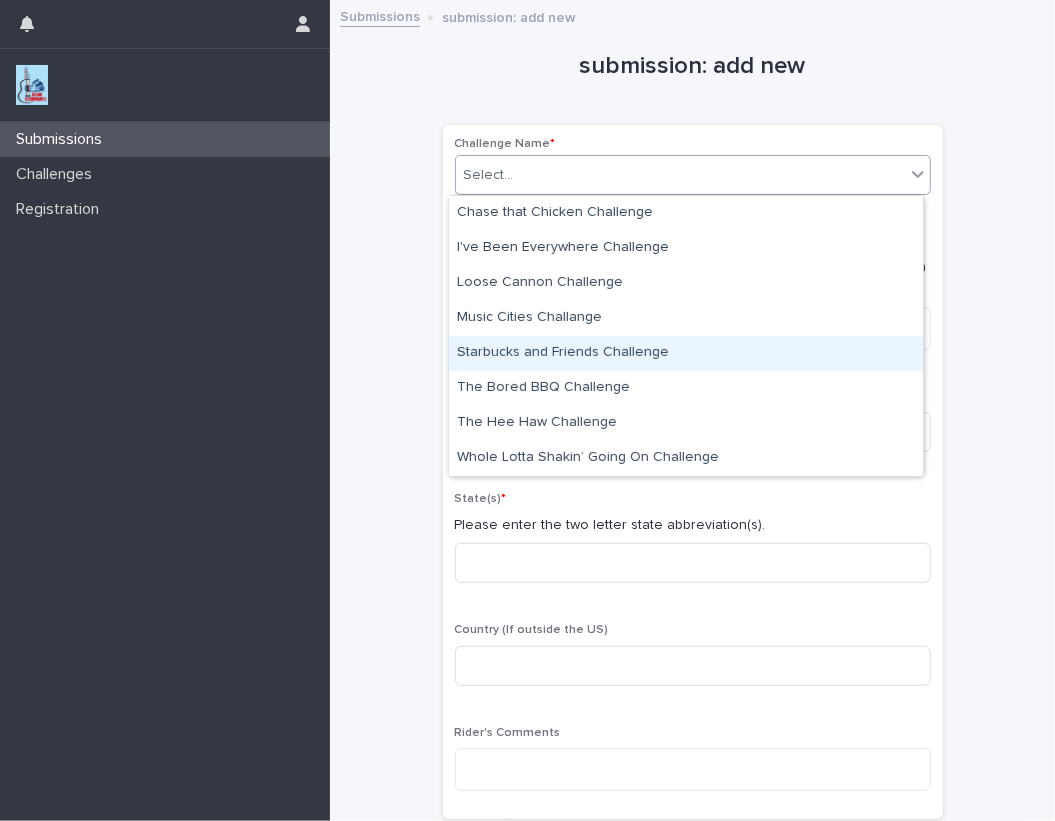 click on "Starbucks and Friends Challenge" at bounding box center (686, 353) 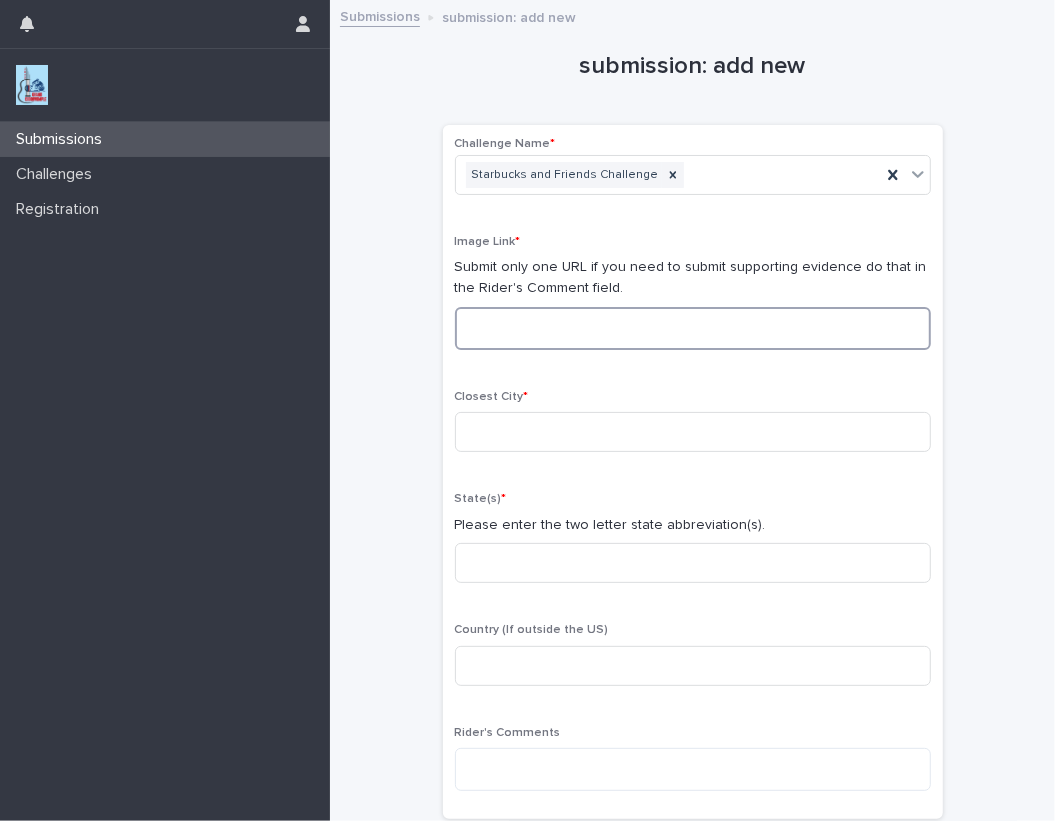 click at bounding box center (693, 328) 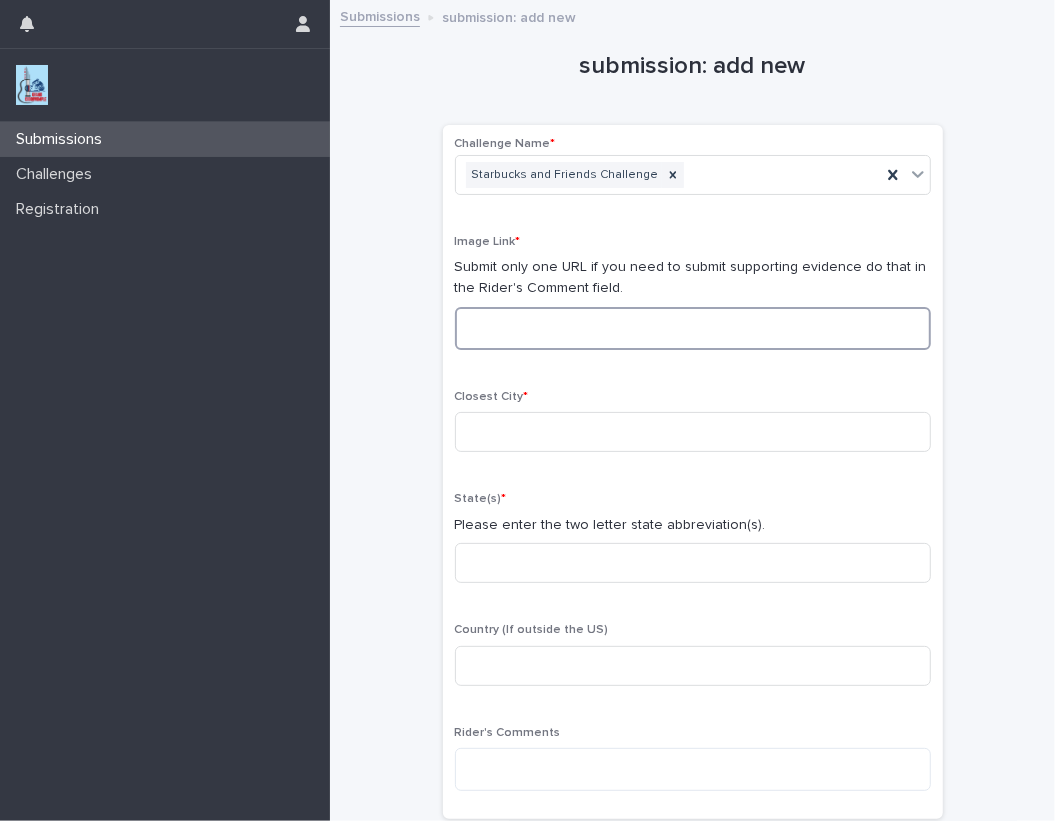 paste on "**********" 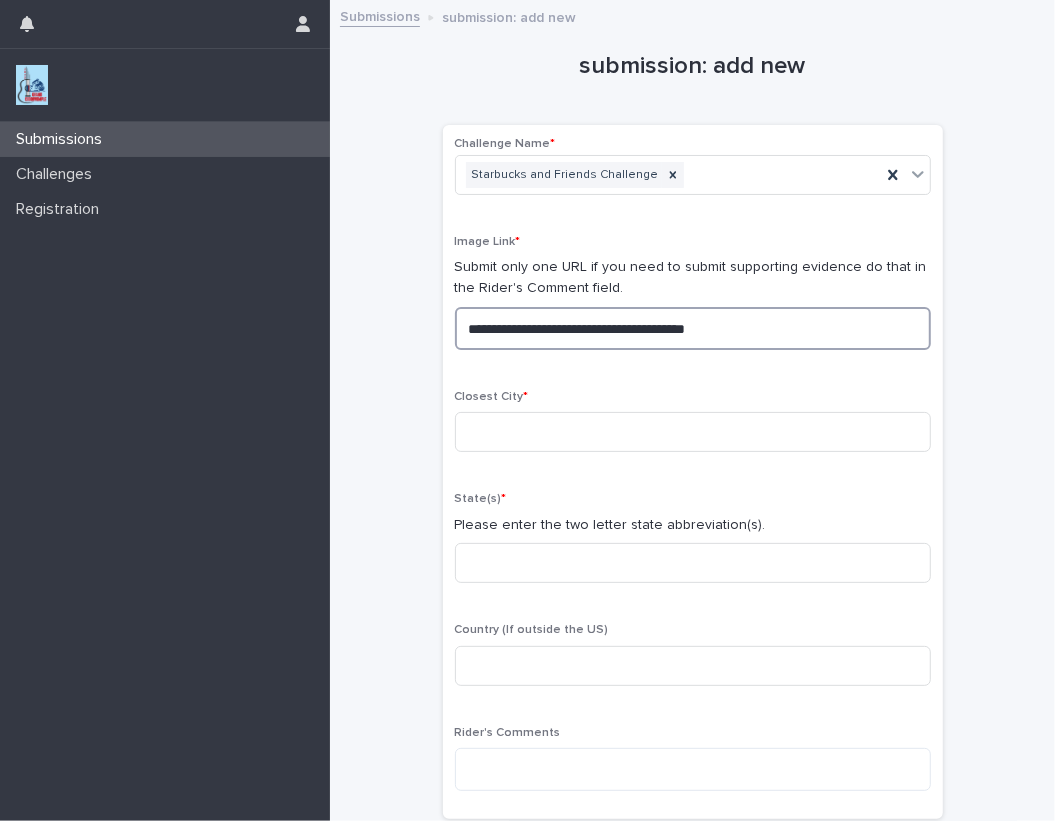 drag, startPoint x: 781, startPoint y: 333, endPoint x: 331, endPoint y: 337, distance: 450.0178 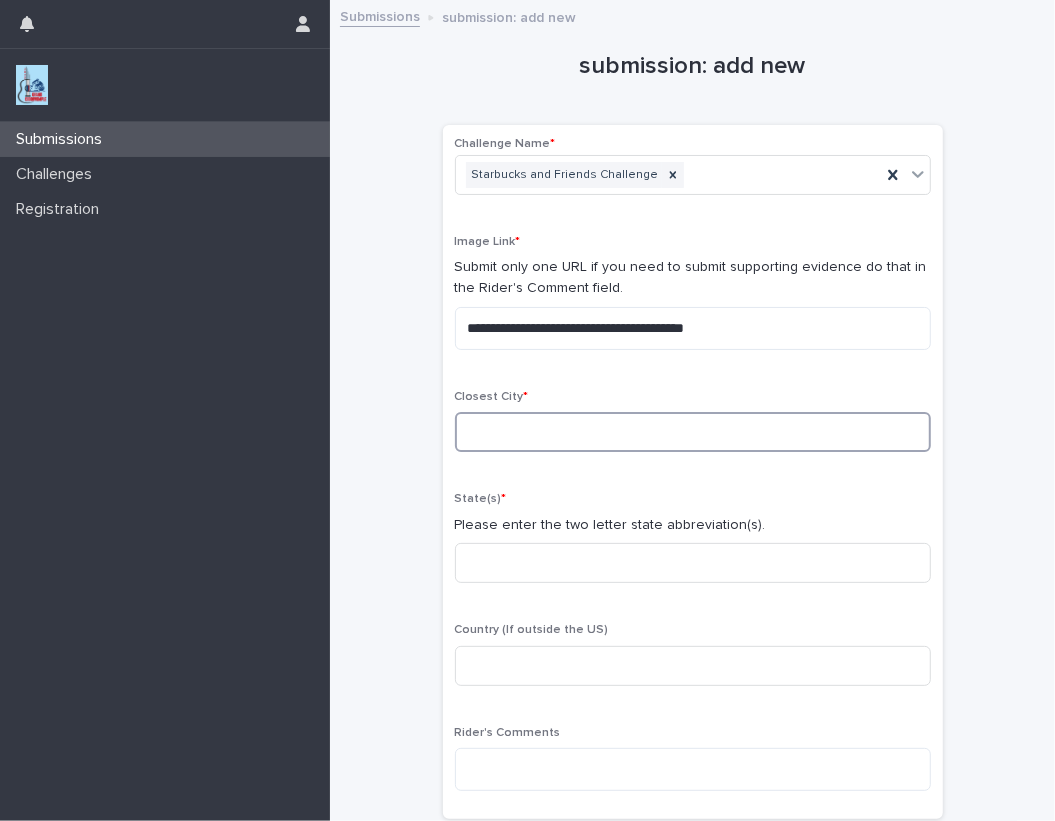 click at bounding box center [693, 432] 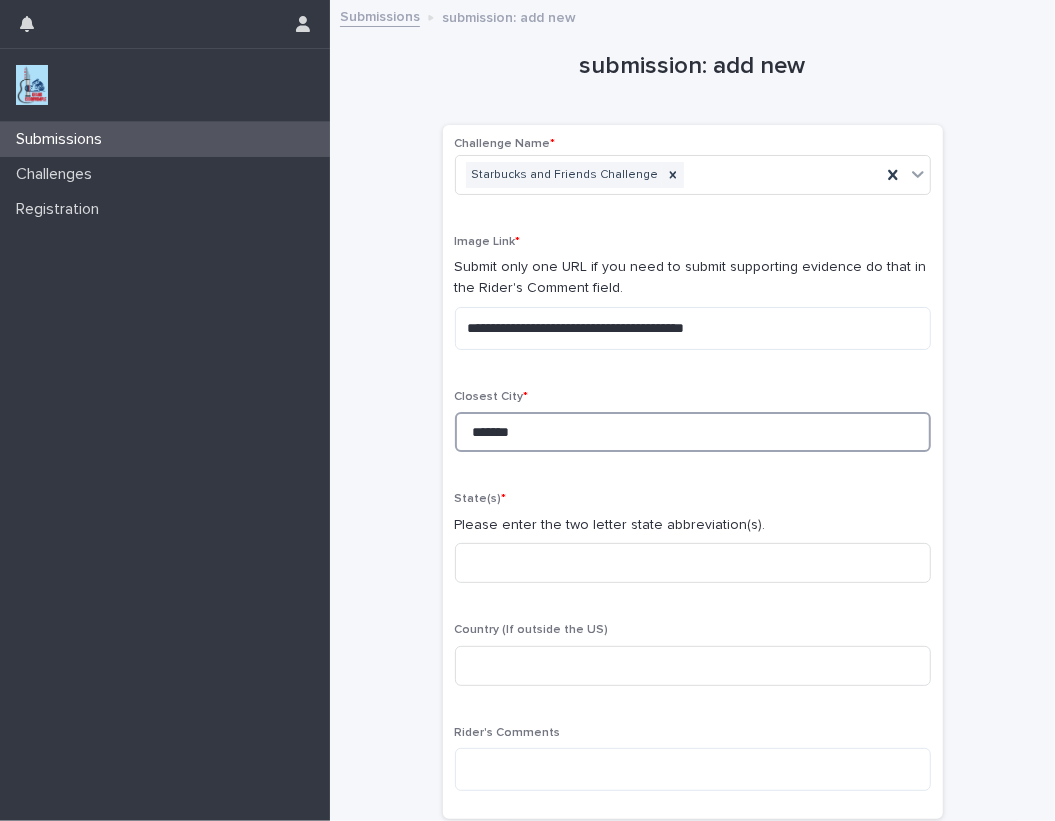 type on "*******" 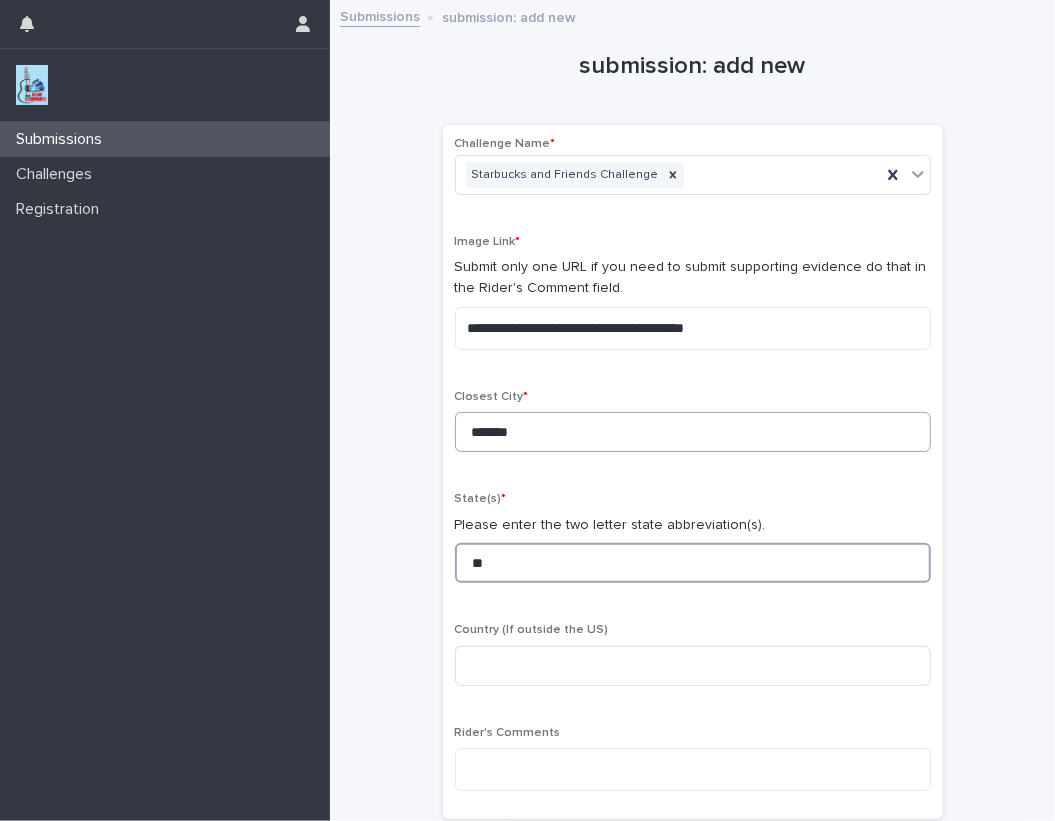 type on "**" 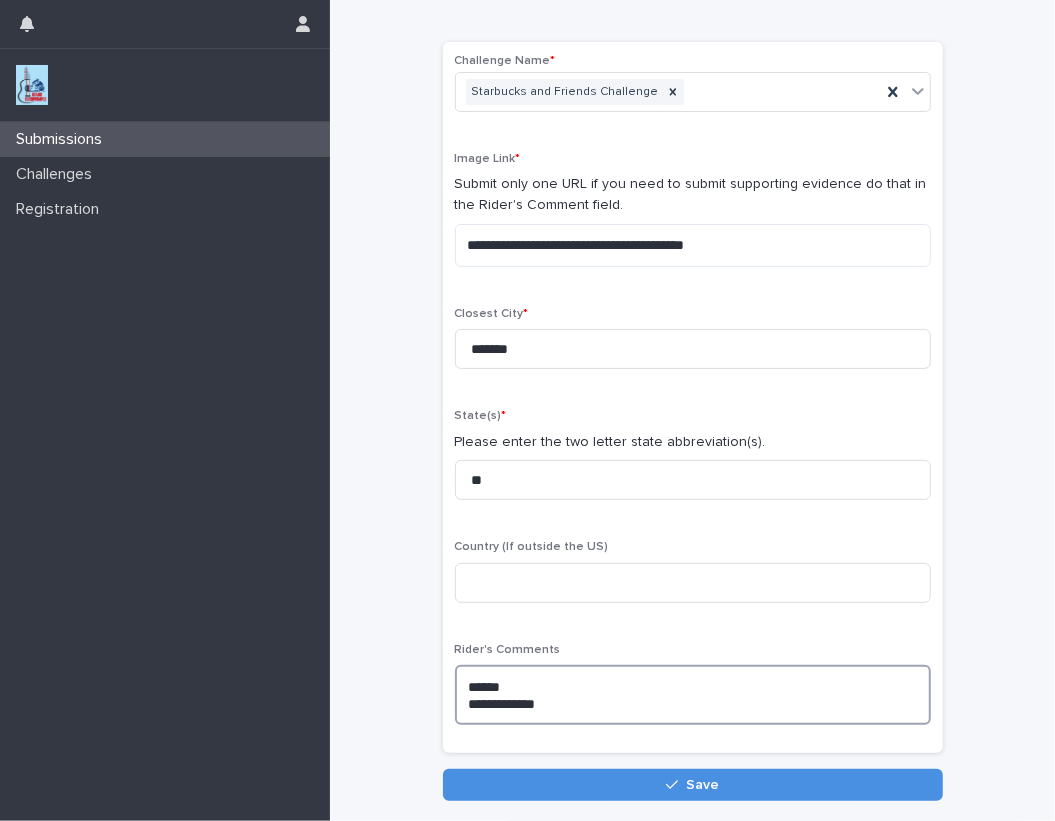 scroll, scrollTop: 90, scrollLeft: 0, axis: vertical 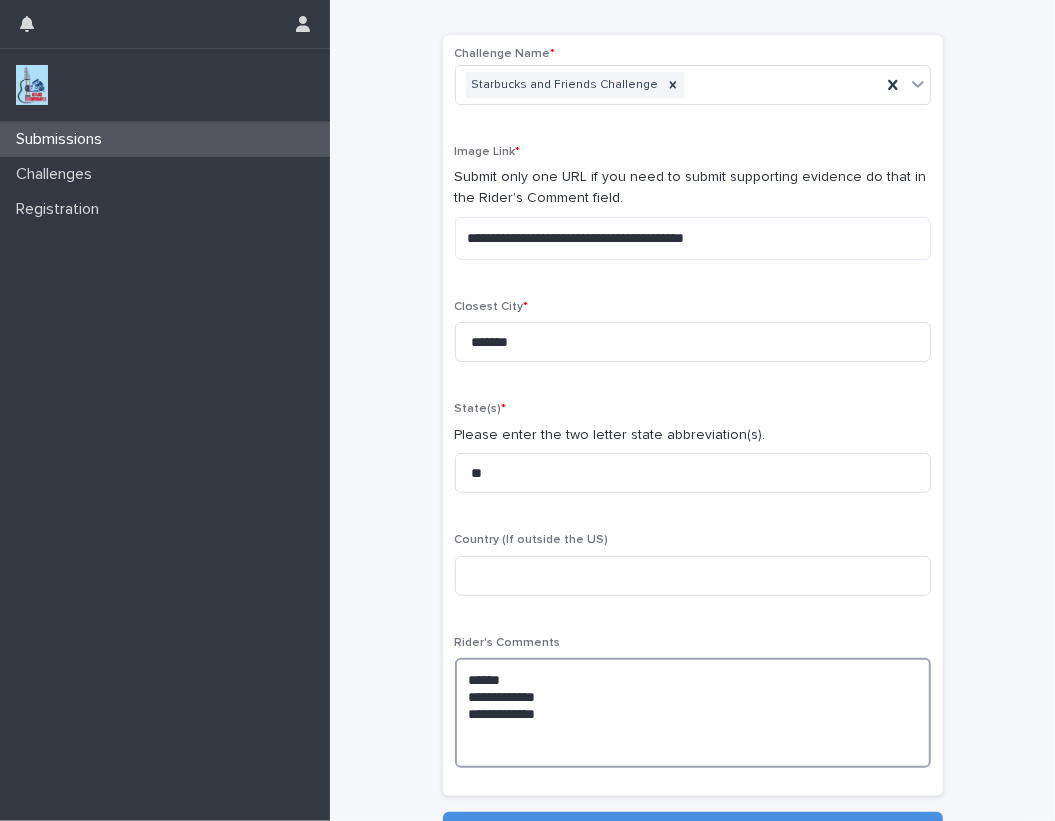 click on "**********" at bounding box center [693, 713] 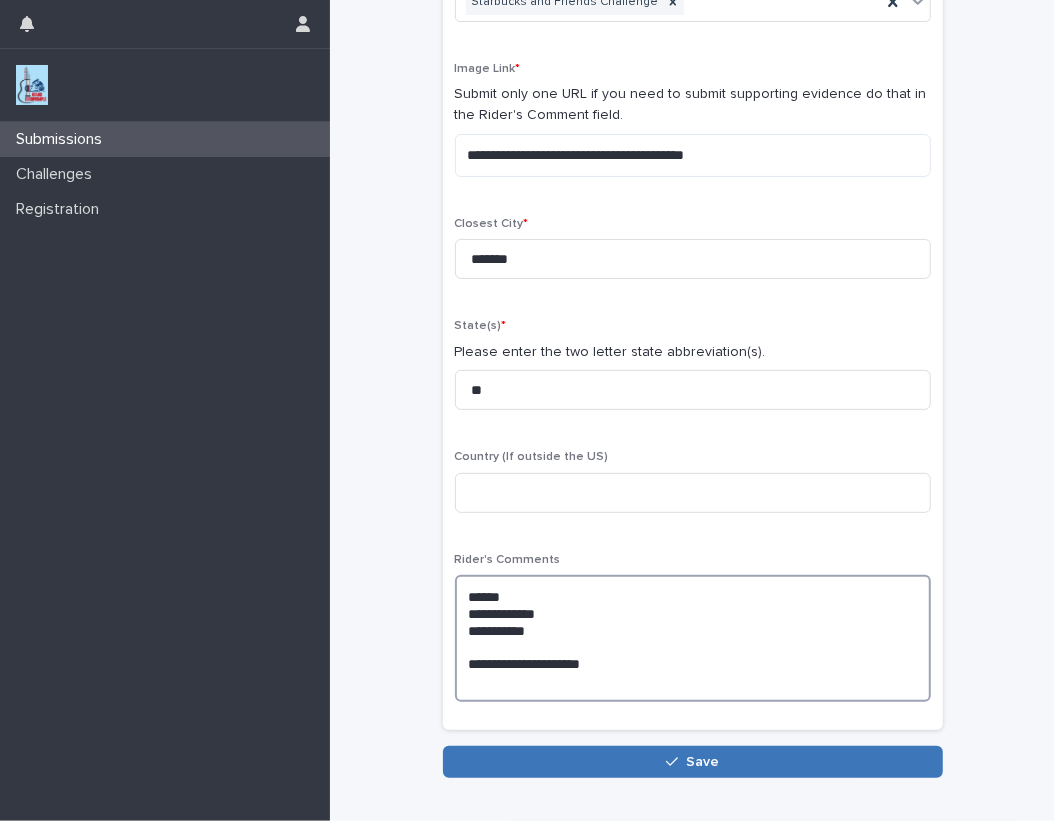 scroll, scrollTop: 181, scrollLeft: 0, axis: vertical 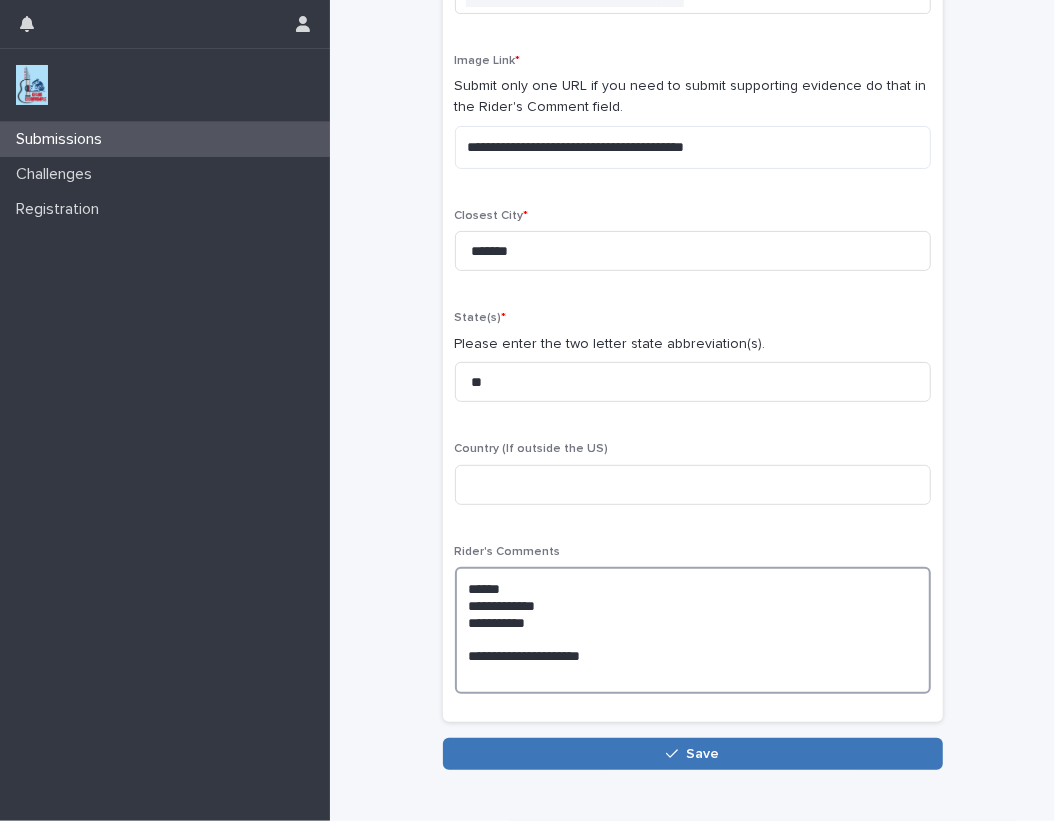 type on "**********" 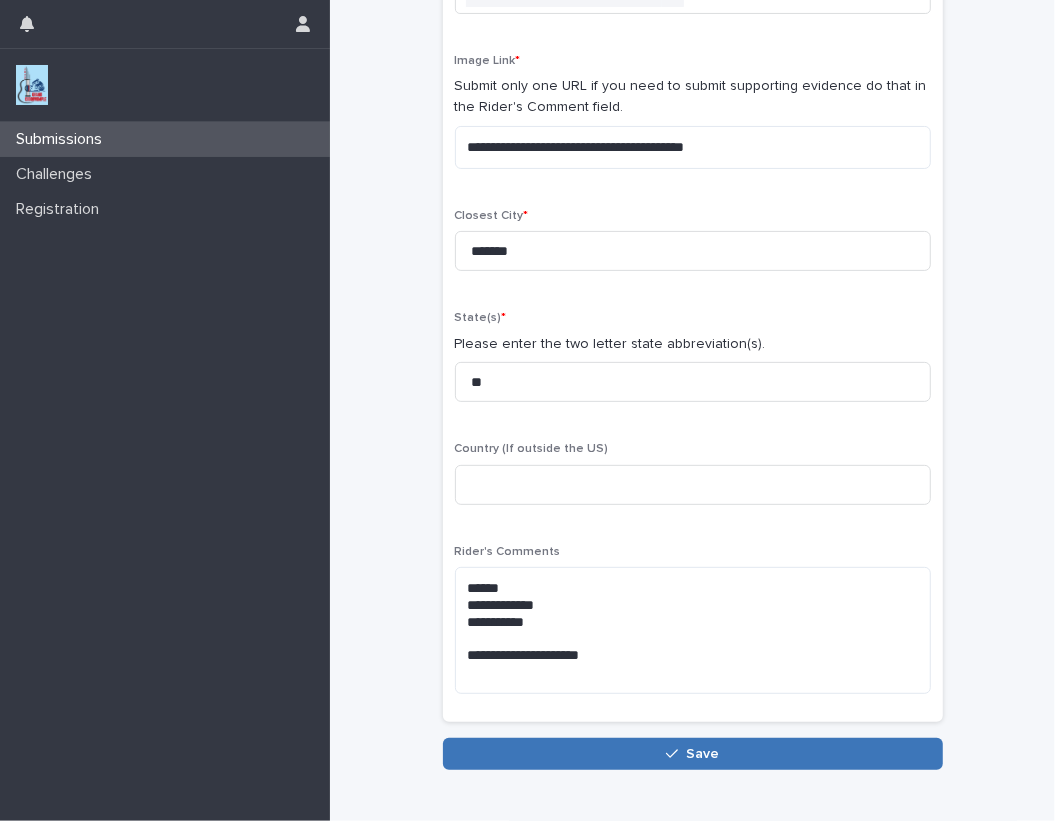 click on "Save" at bounding box center [693, 754] 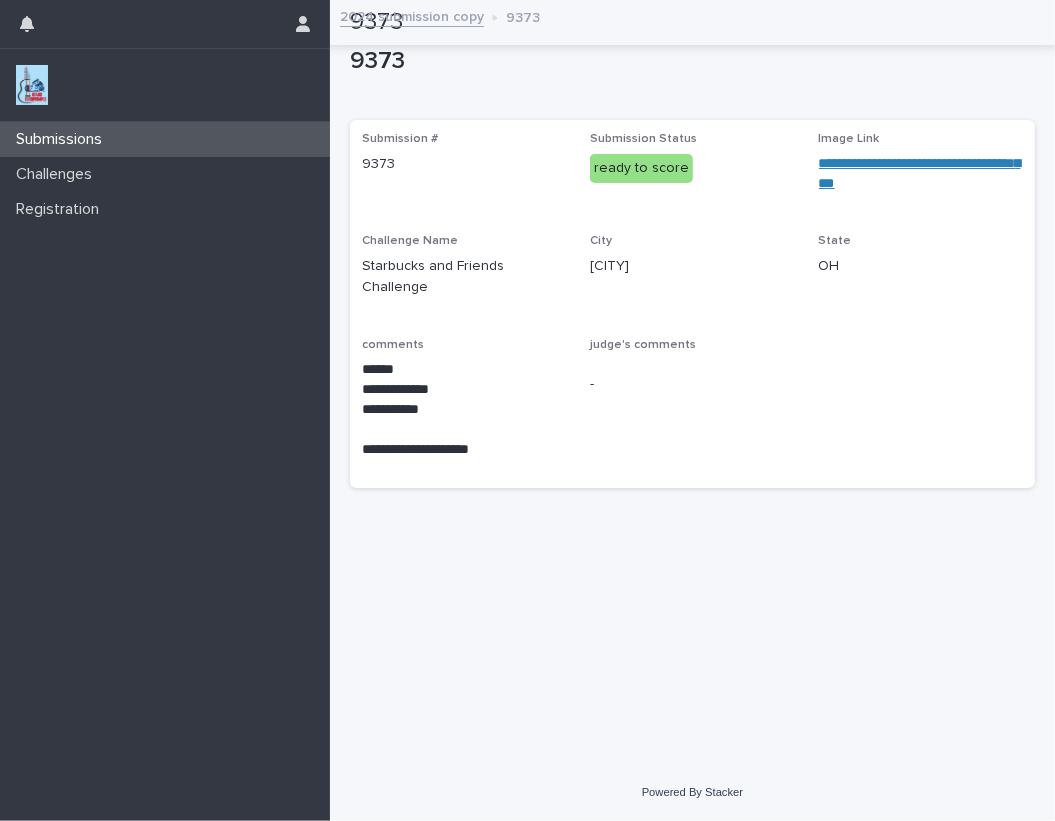scroll, scrollTop: 0, scrollLeft: 0, axis: both 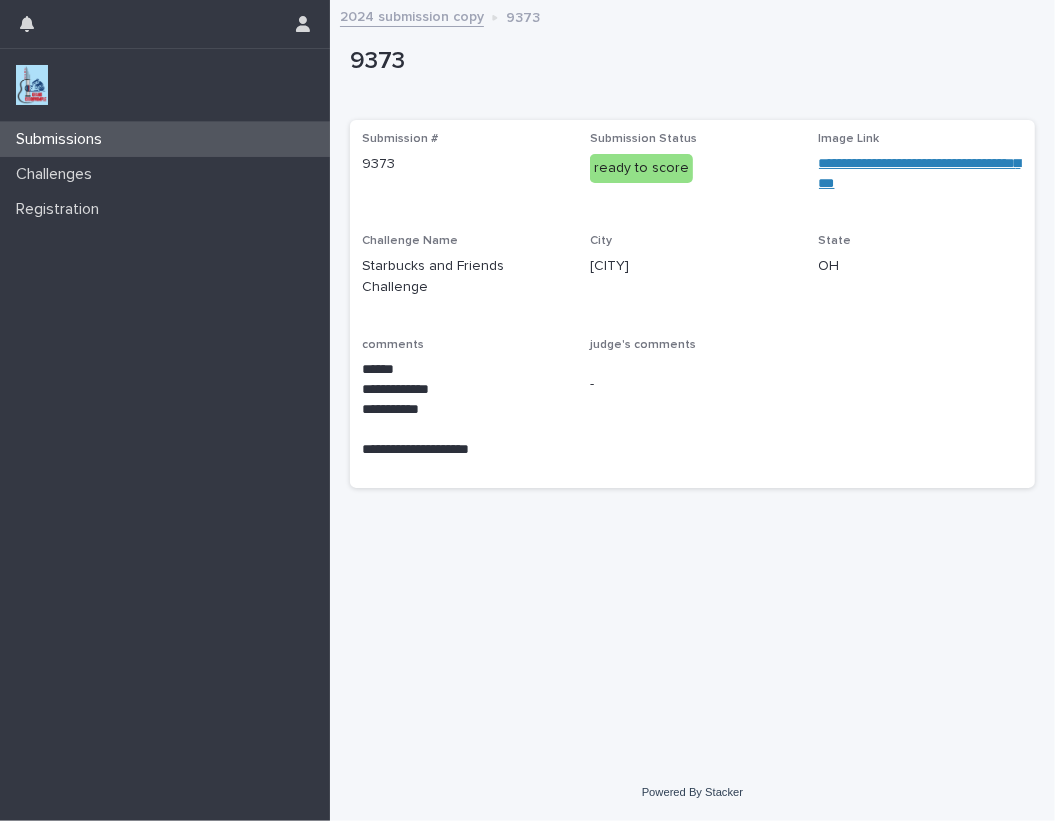 click at bounding box center (32, 85) 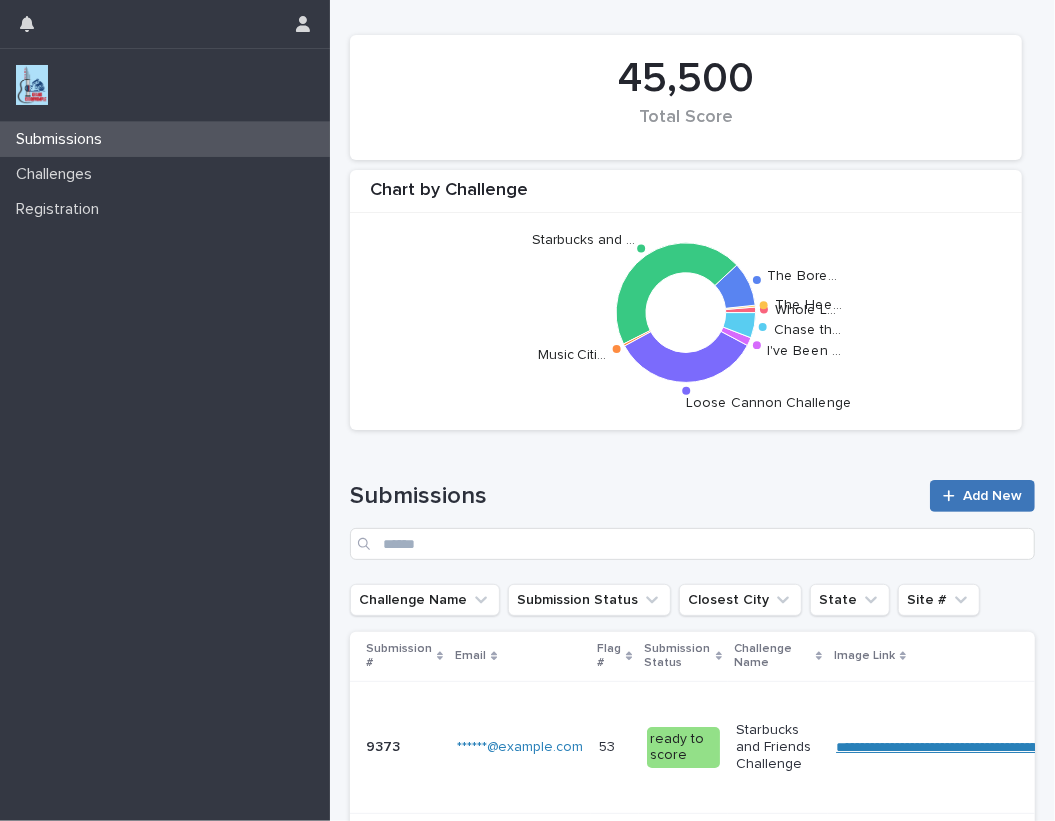 click on "Add New" at bounding box center (992, 496) 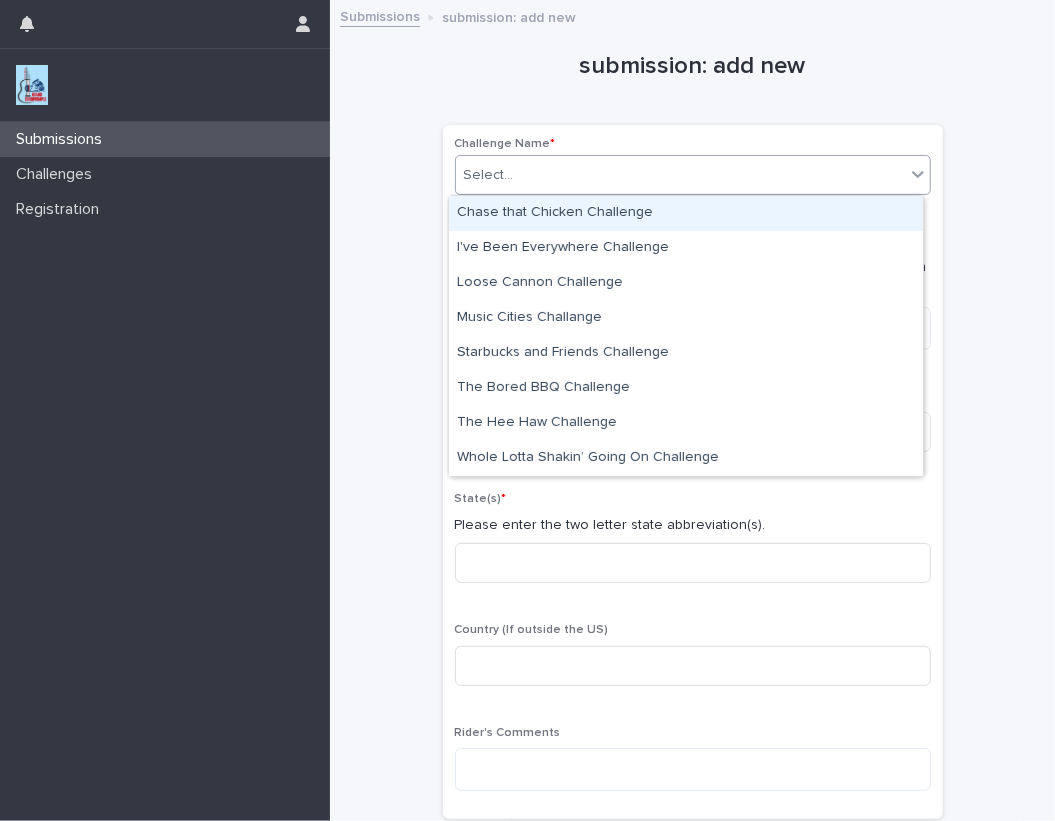 click on "Select..." at bounding box center [680, 175] 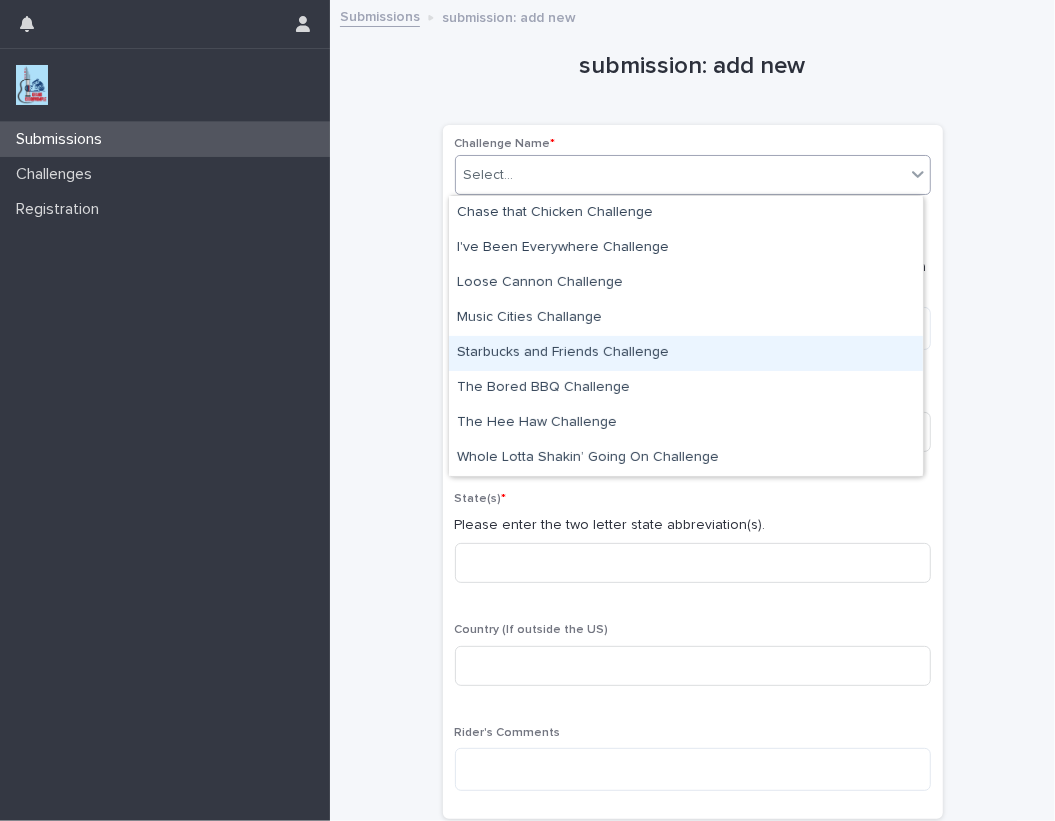 click on "Starbucks and Friends Challenge" at bounding box center [686, 353] 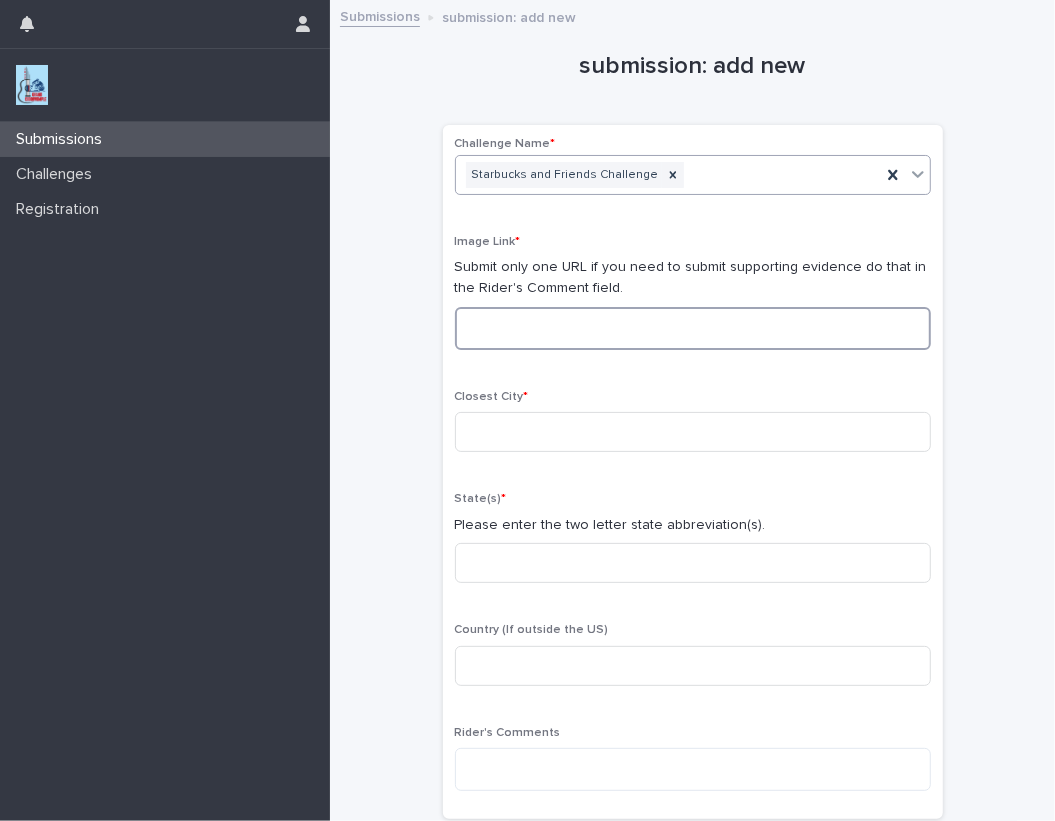 click at bounding box center (693, 328) 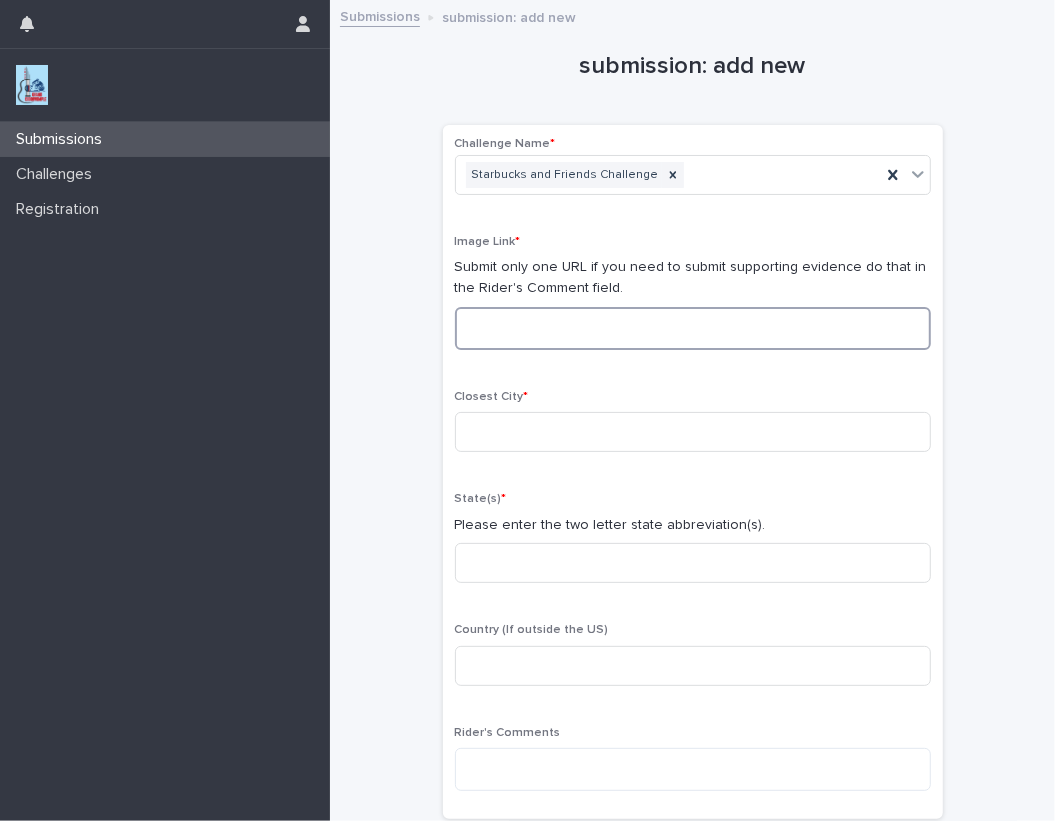 paste on "**********" 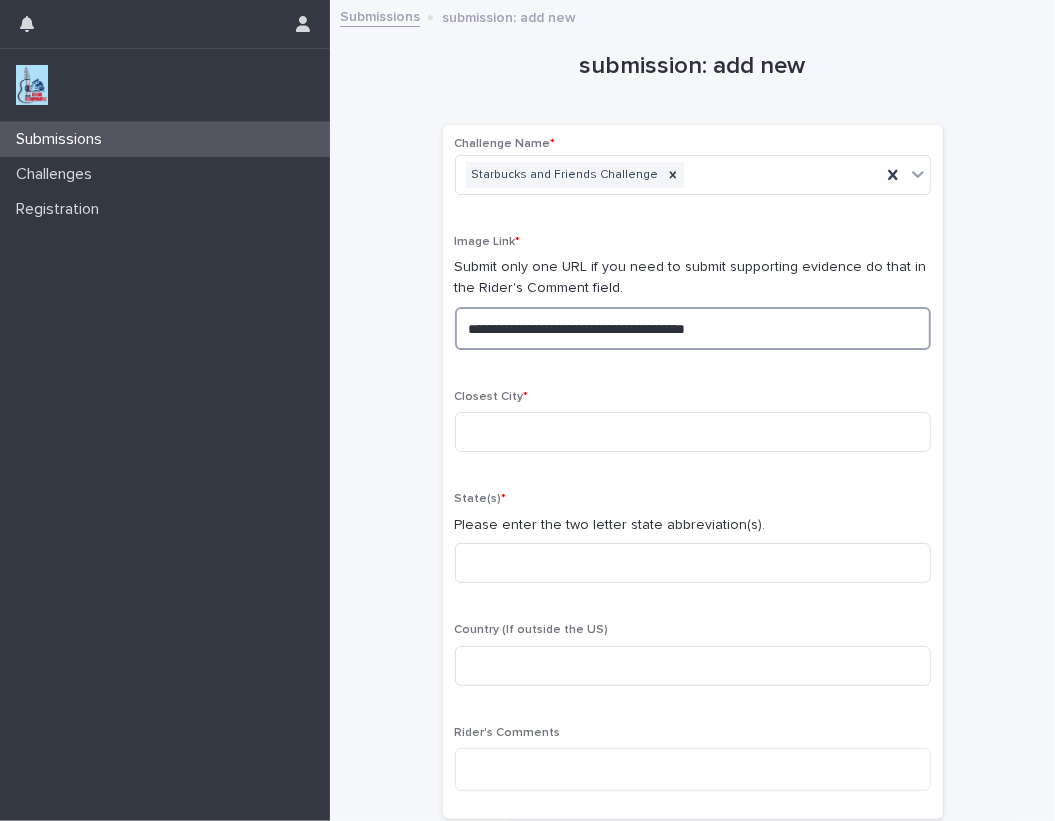 drag, startPoint x: 764, startPoint y: 327, endPoint x: 235, endPoint y: 322, distance: 529.0236 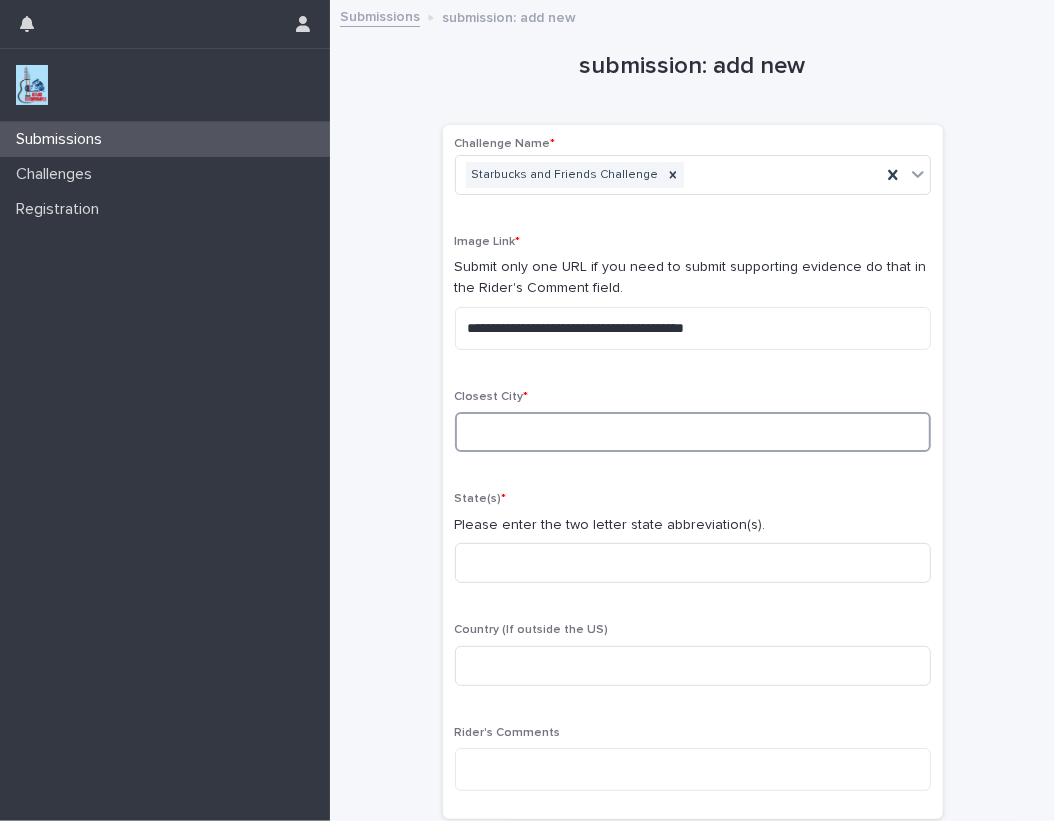 click at bounding box center (693, 432) 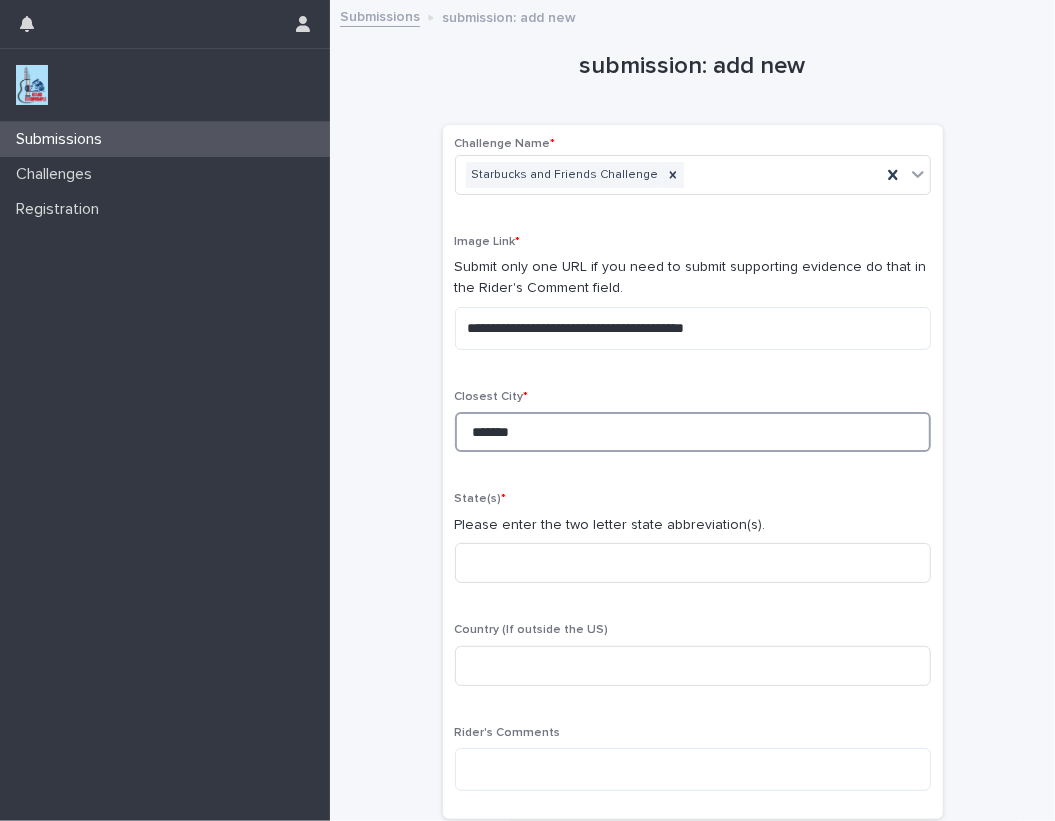 type on "*******" 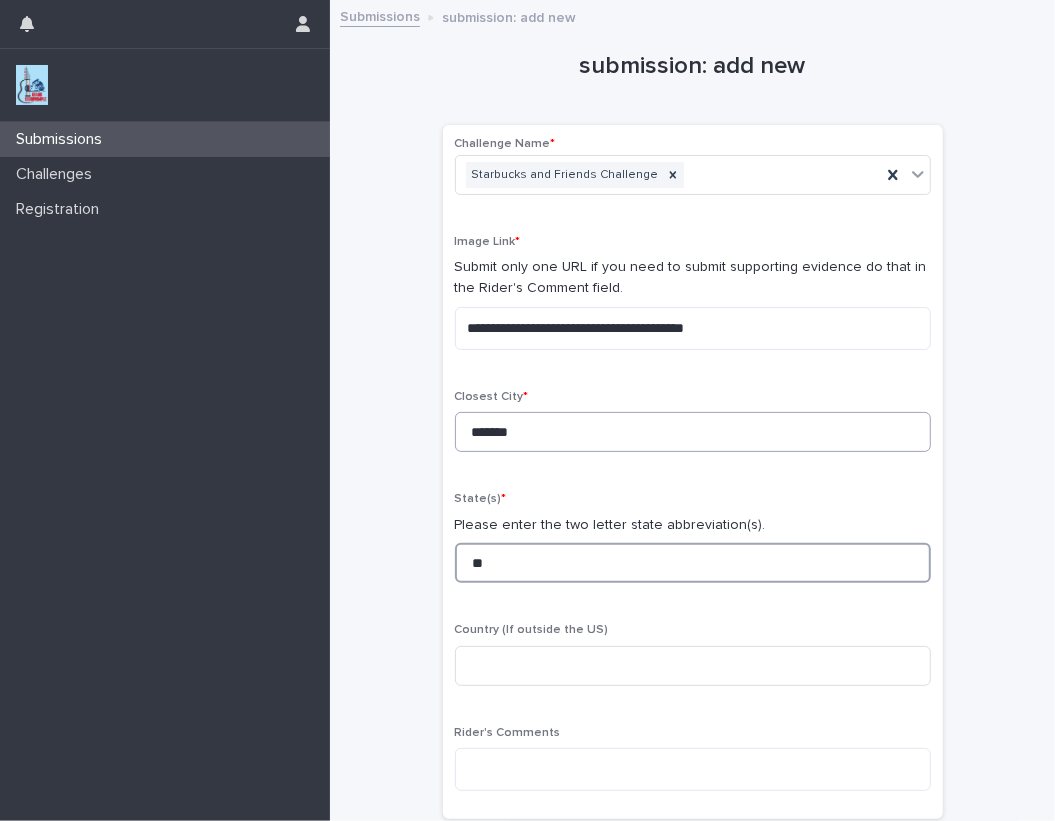 type on "**" 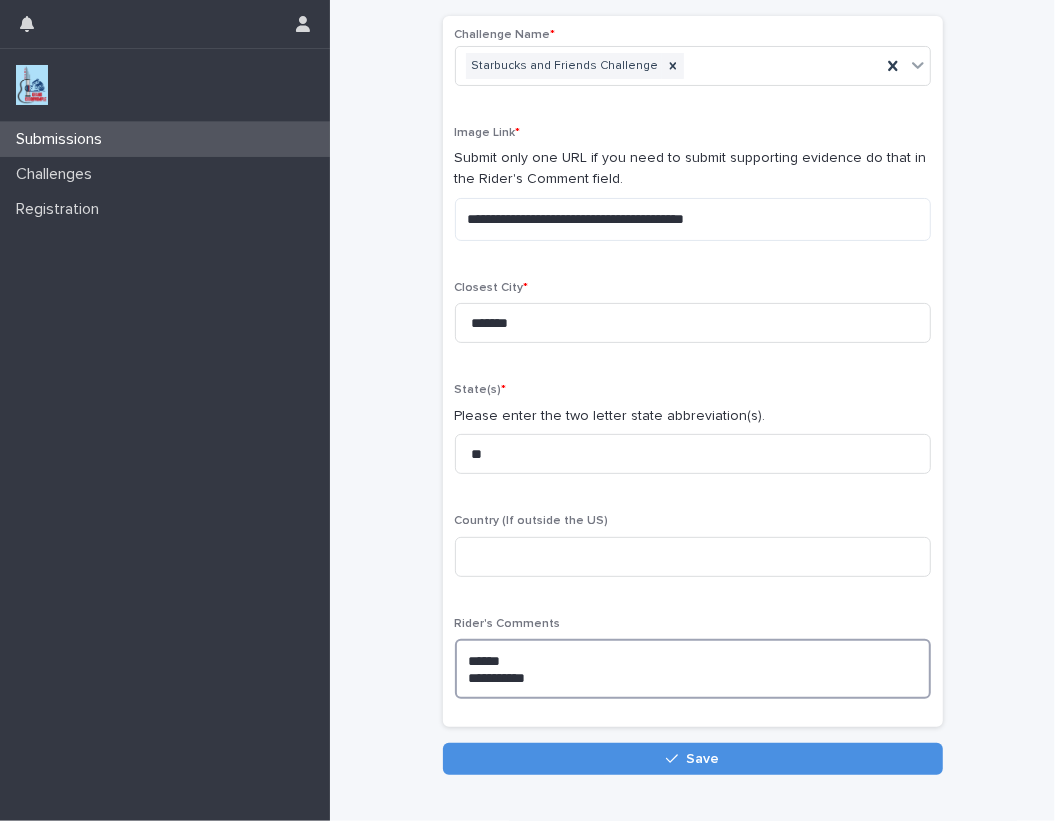 scroll, scrollTop: 181, scrollLeft: 0, axis: vertical 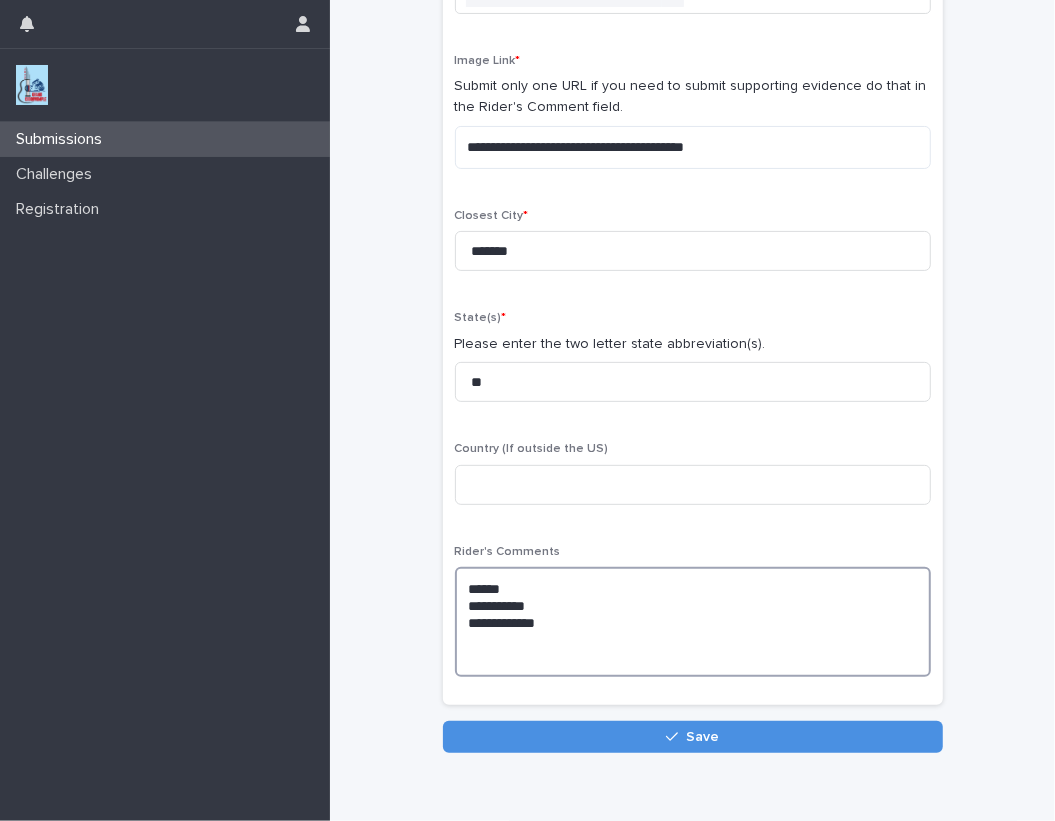 click on "**********" at bounding box center (693, 622) 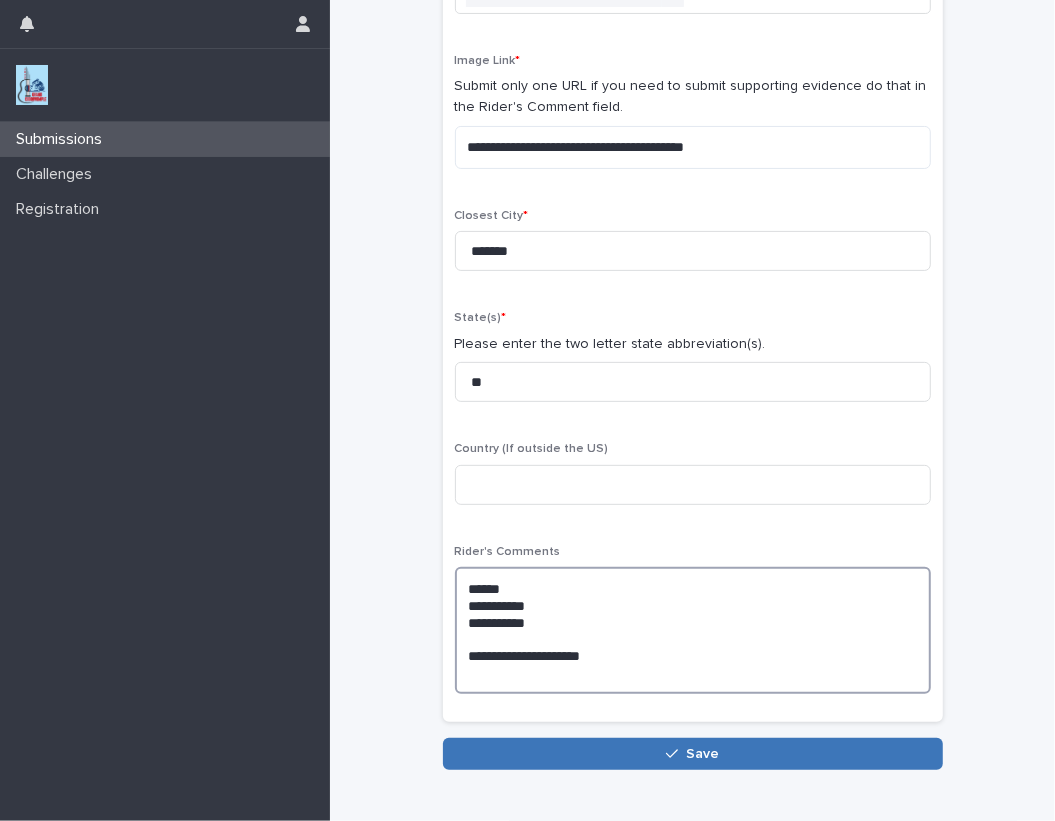 type on "**********" 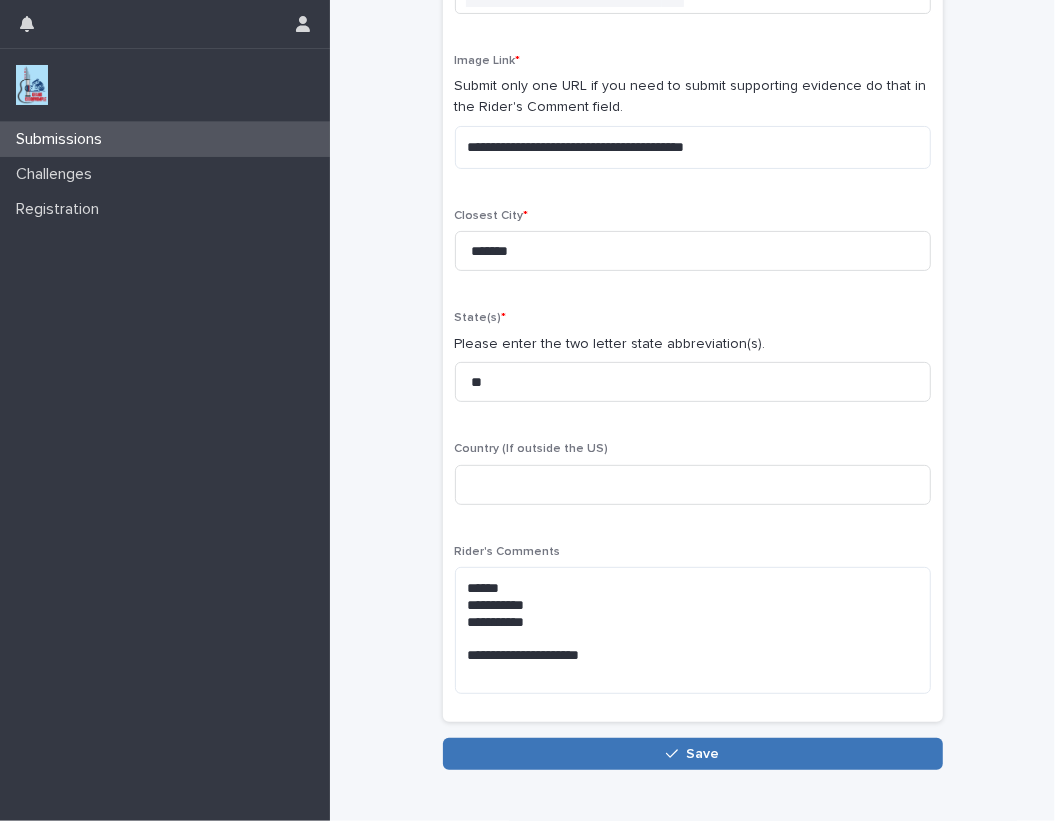 click on "Save" at bounding box center (702, 754) 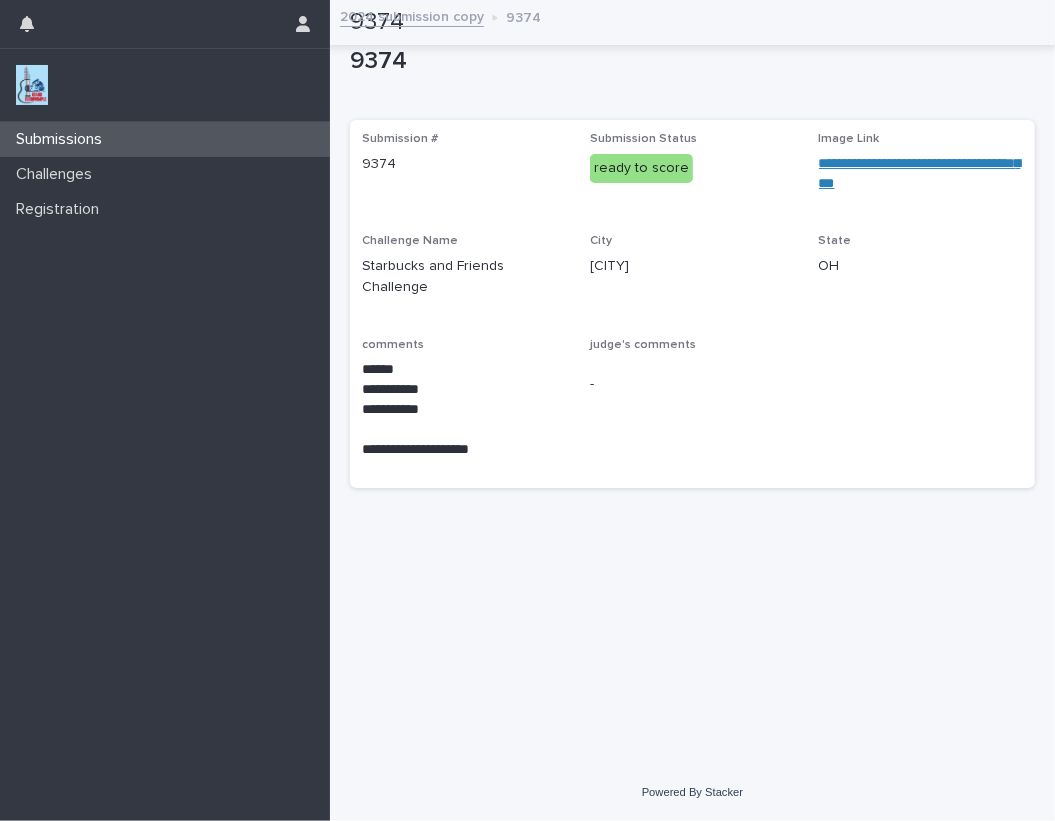 scroll, scrollTop: 0, scrollLeft: 0, axis: both 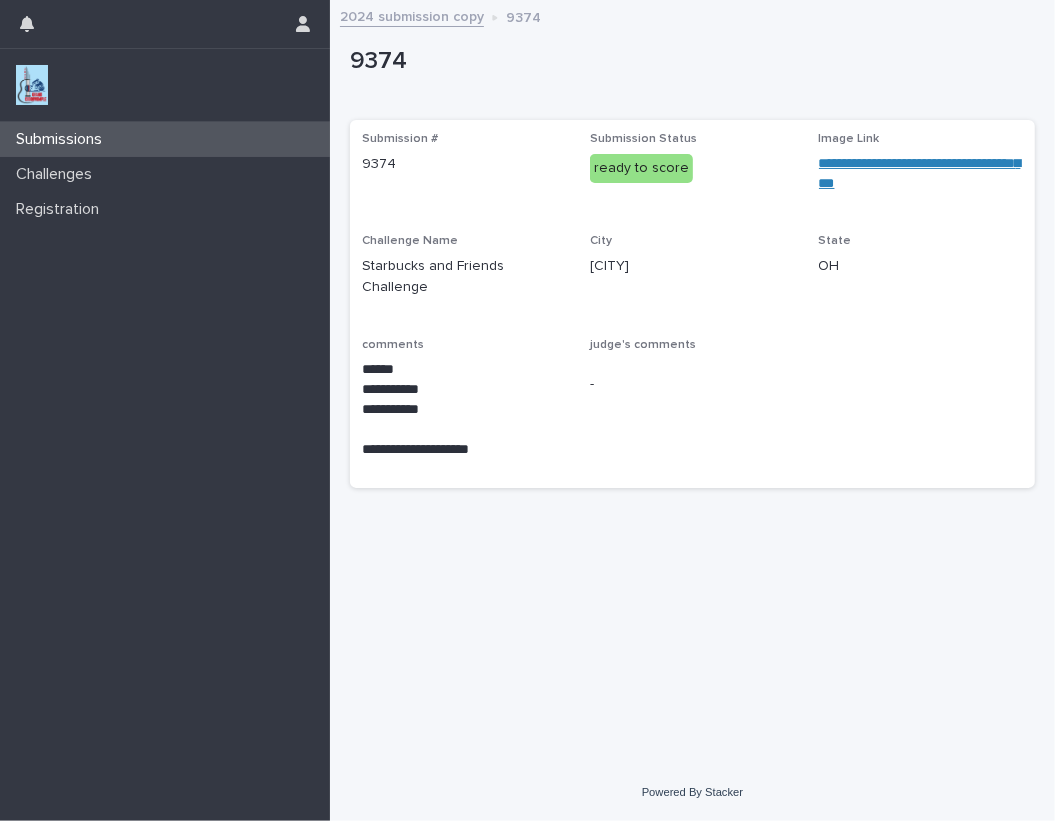 click at bounding box center [32, 85] 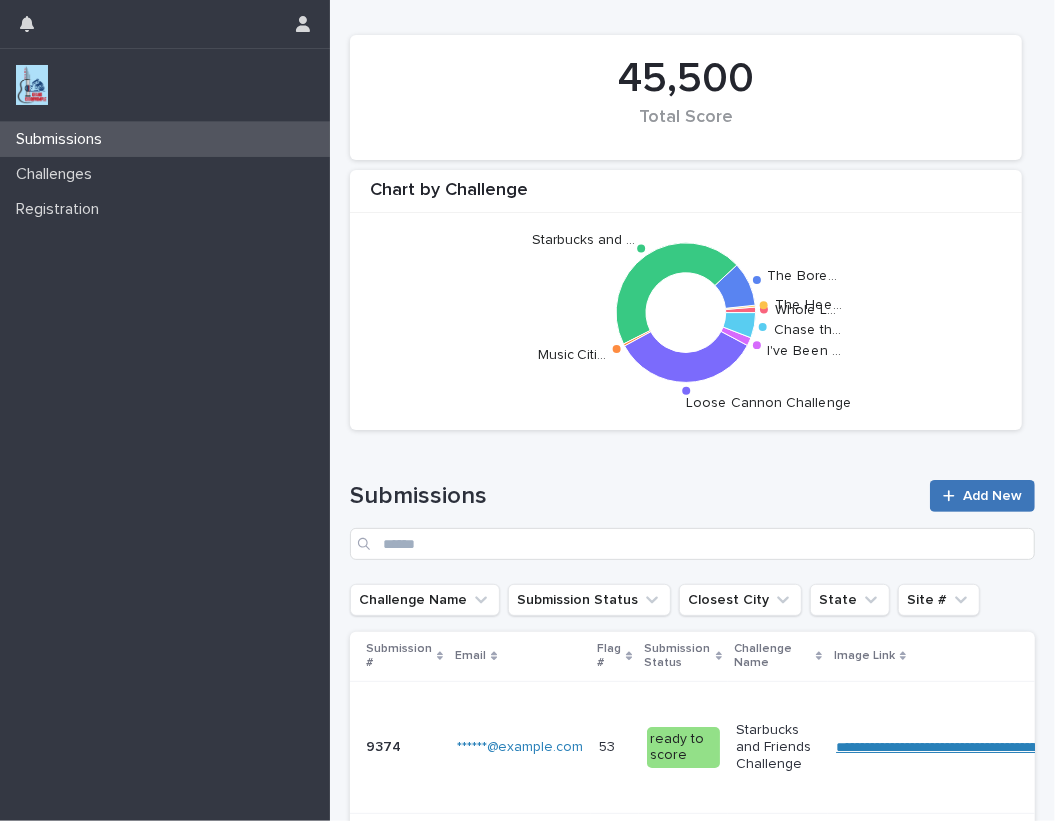 click on "Add New" at bounding box center (992, 496) 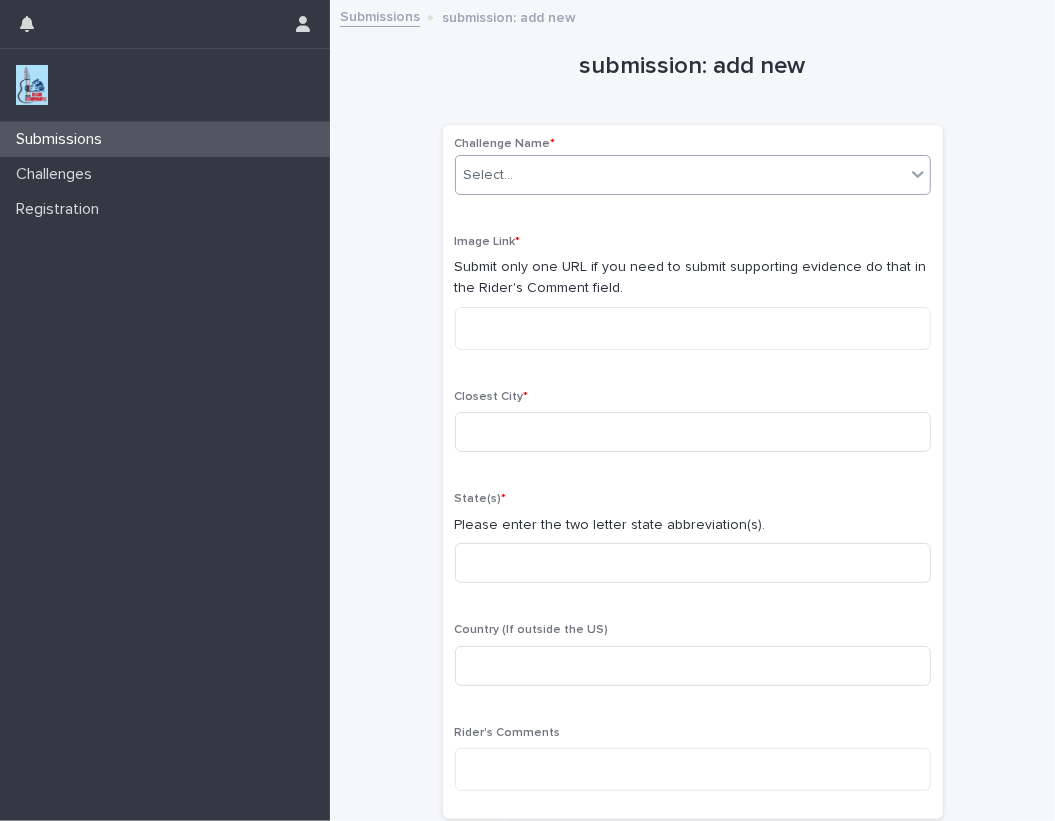 click on "Select..." at bounding box center (680, 175) 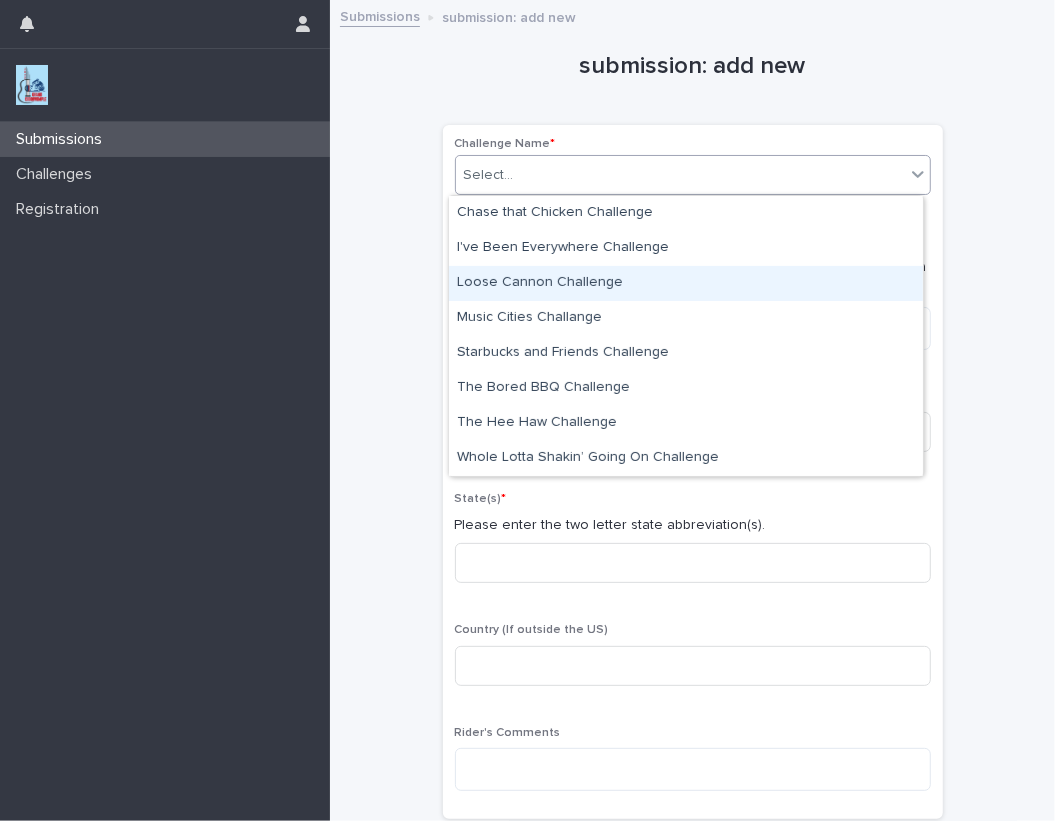 click on "Loose Cannon Challenge" at bounding box center (686, 283) 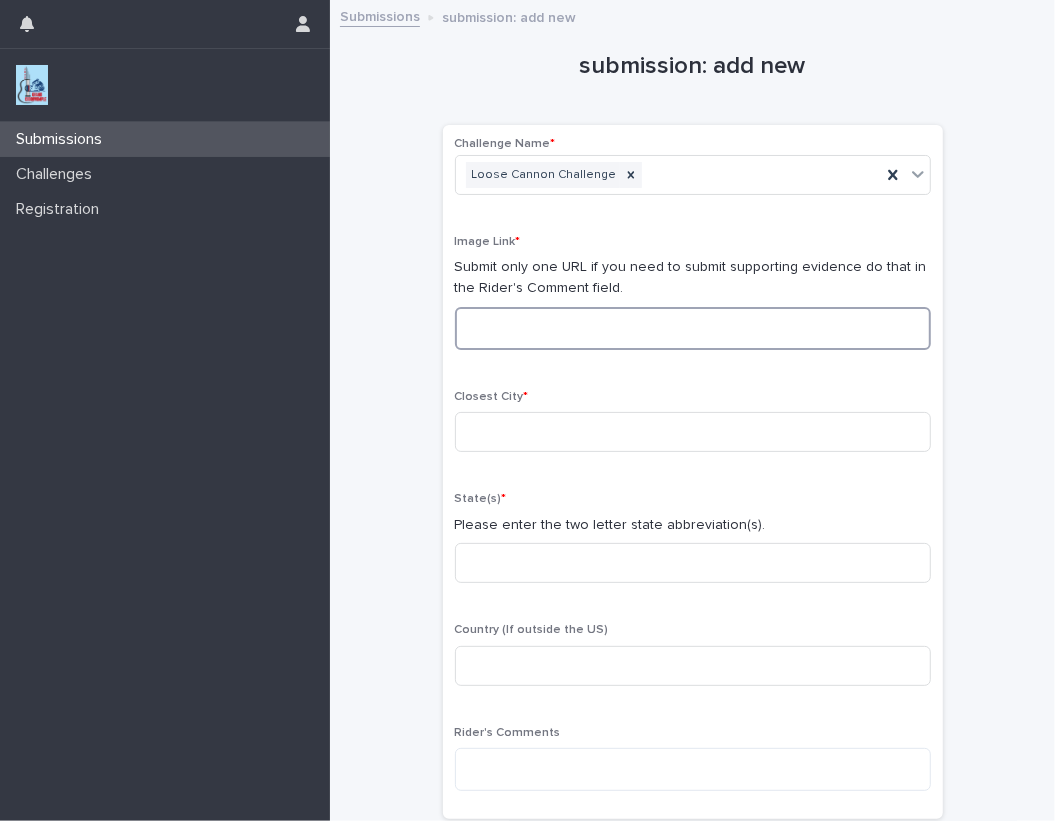 click at bounding box center (693, 328) 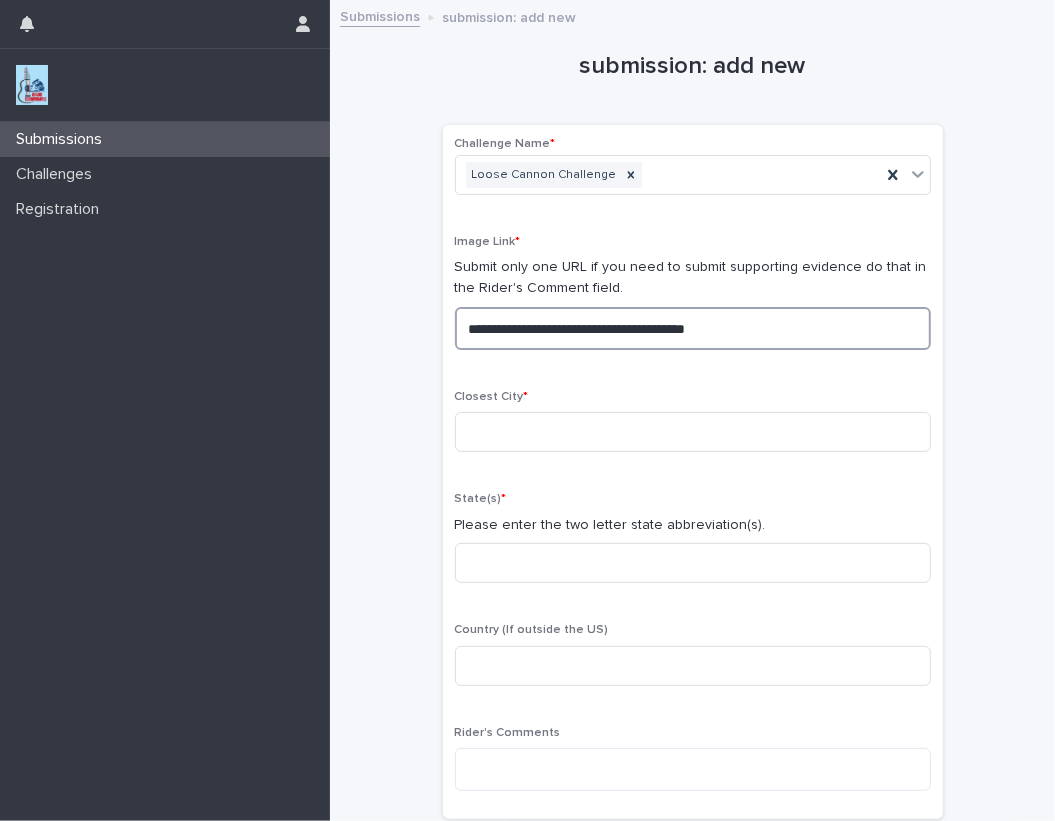 drag, startPoint x: 813, startPoint y: 322, endPoint x: 151, endPoint y: 257, distance: 665.1834 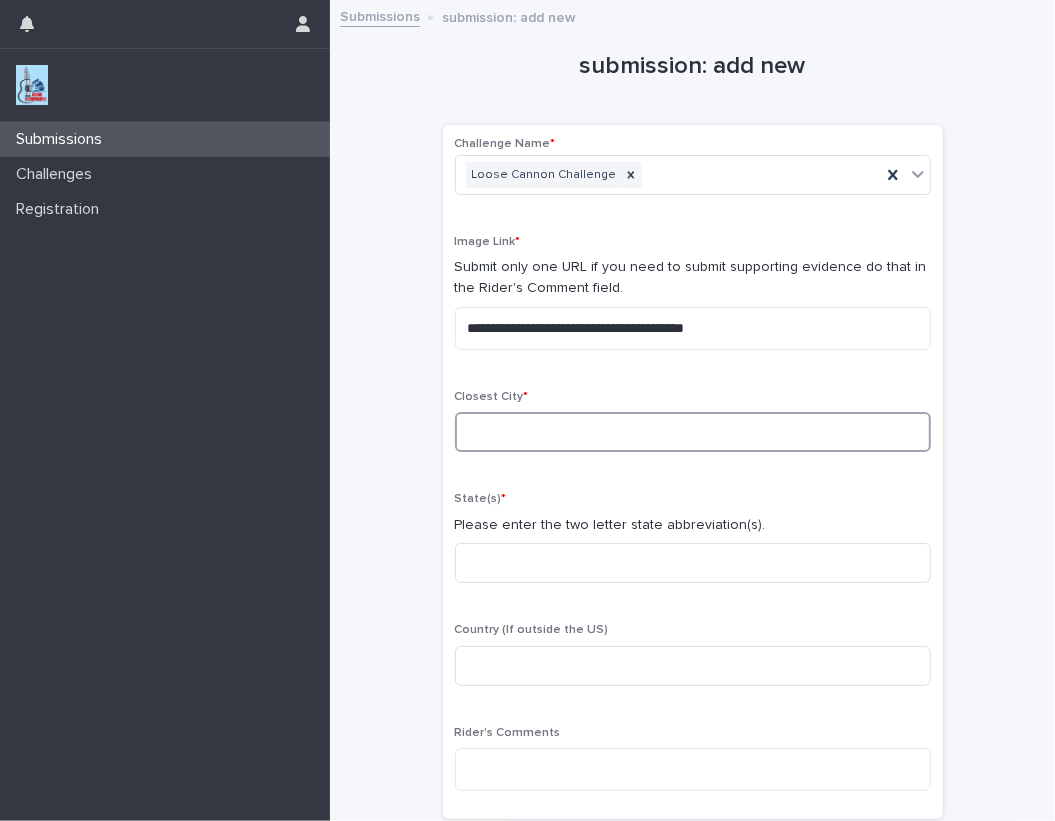 click at bounding box center [693, 432] 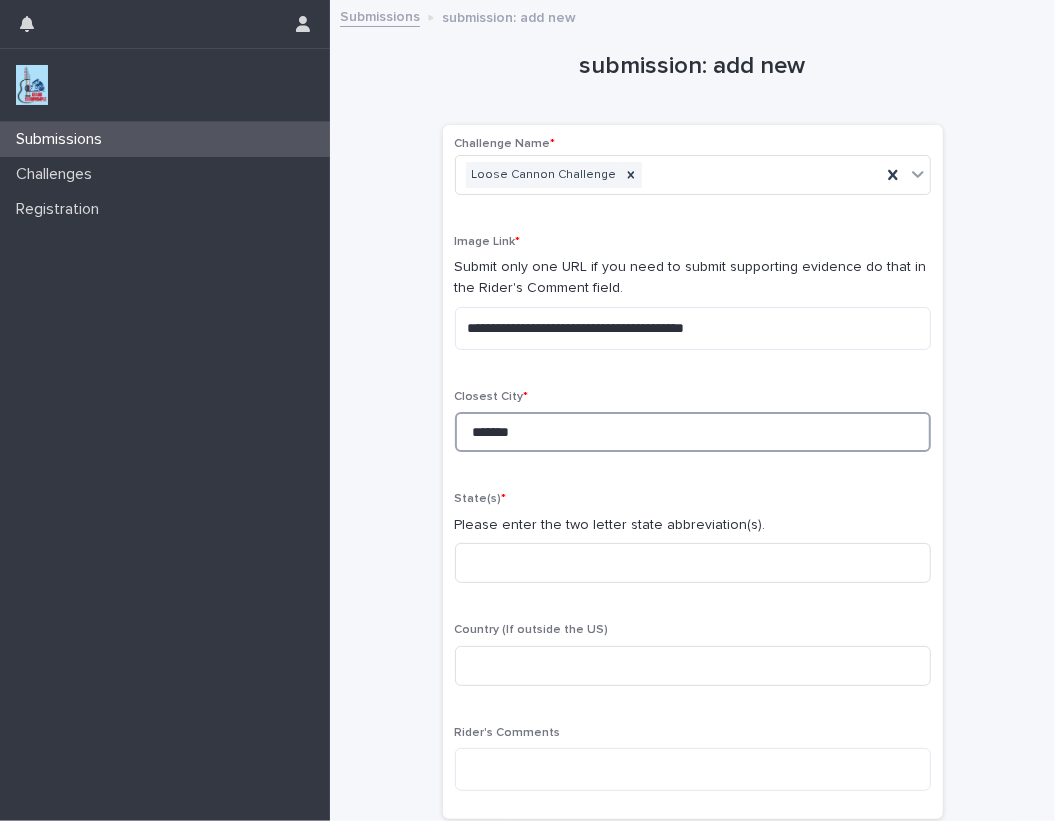 type on "*******" 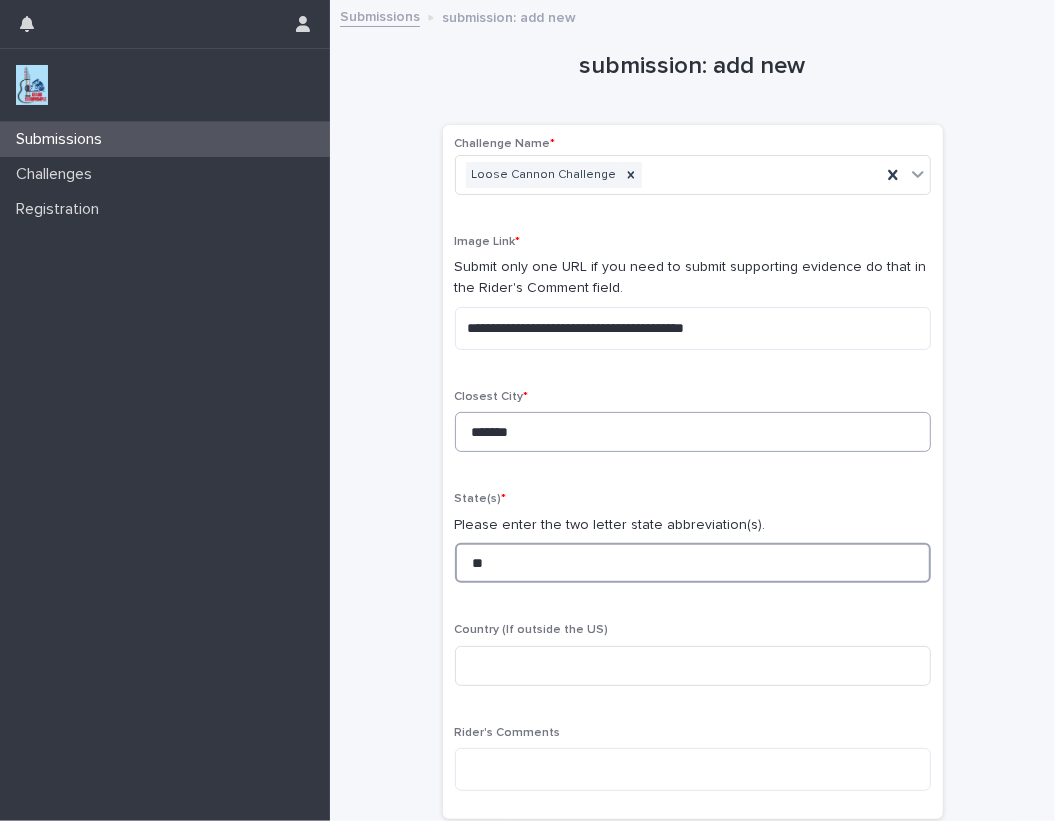 type on "**" 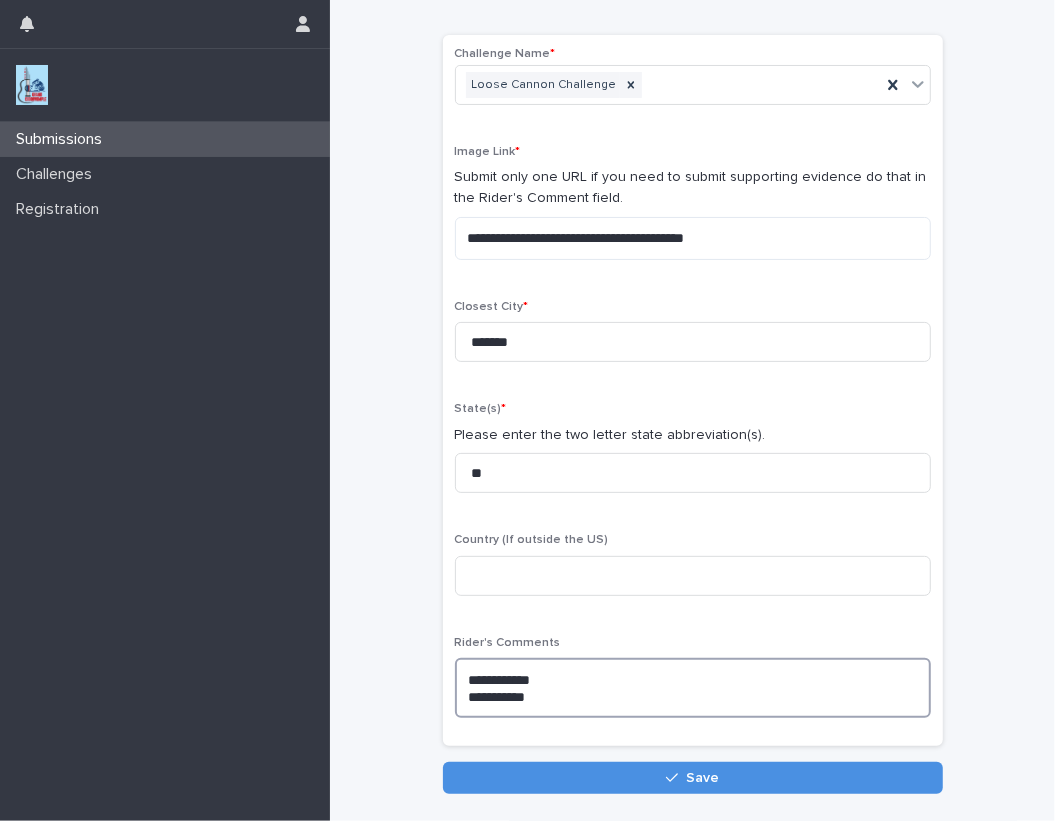 scroll, scrollTop: 151, scrollLeft: 0, axis: vertical 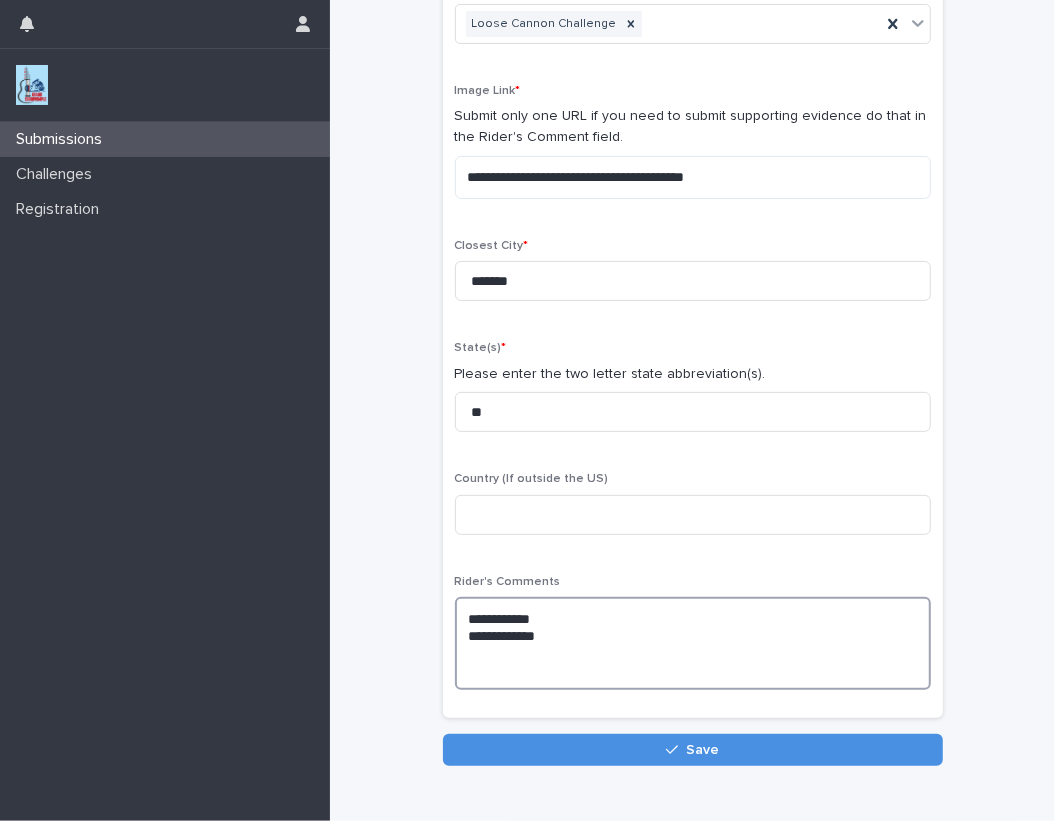 click on "**********" at bounding box center [693, 643] 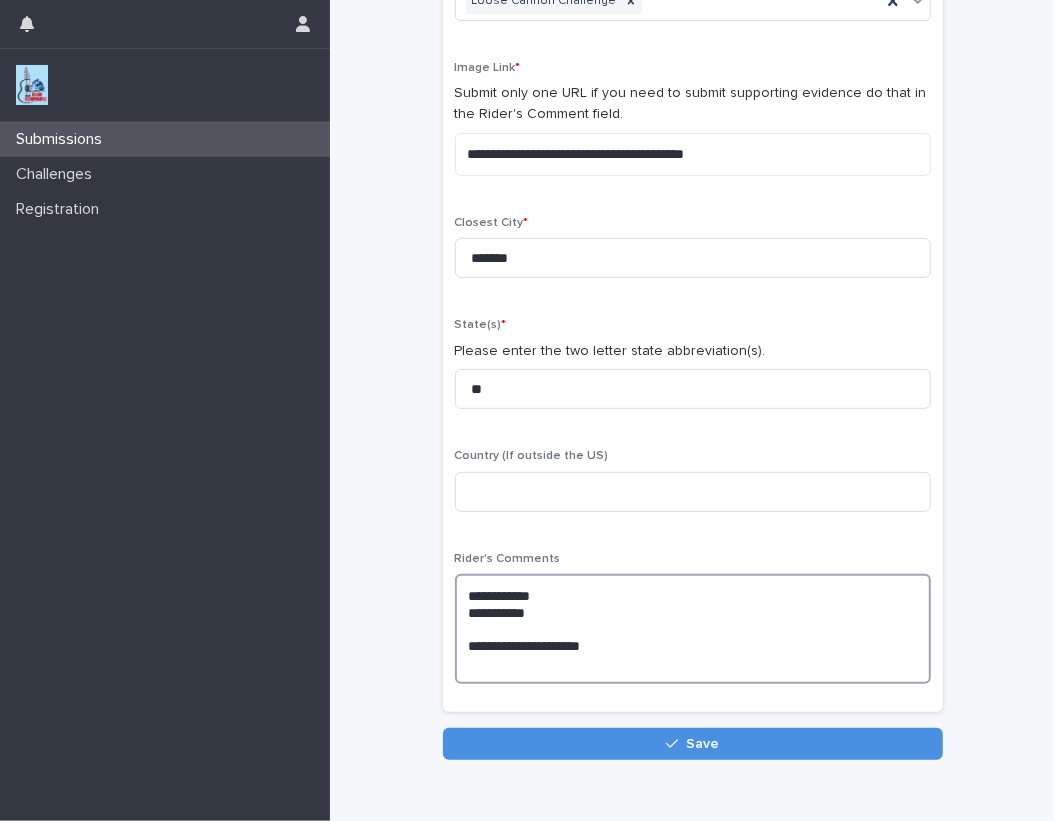 scroll, scrollTop: 181, scrollLeft: 0, axis: vertical 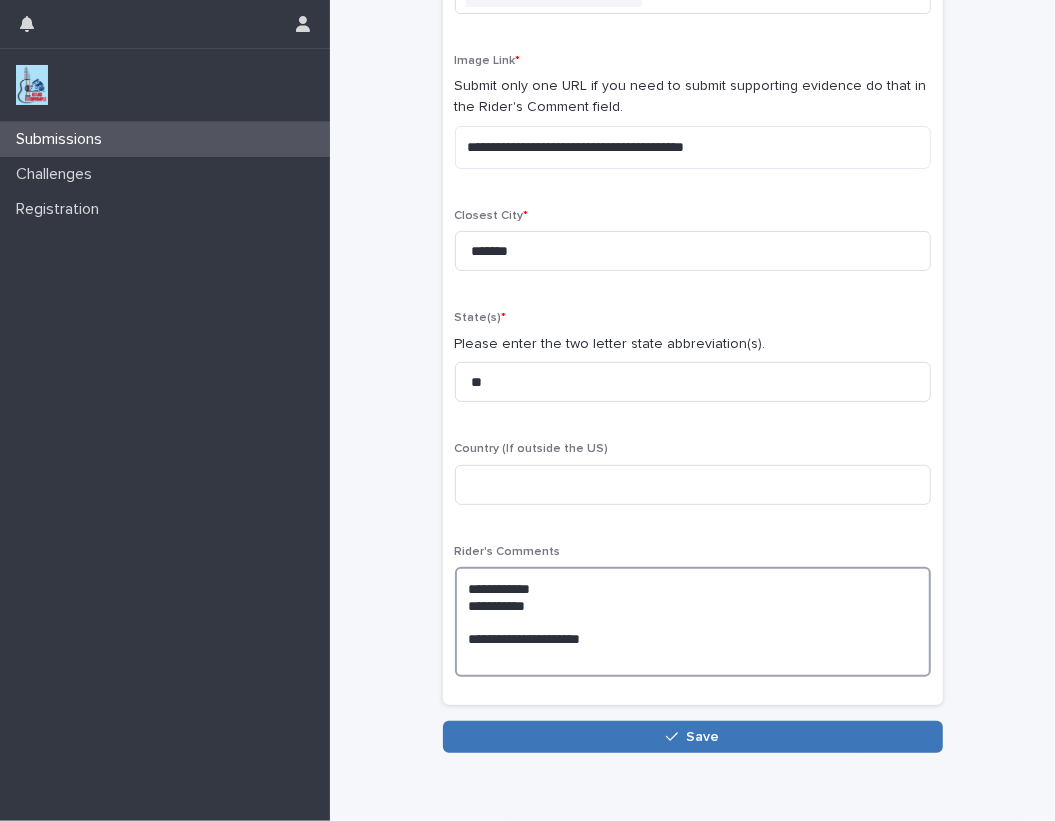 type on "**********" 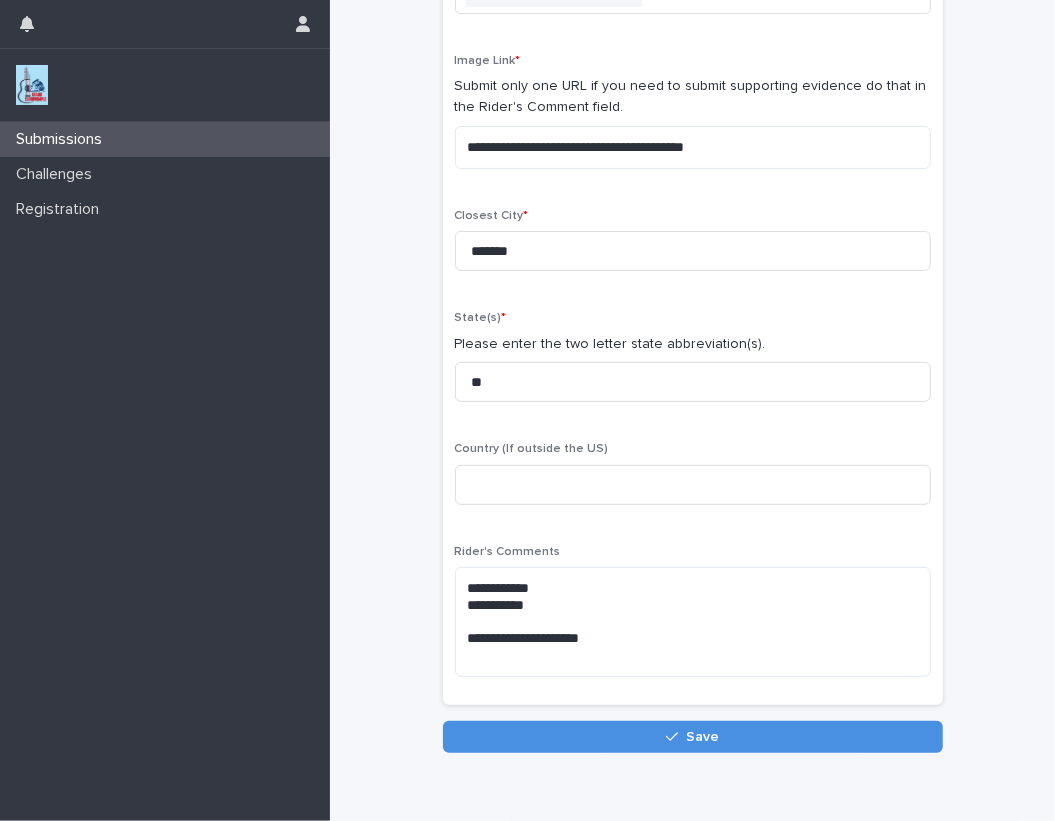click on "Save" at bounding box center [693, 737] 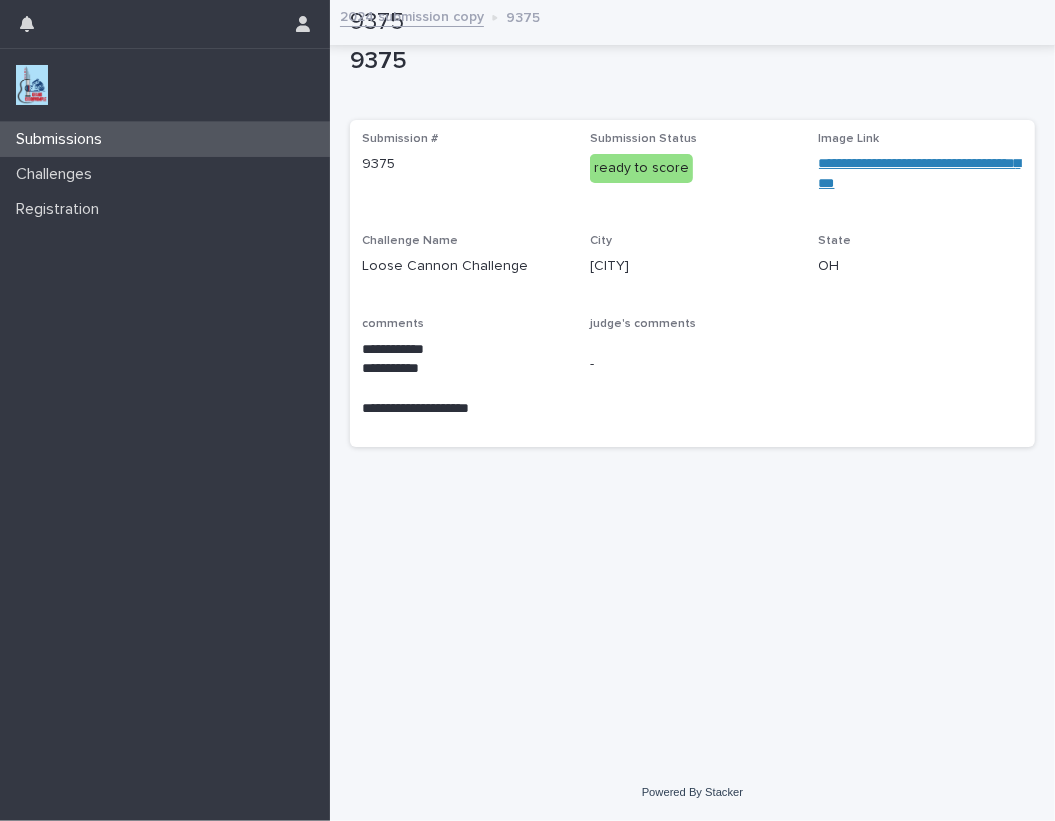 scroll, scrollTop: 0, scrollLeft: 0, axis: both 